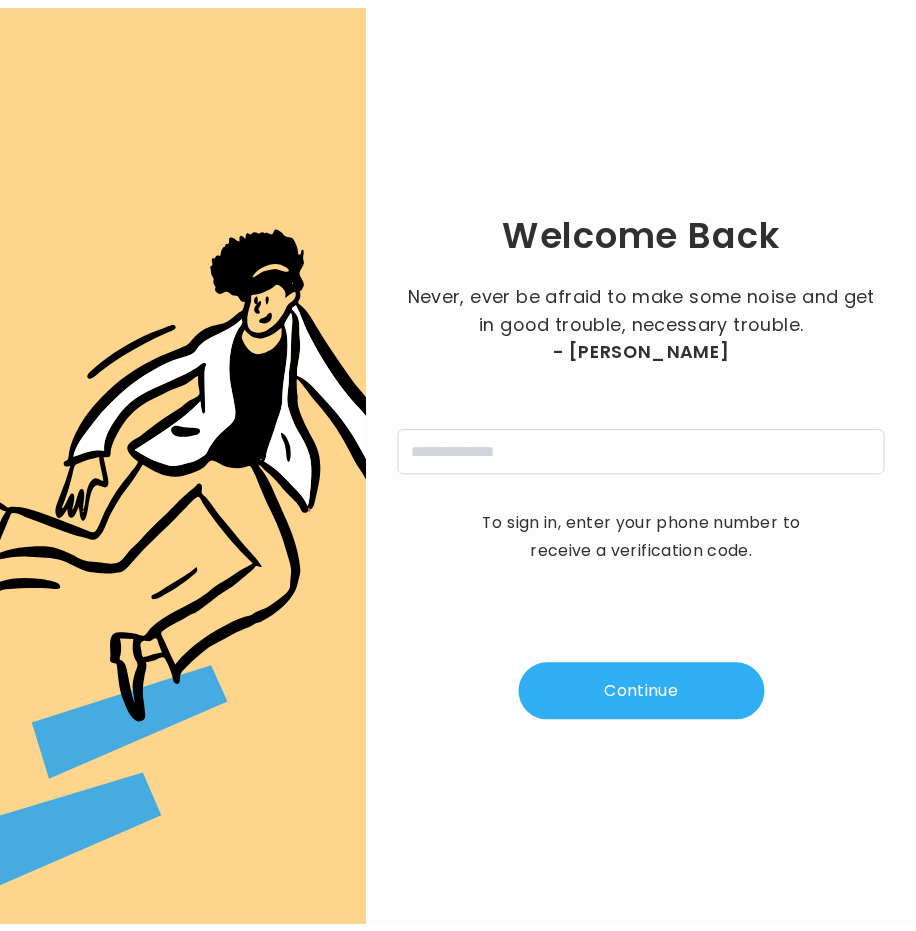 scroll, scrollTop: 0, scrollLeft: 0, axis: both 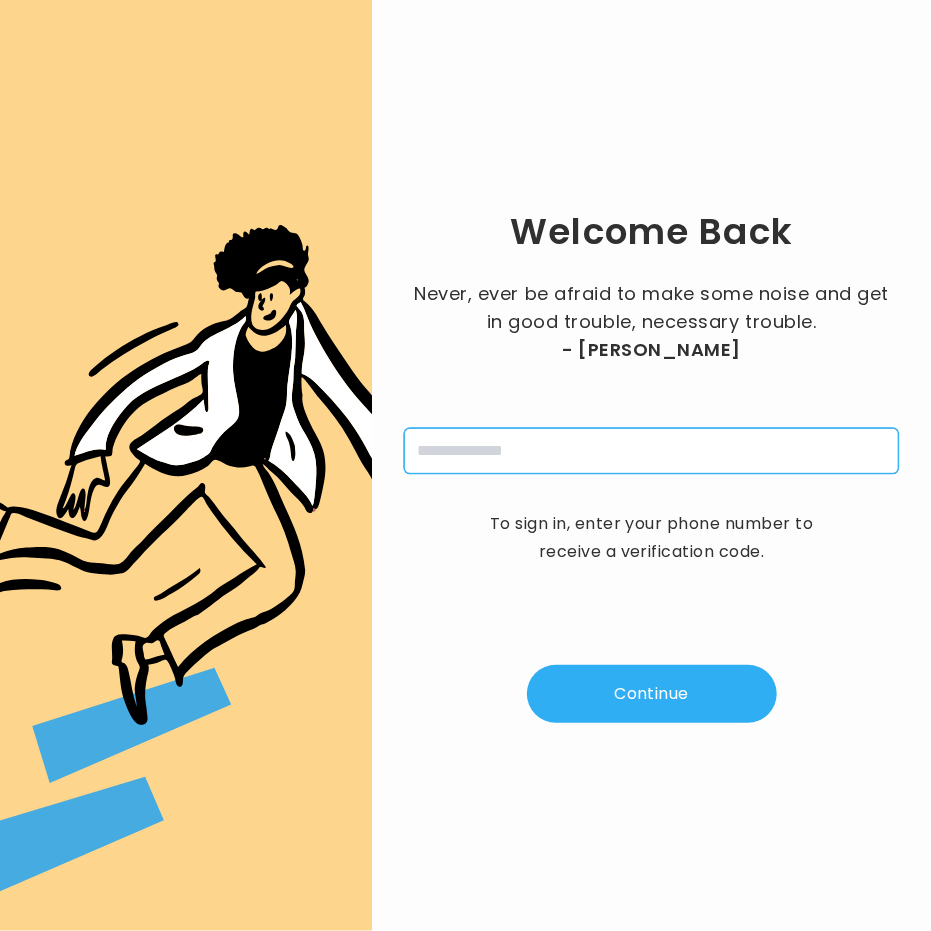 click at bounding box center (651, 451) 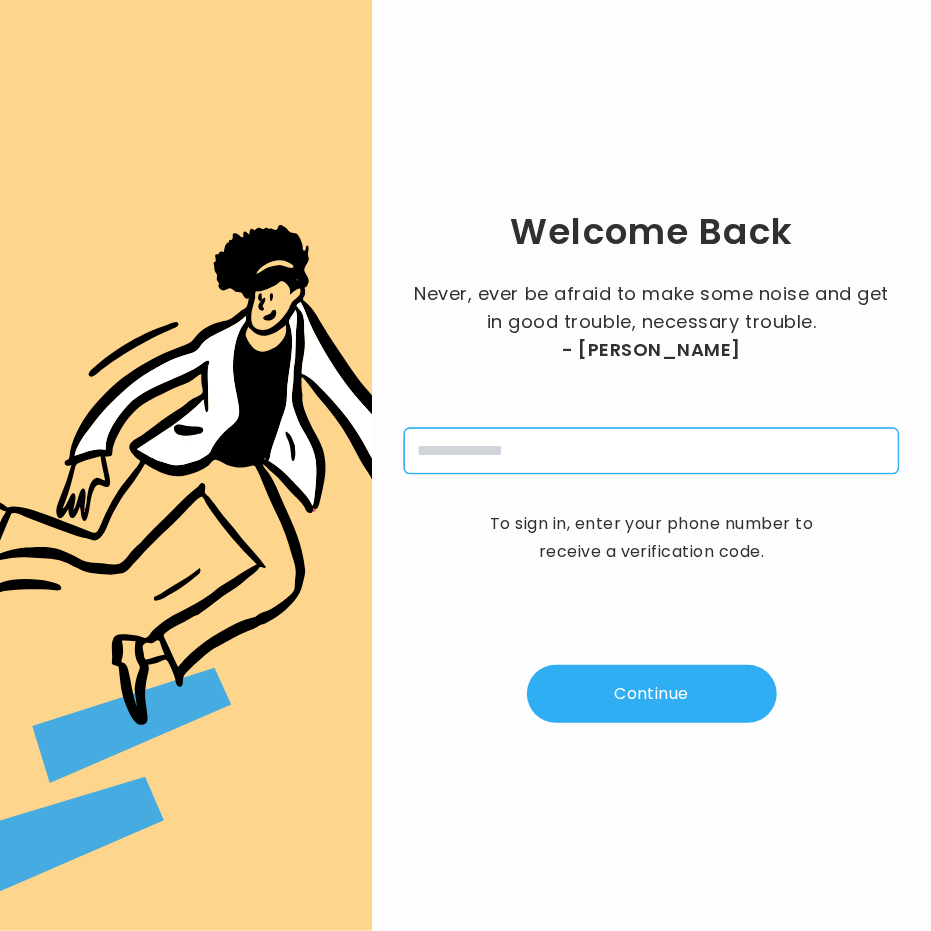 type on "**********" 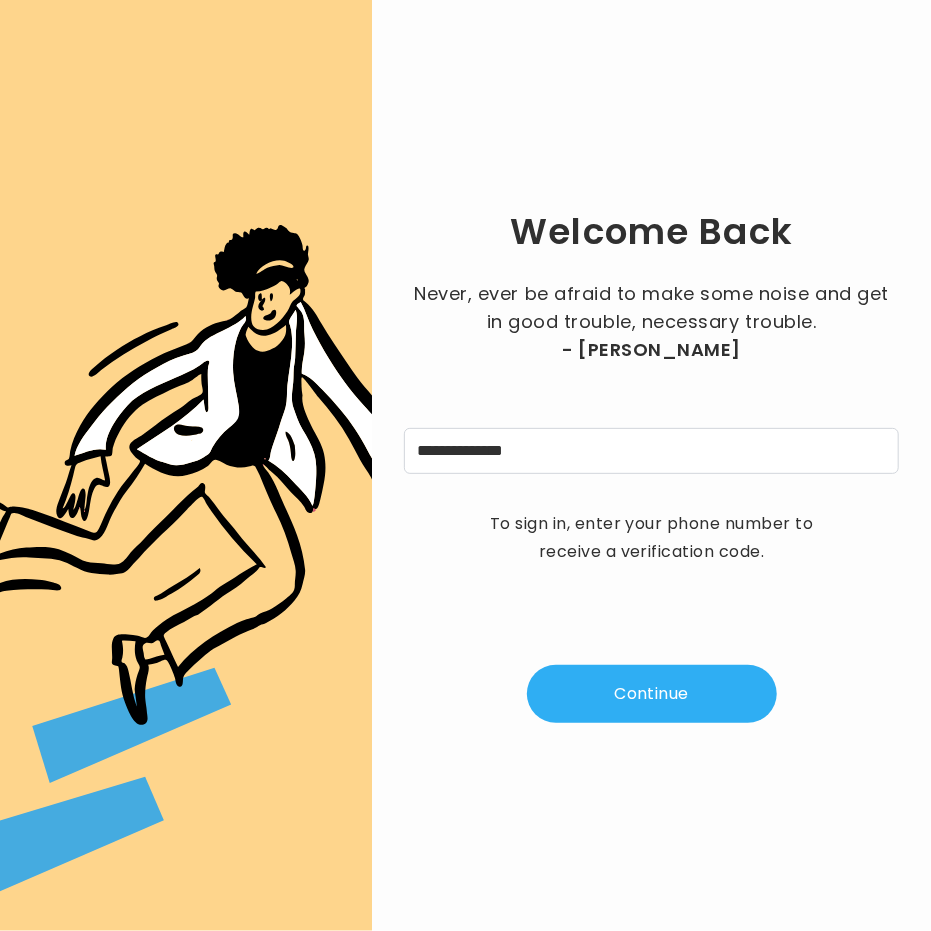 click on "Continue" at bounding box center (652, 694) 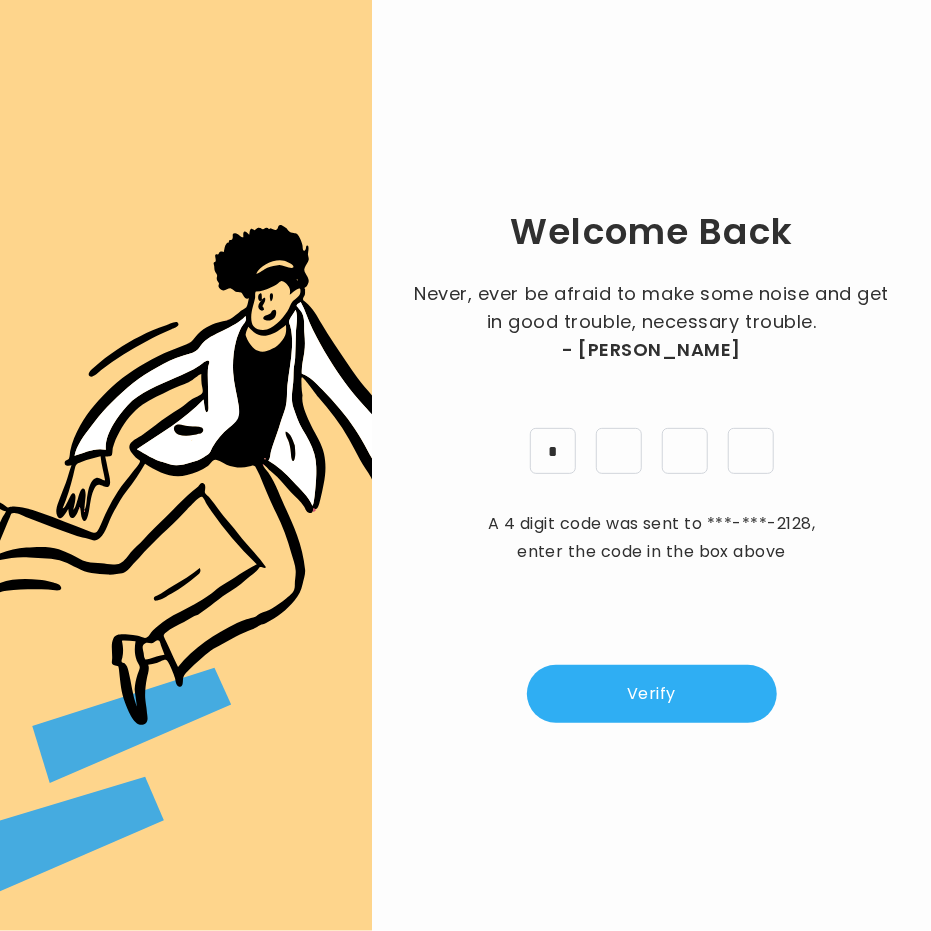 type on "*" 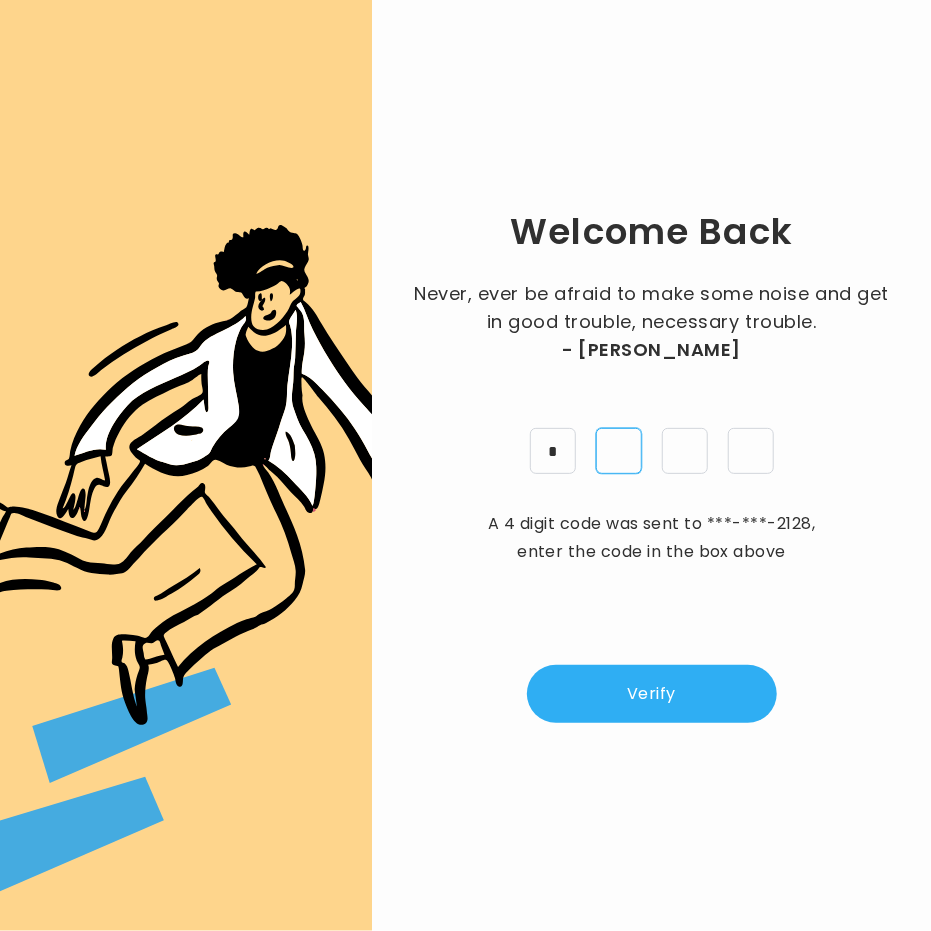 type on "*" 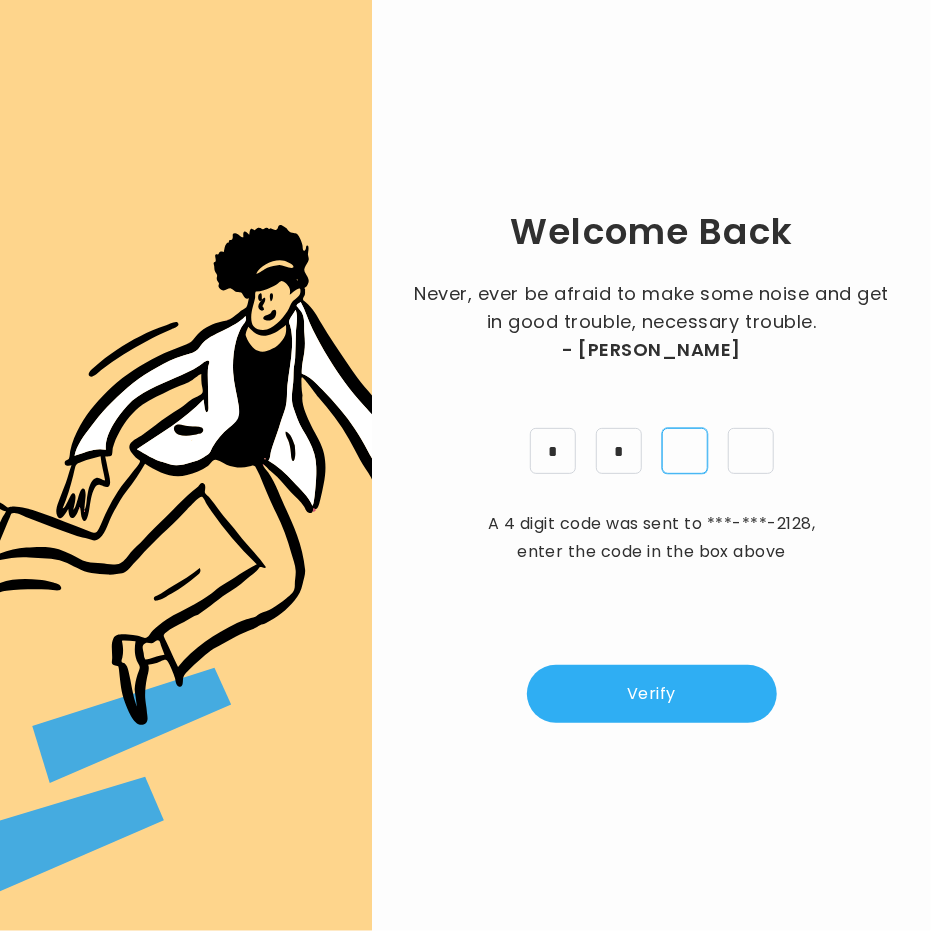 type on "*" 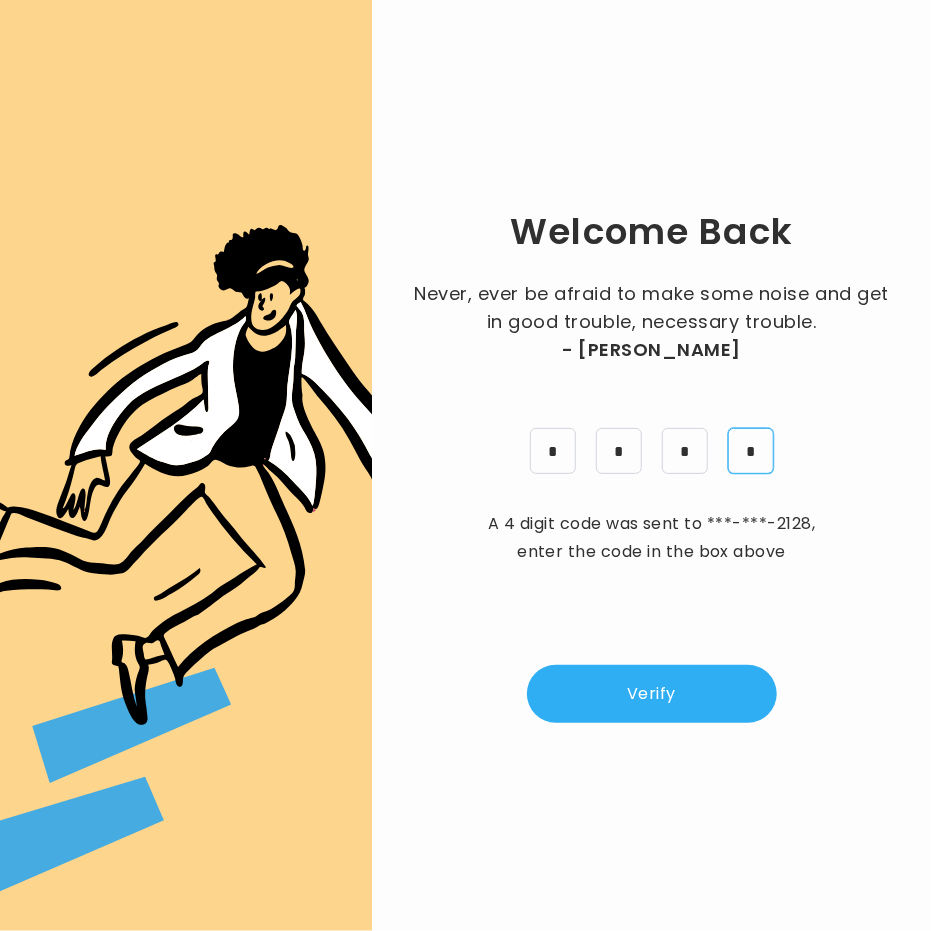 type on "*" 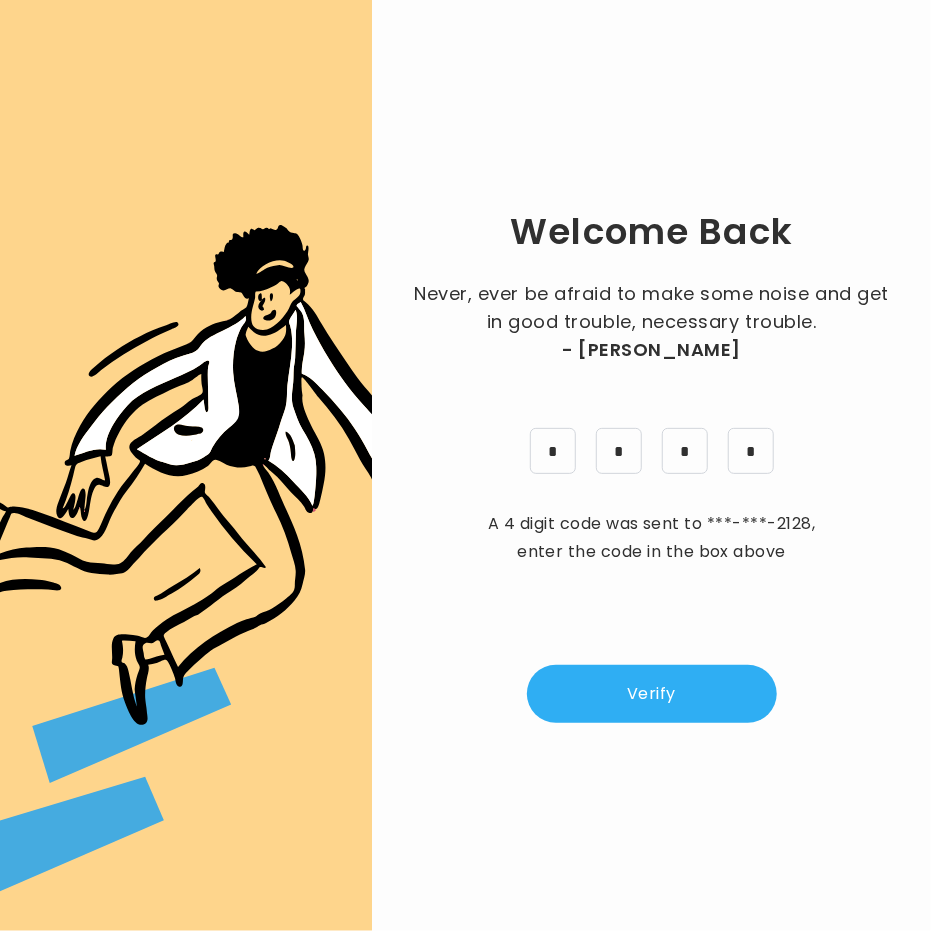 click on "Verify" at bounding box center [652, 694] 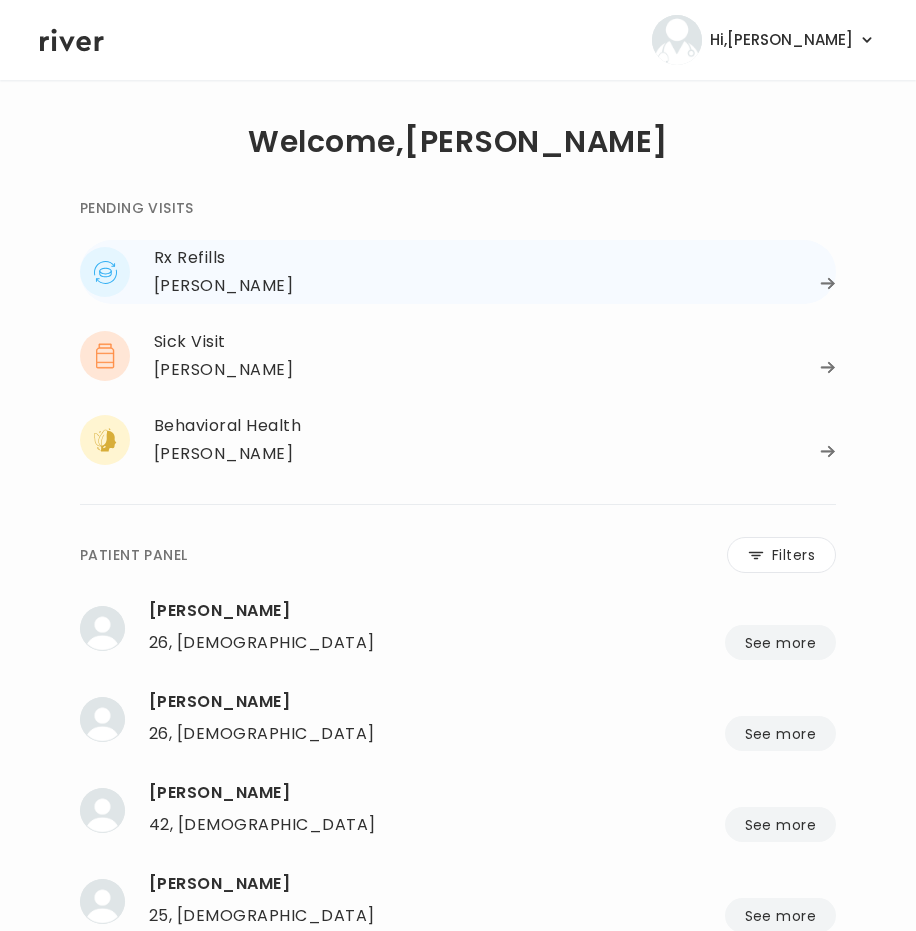 click on "[PERSON_NAME]" at bounding box center (223, 286) 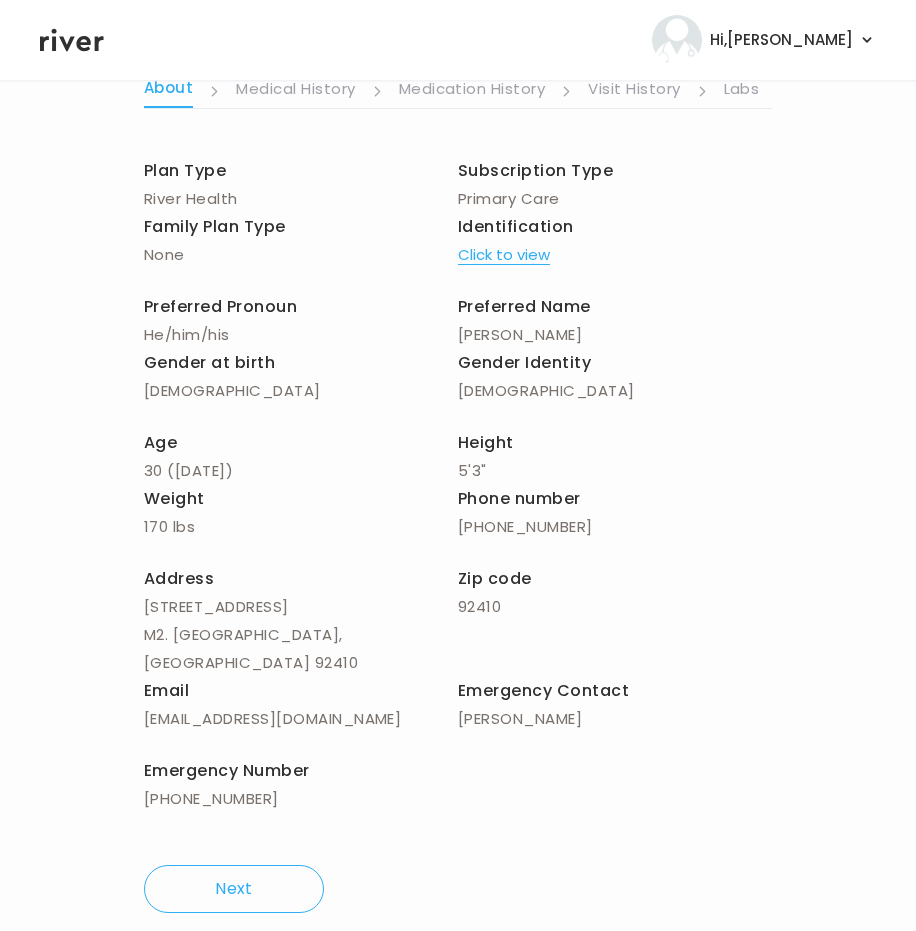 scroll, scrollTop: 0, scrollLeft: 0, axis: both 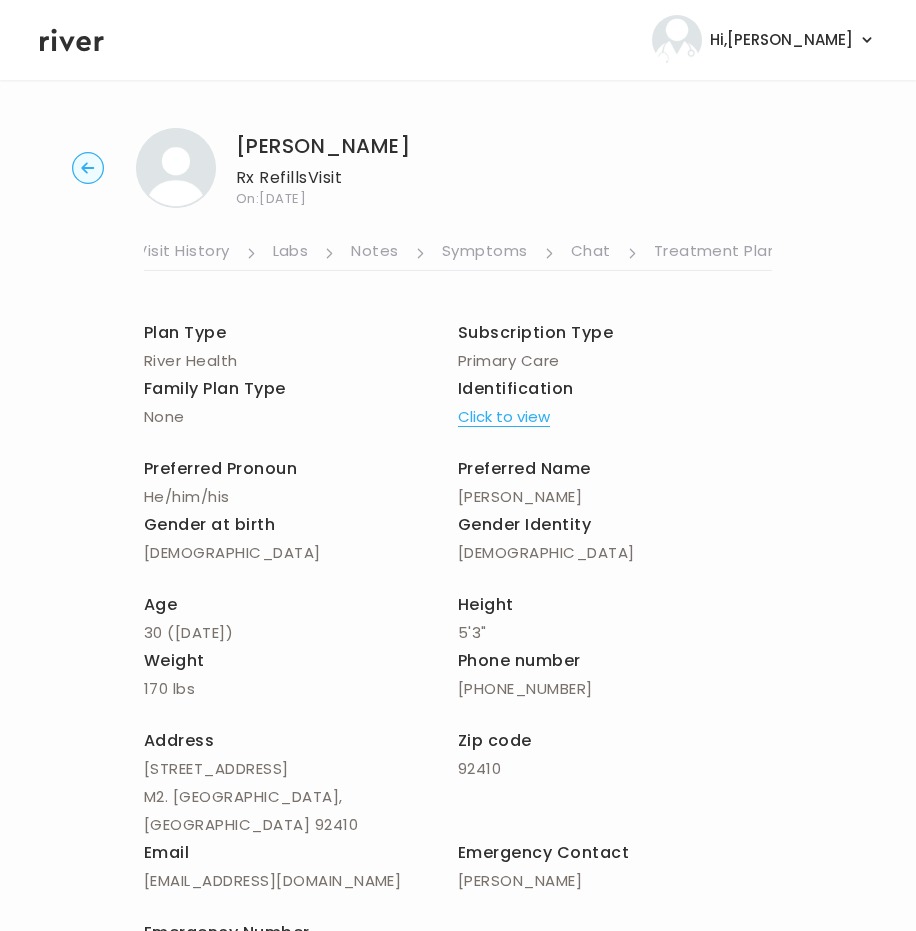 click on "Symptoms" at bounding box center [485, 253] 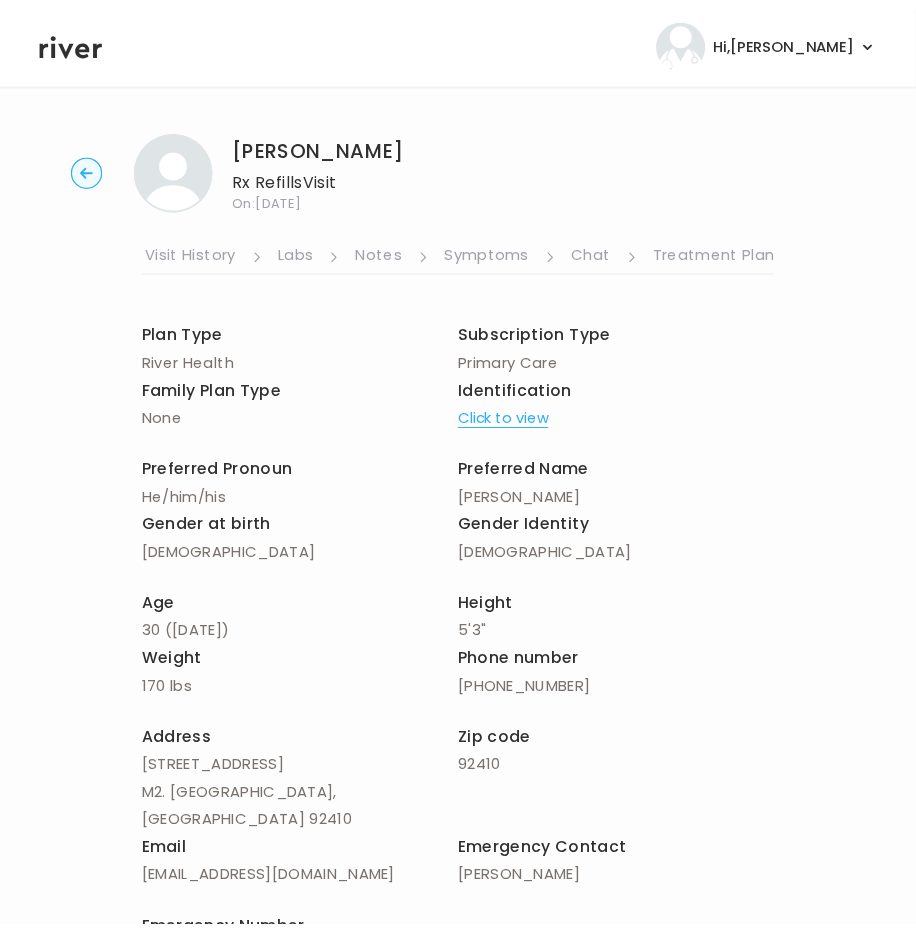 scroll, scrollTop: 0, scrollLeft: 436, axis: horizontal 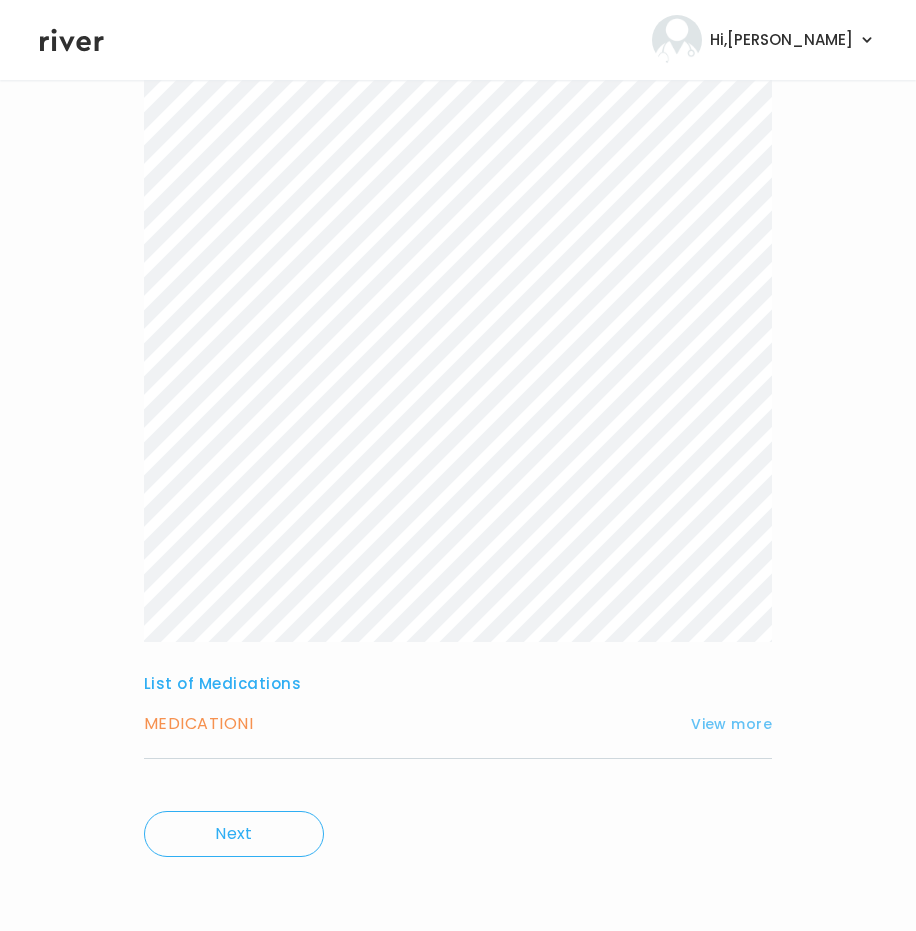 click on "View more" at bounding box center [731, 724] 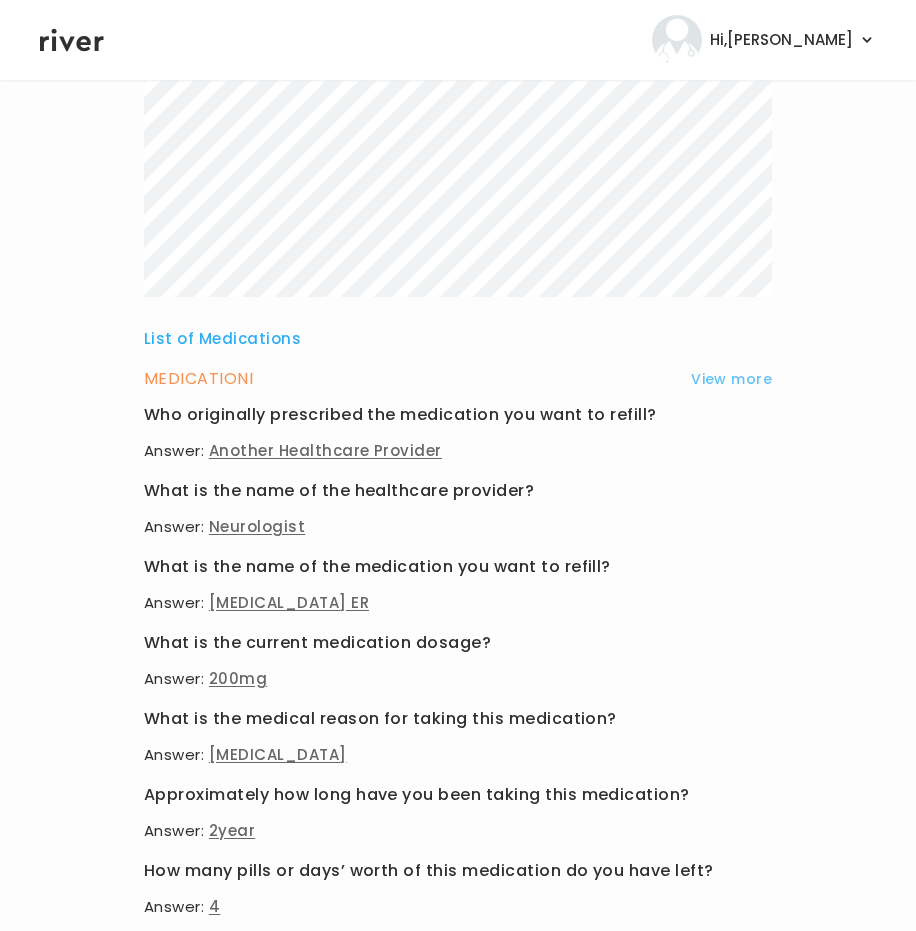 scroll, scrollTop: 0, scrollLeft: 0, axis: both 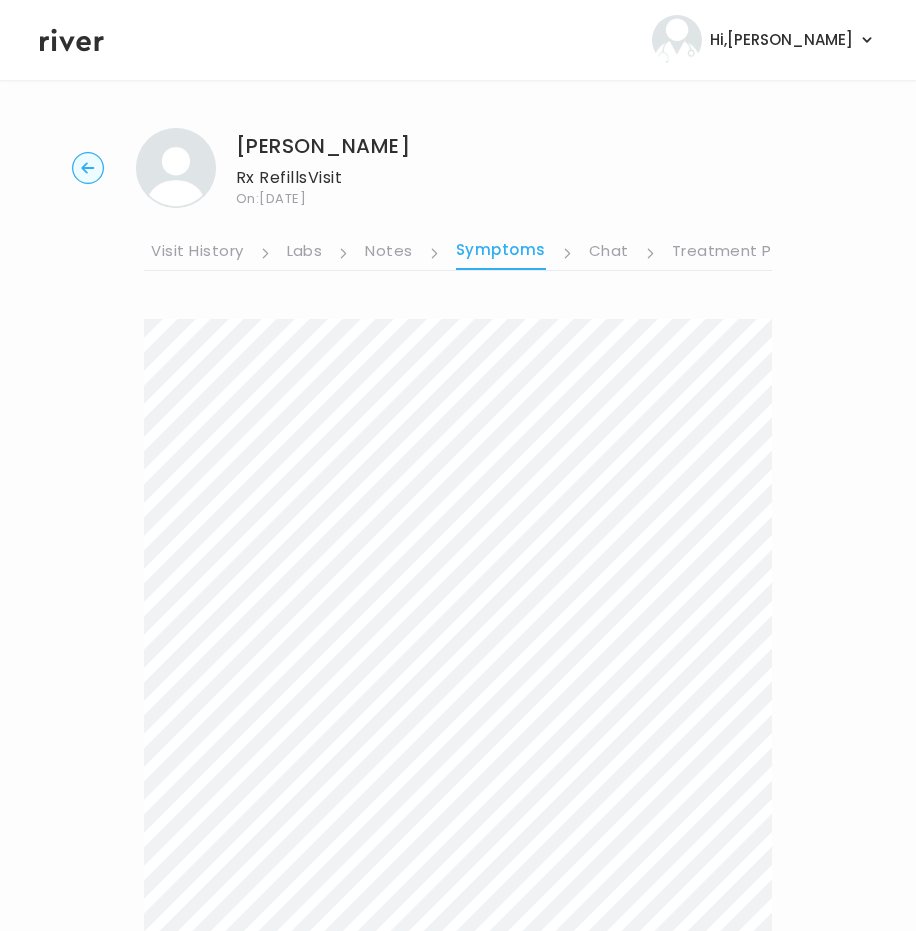 click on "Visit History" at bounding box center [197, 253] 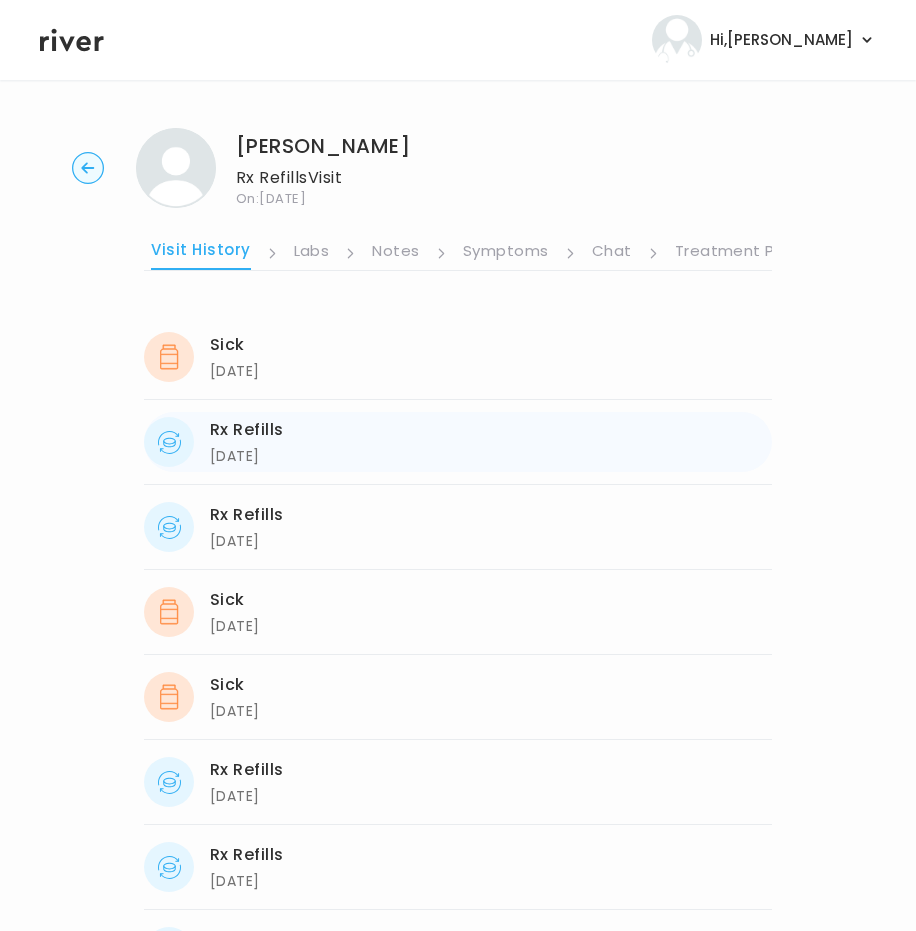 click on "04/28/2025" at bounding box center (247, 456) 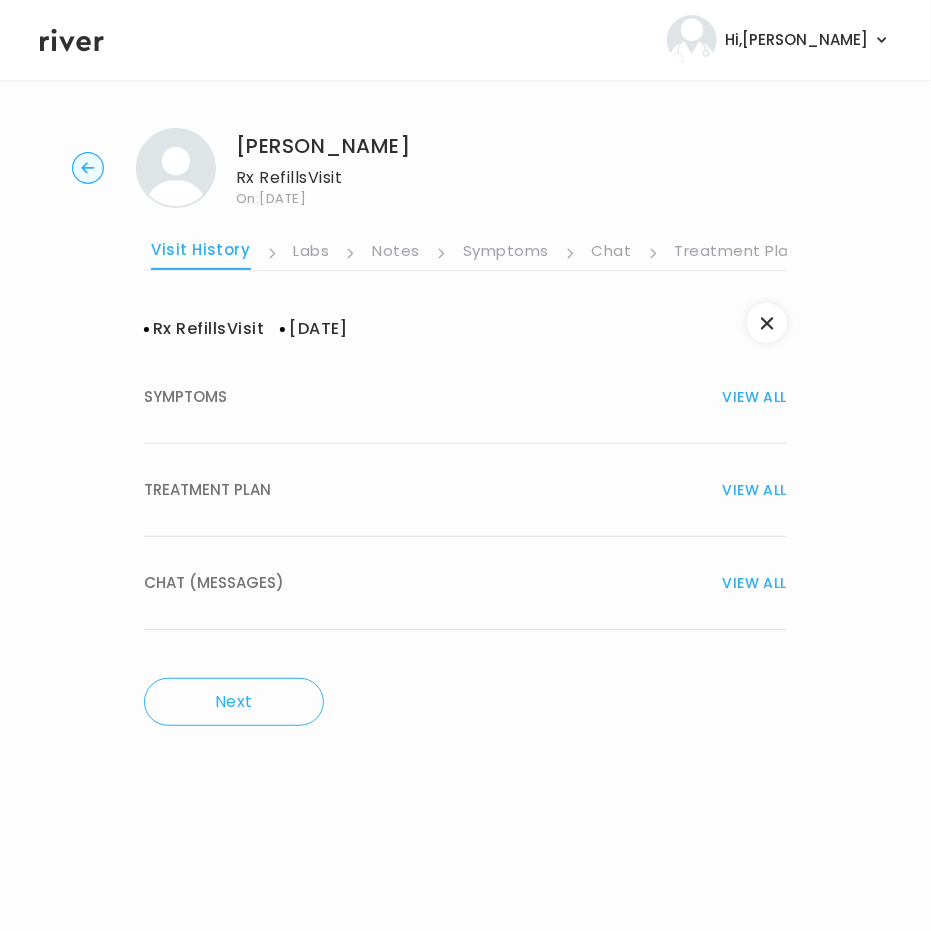 click on "TREATMENT PLAN VIEW ALL" at bounding box center (465, 490) 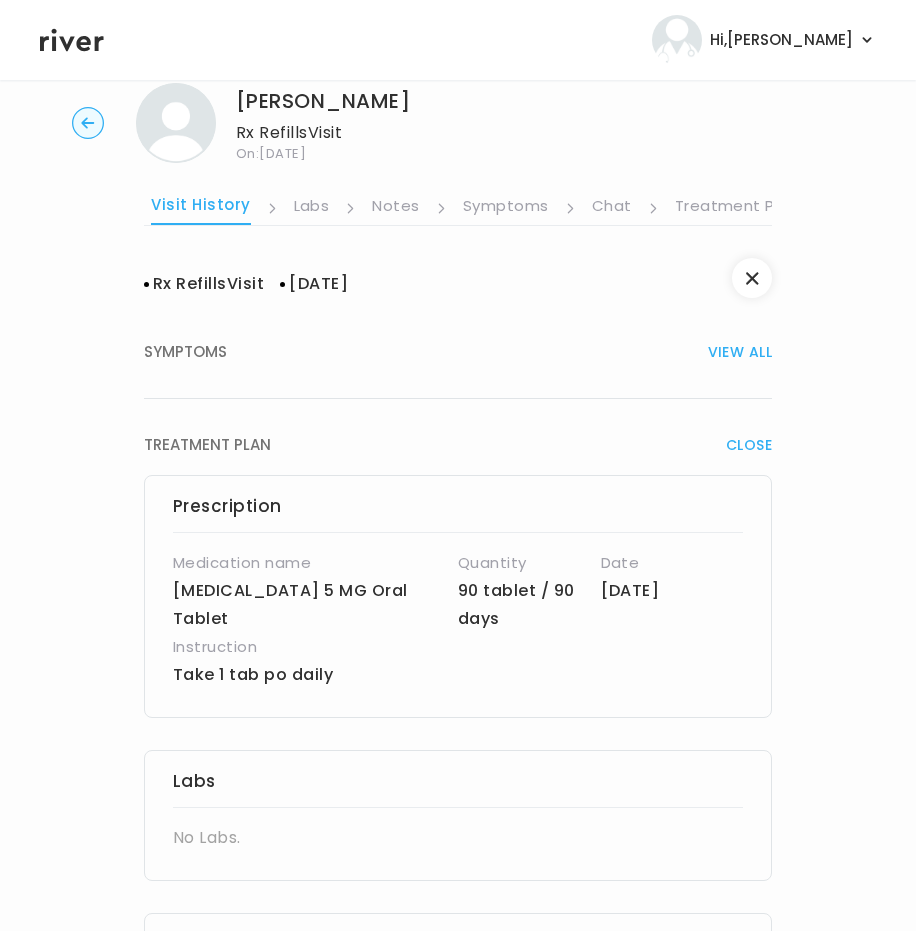 scroll, scrollTop: 0, scrollLeft: 0, axis: both 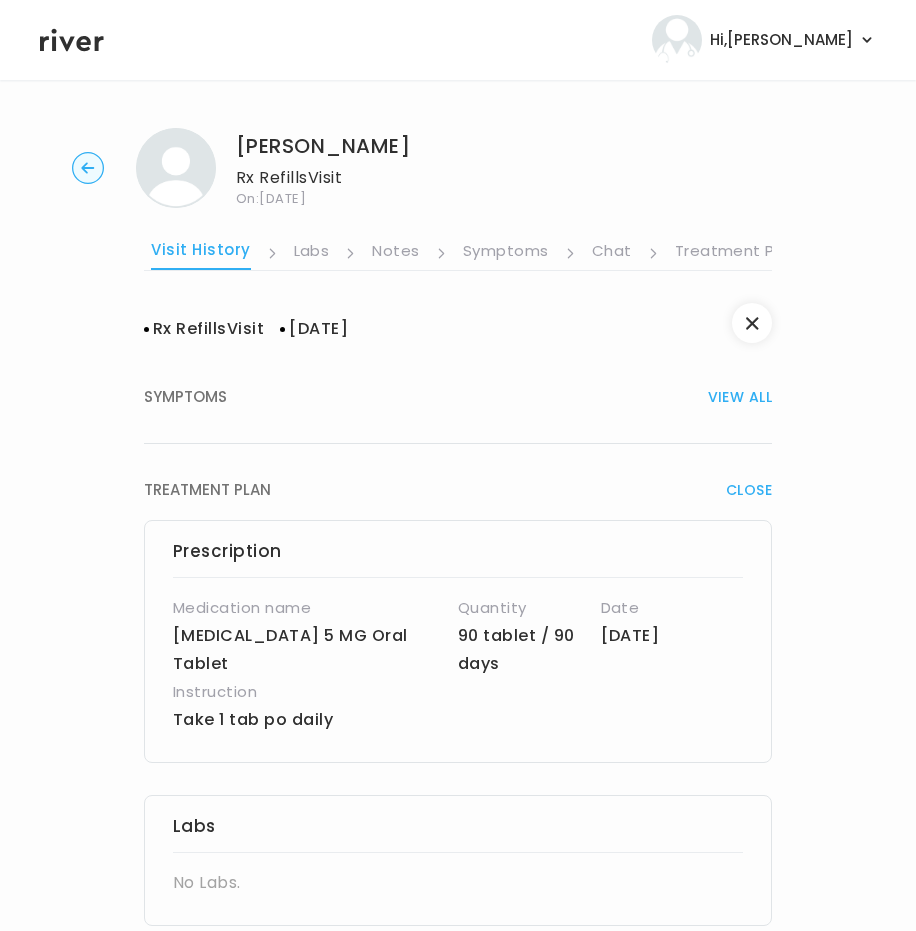 click on "Visit History" at bounding box center (200, 253) 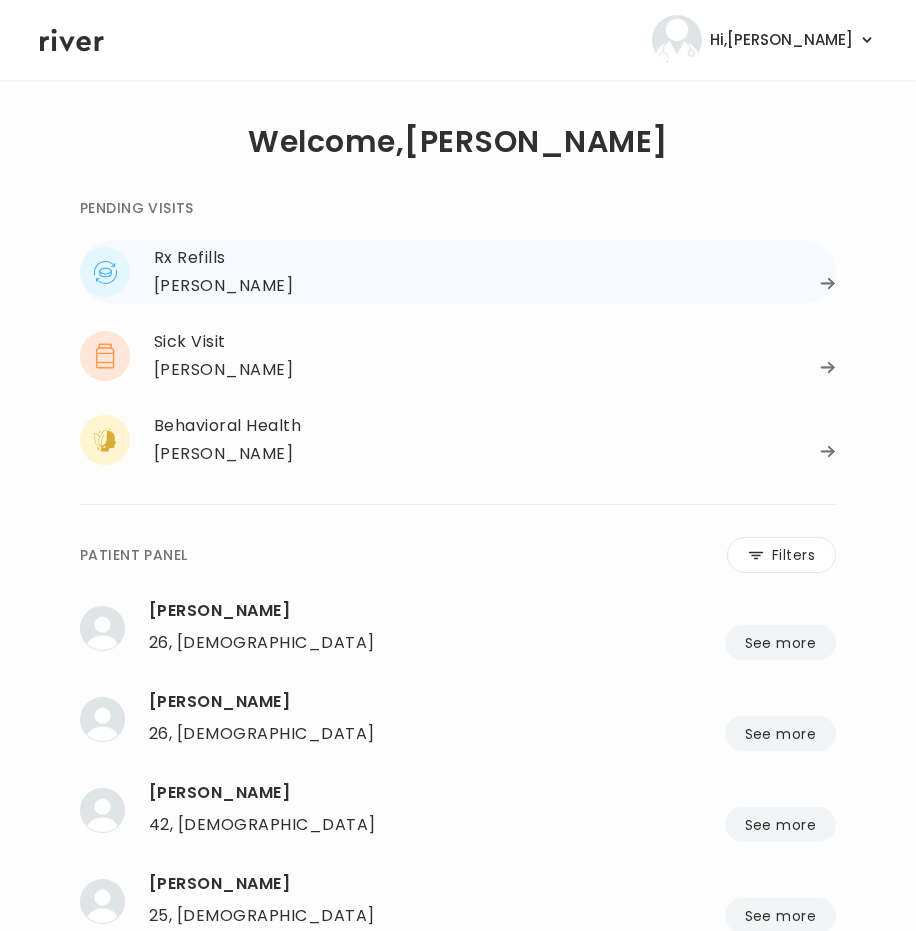 click on "Jose Bonilla" at bounding box center (223, 286) 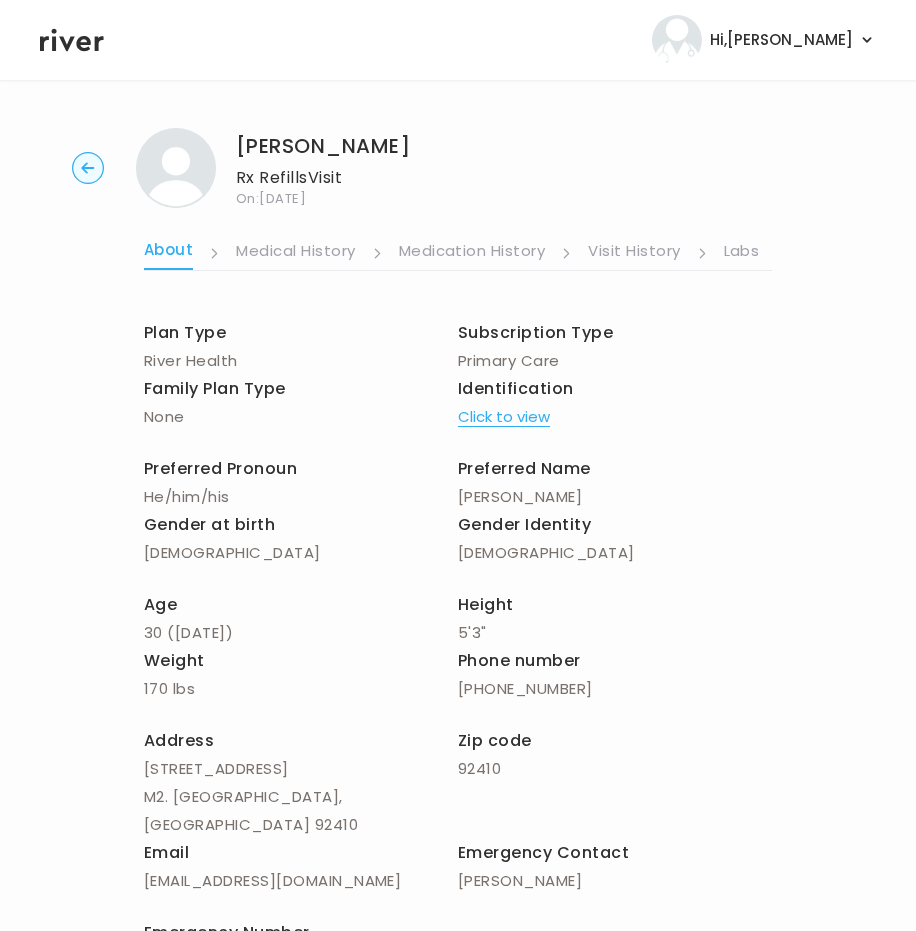 click on "Medical History" at bounding box center [295, 253] 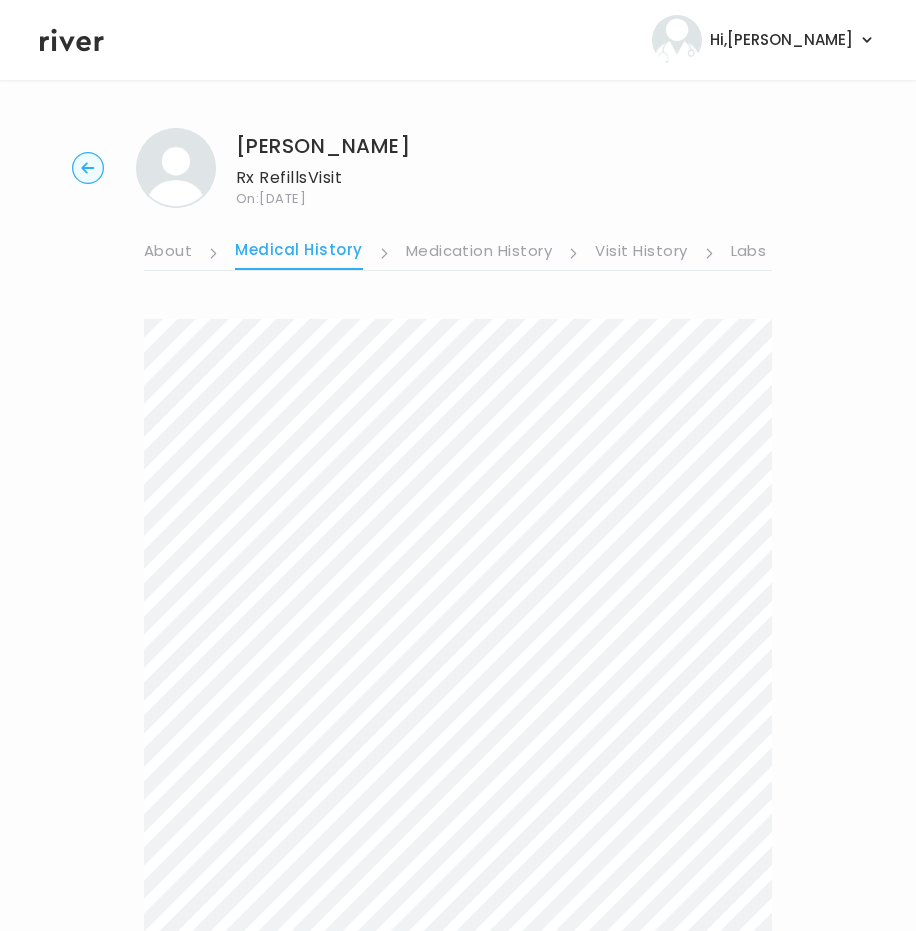 click on "Medication History" at bounding box center [479, 253] 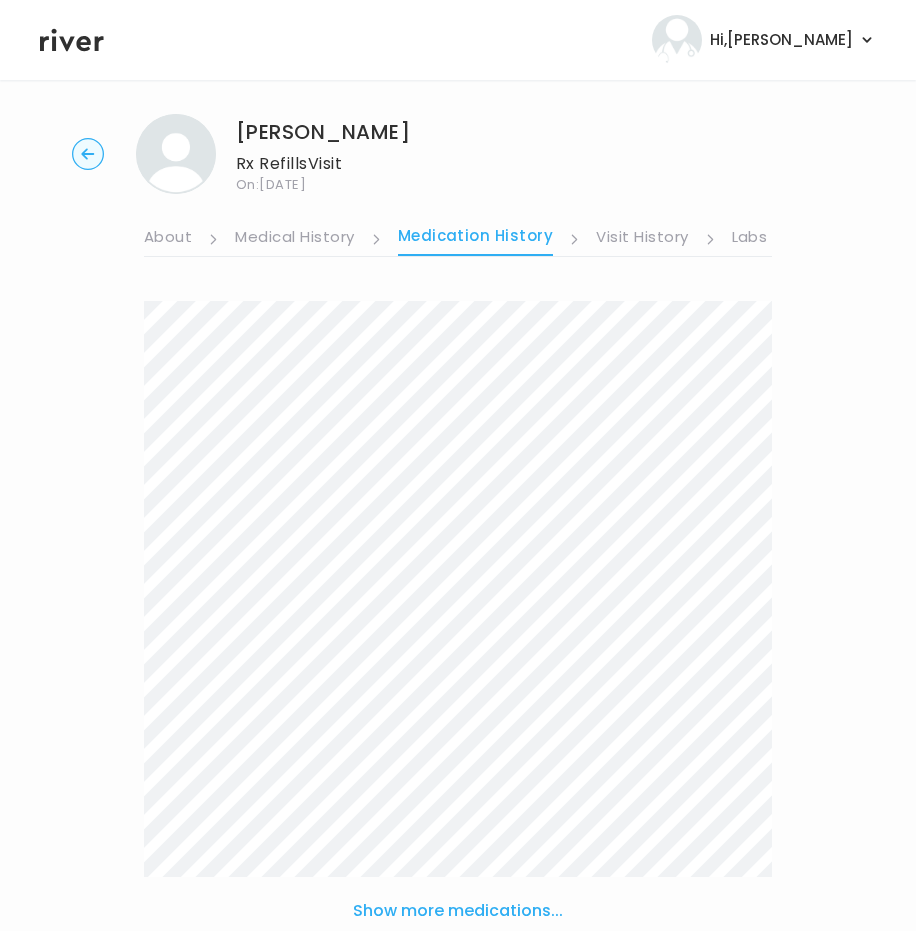 scroll, scrollTop: 16, scrollLeft: 0, axis: vertical 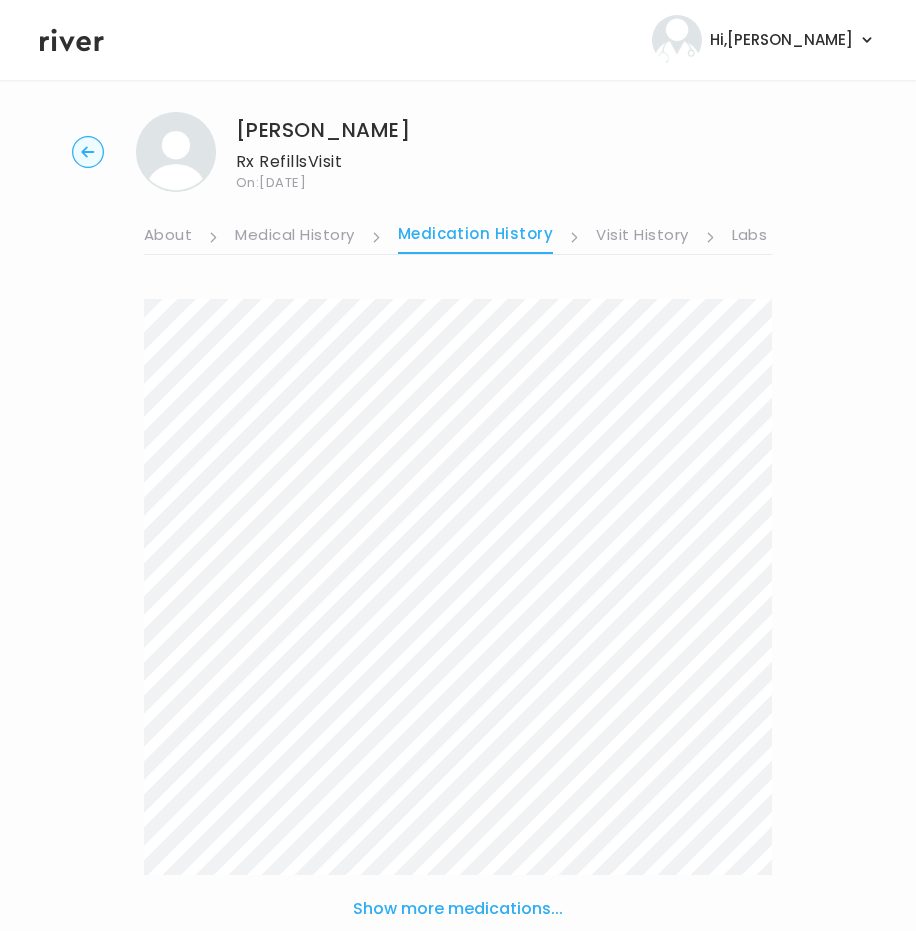 click on "Visit History" at bounding box center (642, 237) 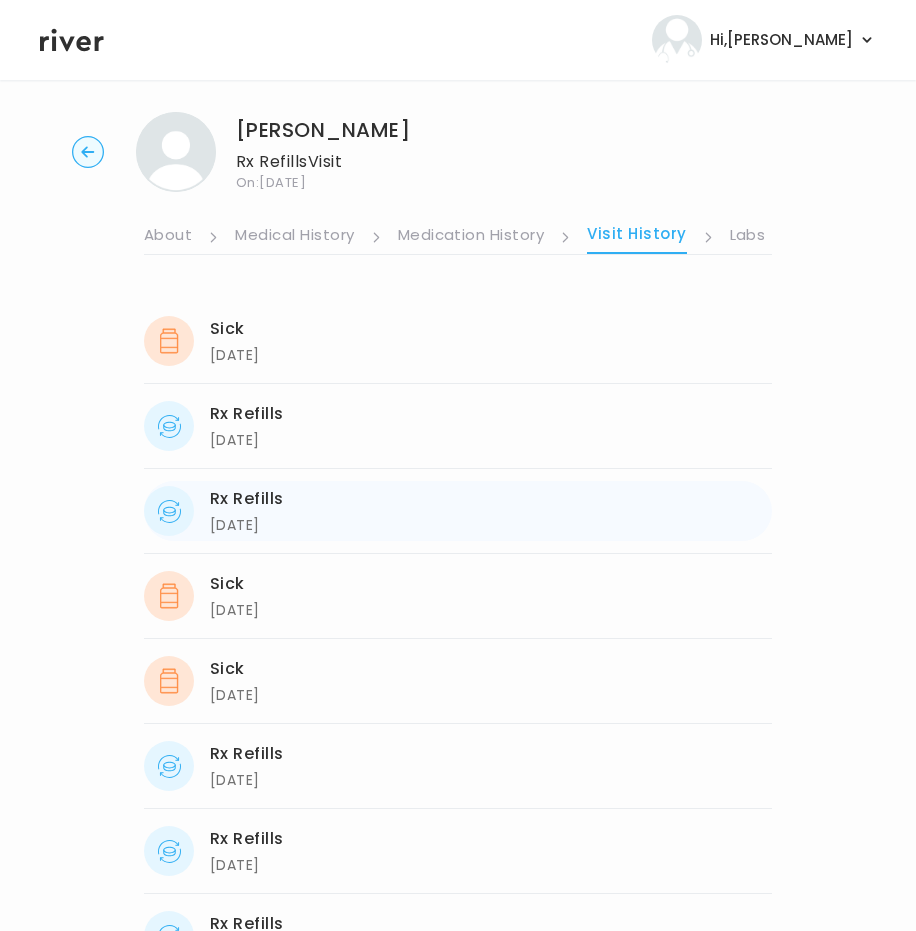 click on "Rx Refills 04/28/2025 04/28/2025" at bounding box center [458, 511] 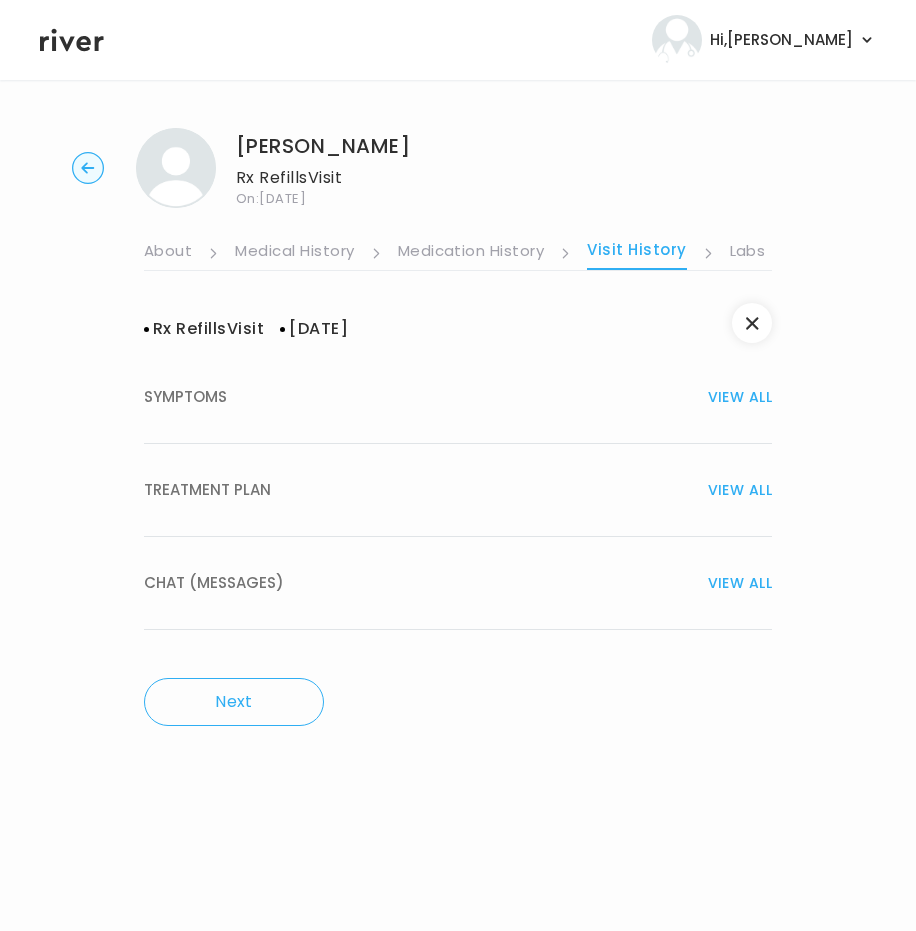 scroll, scrollTop: 0, scrollLeft: 0, axis: both 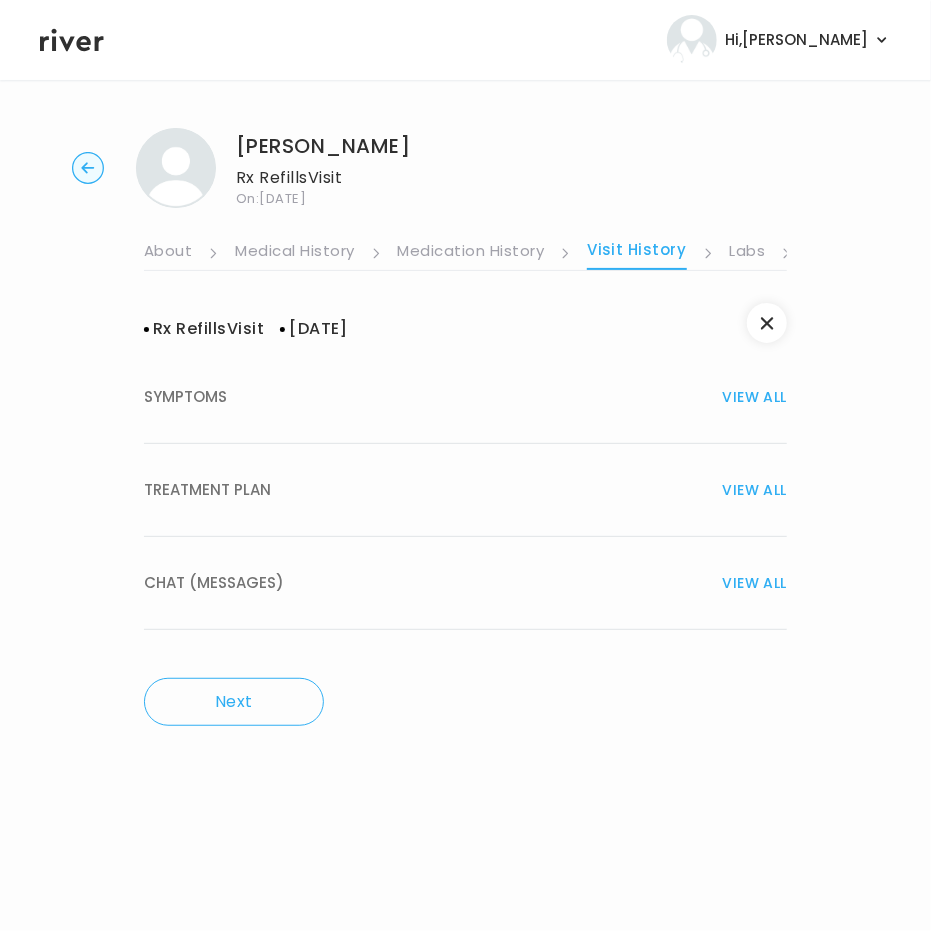 click on "TREATMENT PLAN" at bounding box center [207, 490] 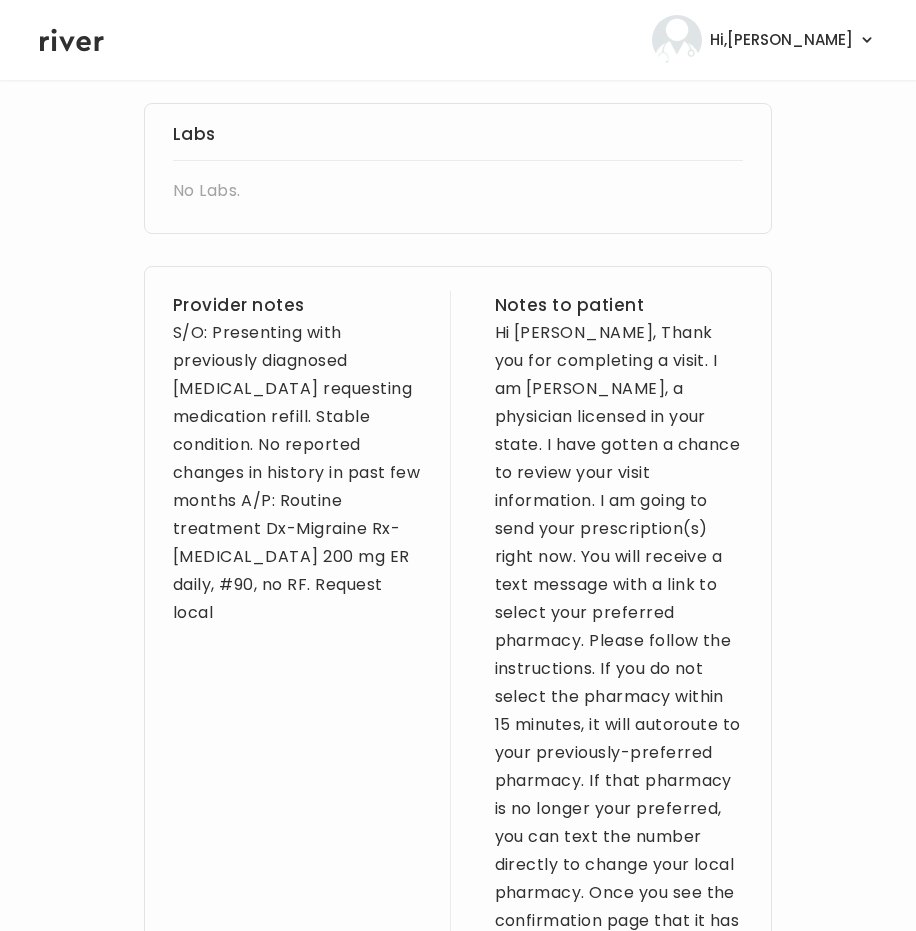 scroll, scrollTop: 722, scrollLeft: 0, axis: vertical 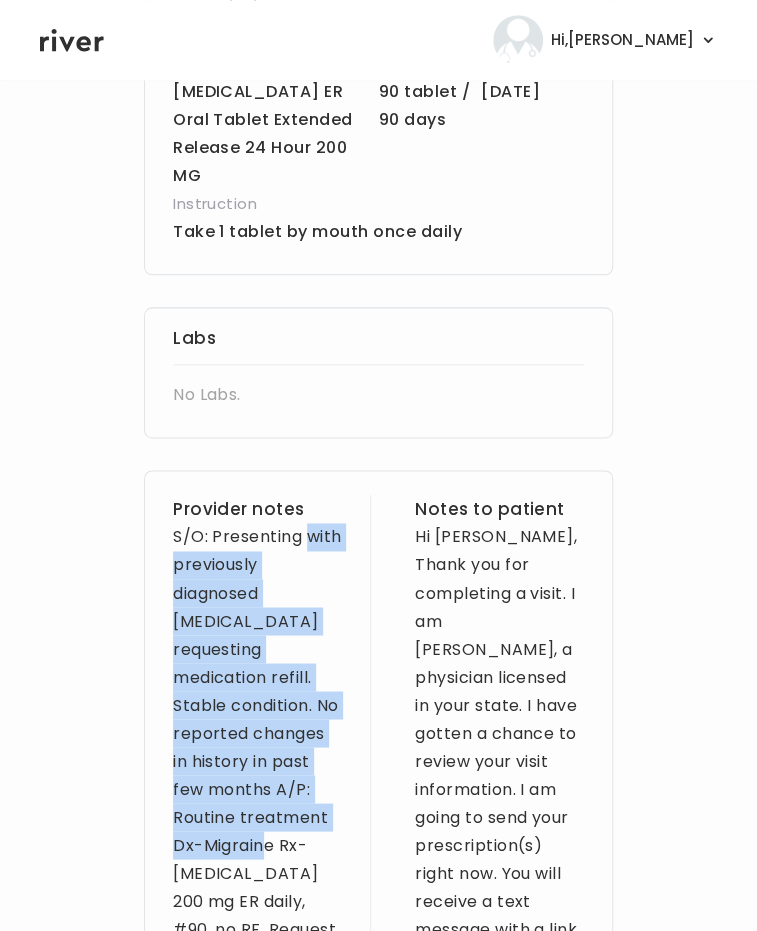 drag, startPoint x: 158, startPoint y: 526, endPoint x: 299, endPoint y: 841, distance: 345.11737 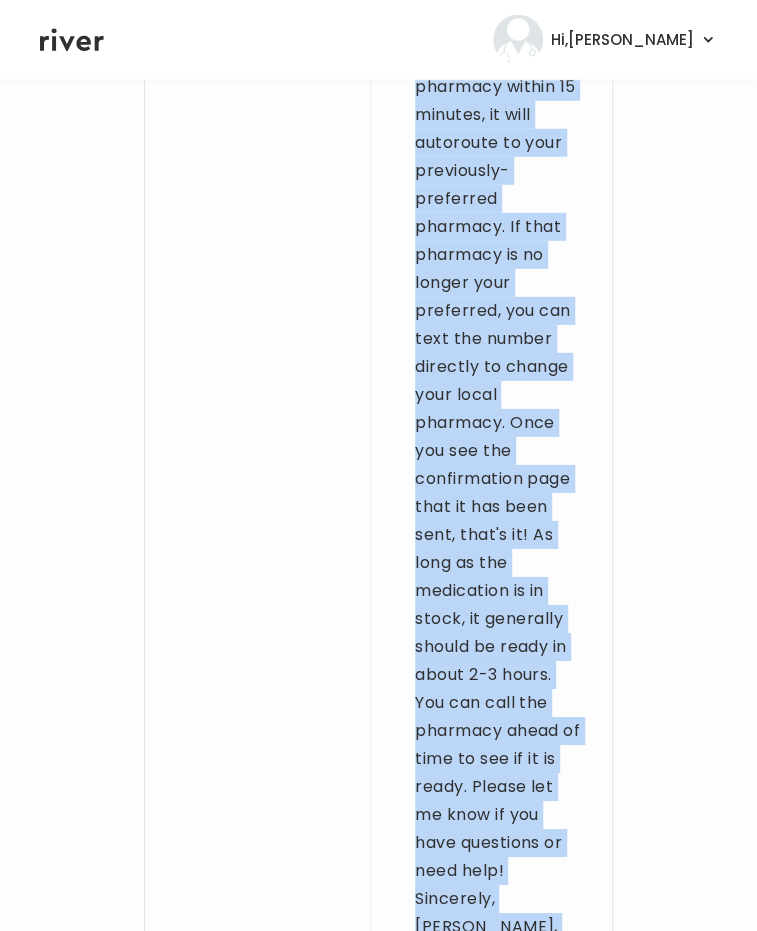 scroll, scrollTop: 1670, scrollLeft: 0, axis: vertical 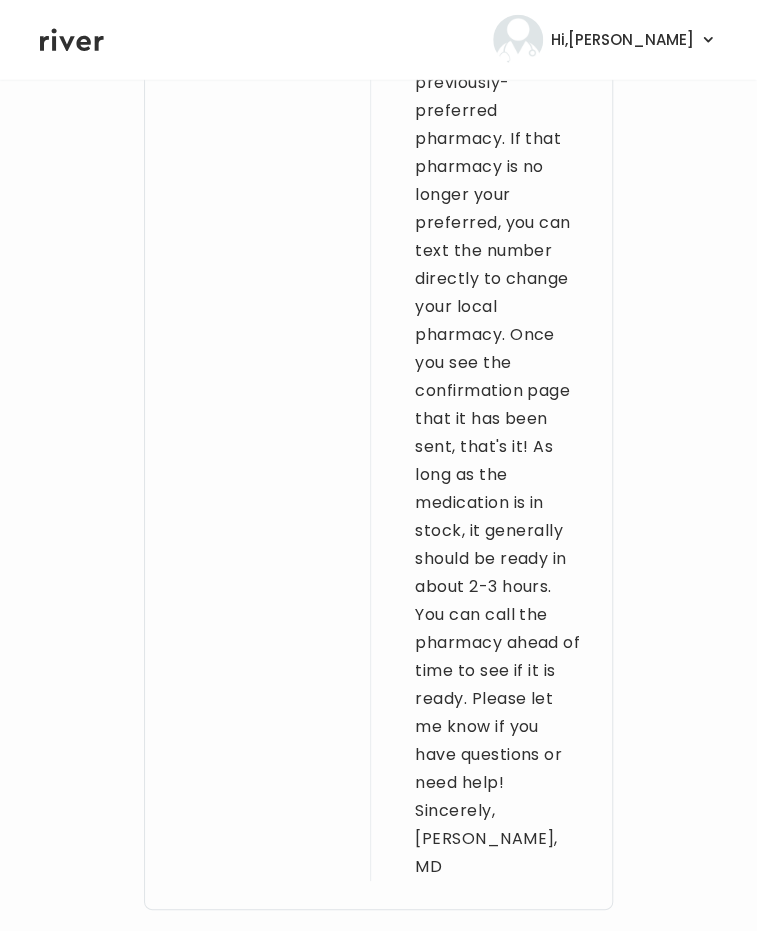 drag, startPoint x: 158, startPoint y: 509, endPoint x: 175, endPoint y: 210, distance: 299.48288 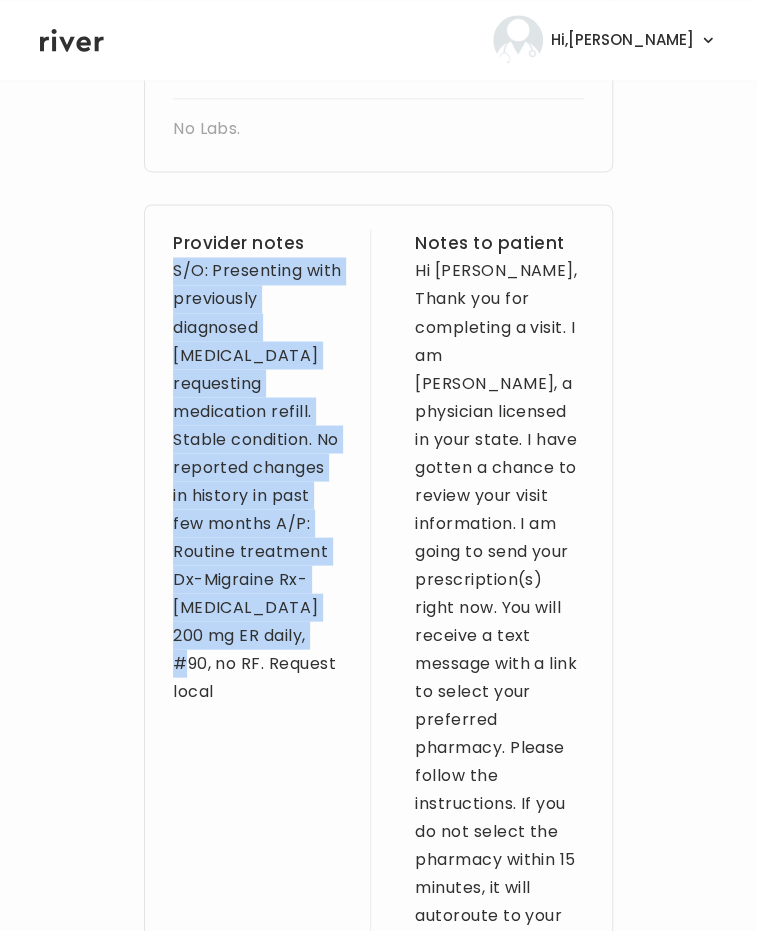 scroll, scrollTop: 808, scrollLeft: 0, axis: vertical 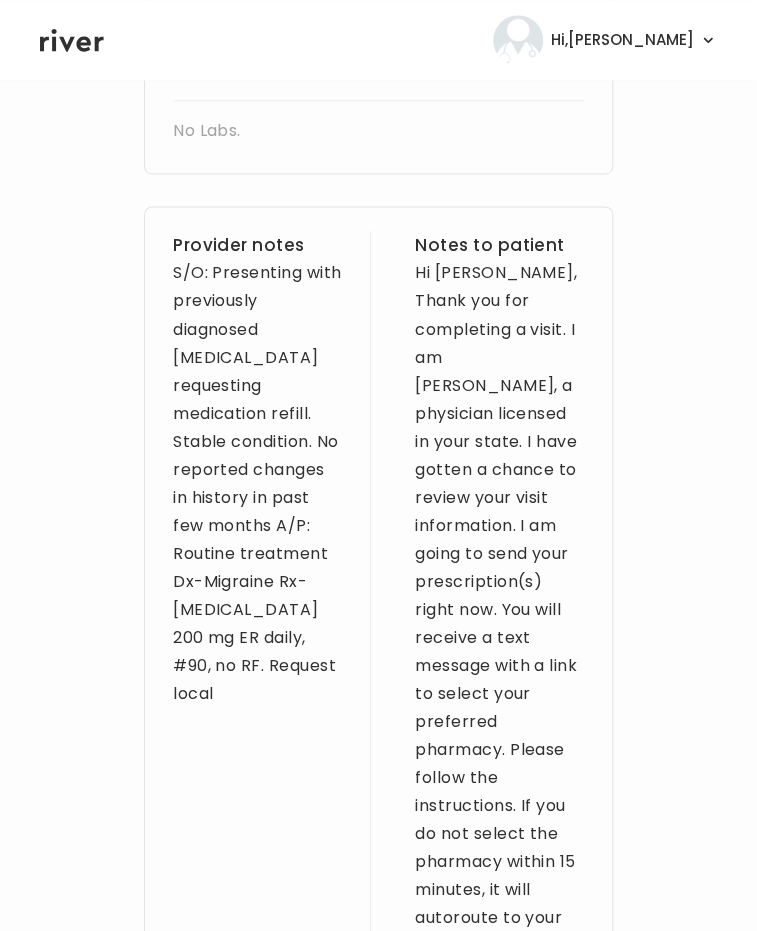 click on "Provider notes S/O: Presenting with previously diagnosed Migraines requesting medication refill. Stable condition. No reported changes in history in past few months A/P: Routine treatment Dx-Migraine Rx-Lamictal 200 mg ER daily, #90, no RF. Request local" at bounding box center (257, 987) 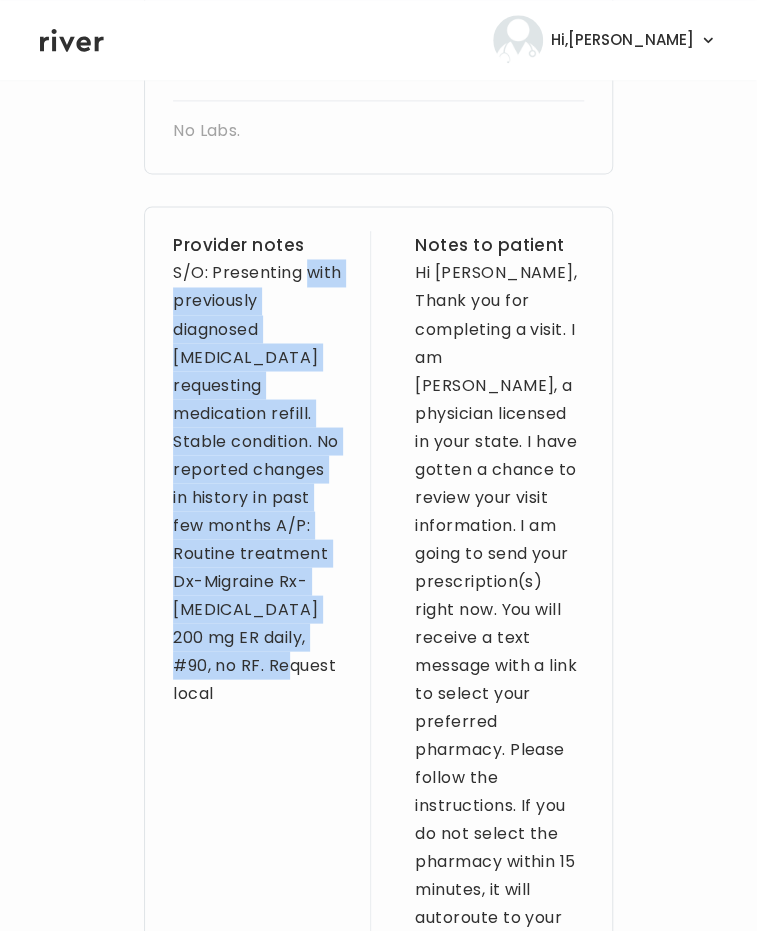 drag, startPoint x: 296, startPoint y: 677, endPoint x: 63, endPoint y: 254, distance: 482.92648 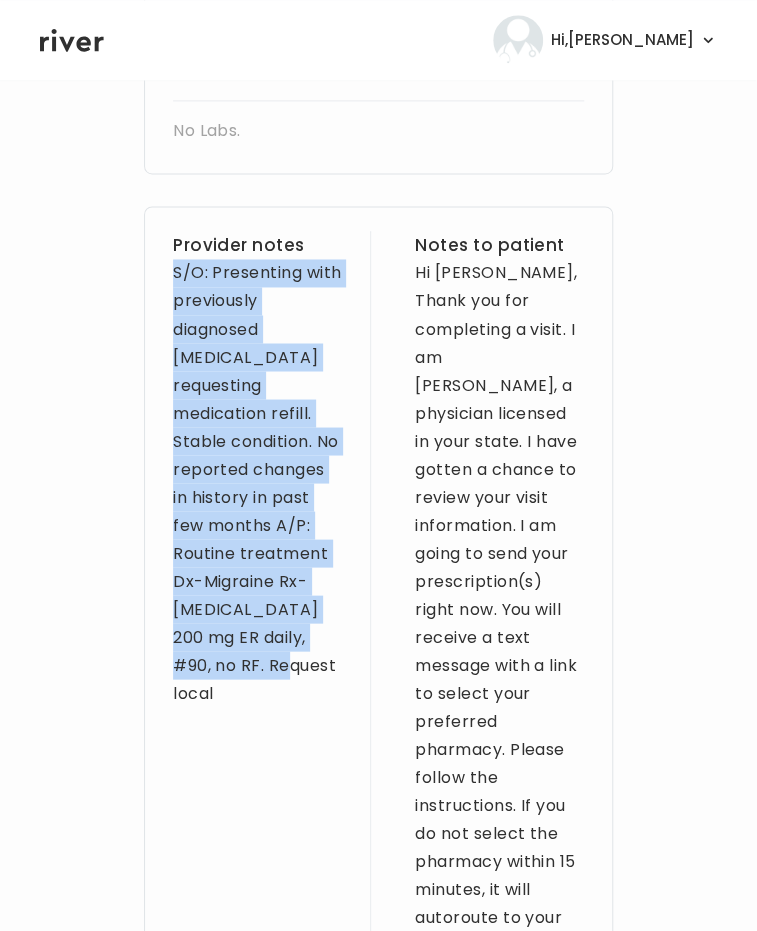 copy on "S/O: Presenting with previously diagnosed Migraines requesting medication refill. Stable condition. No reported changes in history in past few months A/P: Routine treatment Dx-Migraine Rx-Lamictal 200 mg ER daily, #90, no RF. Request local" 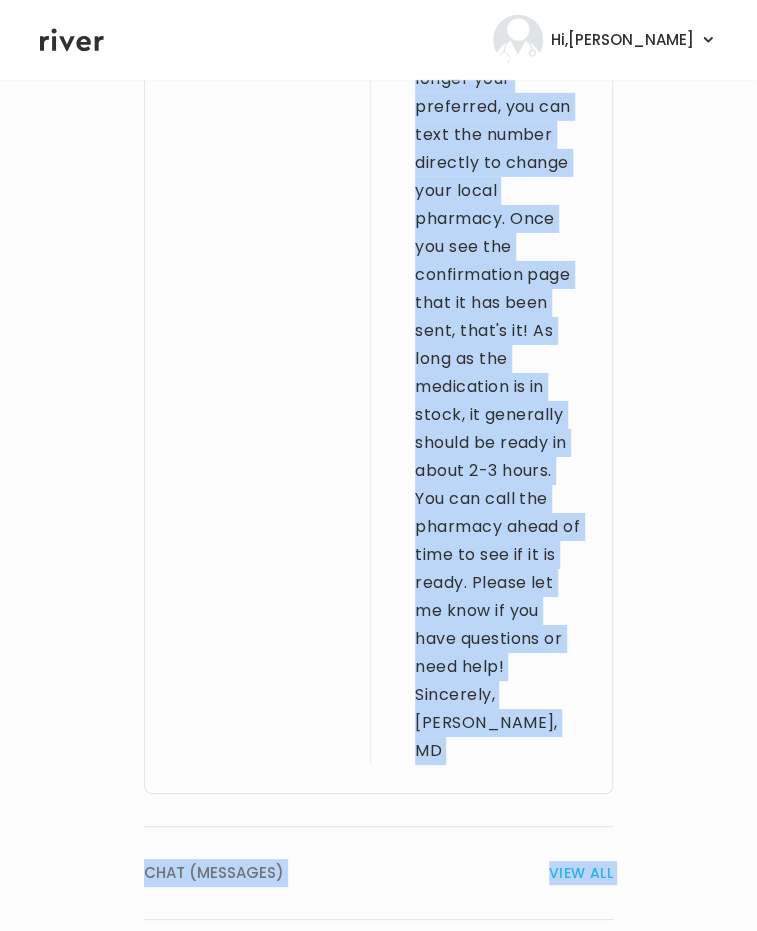 scroll, scrollTop: 1835, scrollLeft: 0, axis: vertical 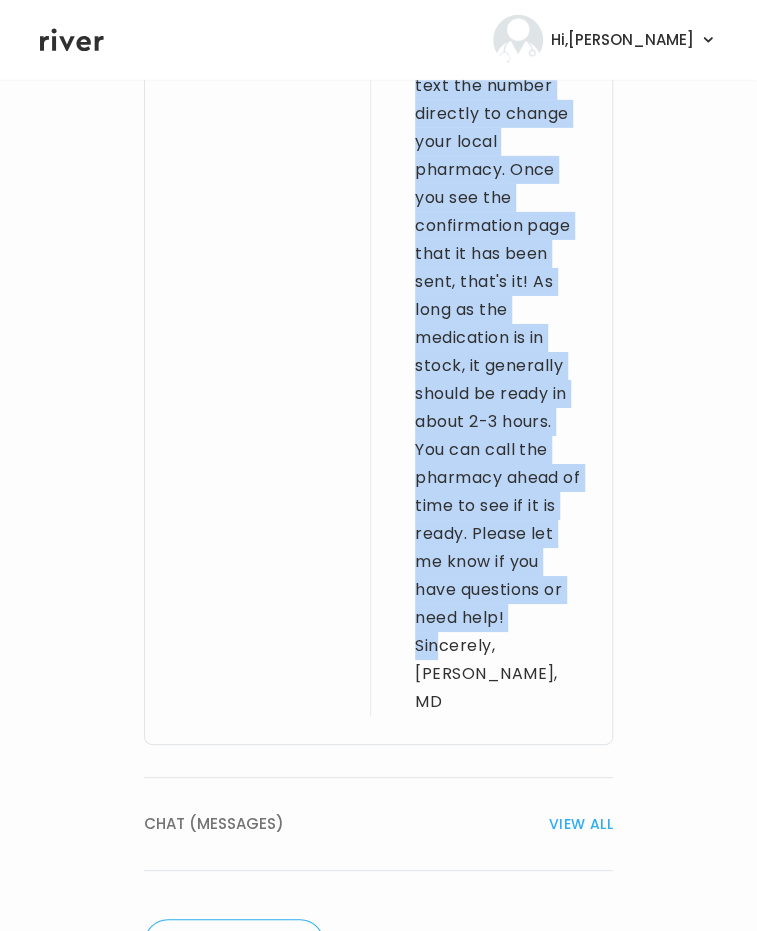 drag, startPoint x: 415, startPoint y: 249, endPoint x: 496, endPoint y: 594, distance: 354.38116 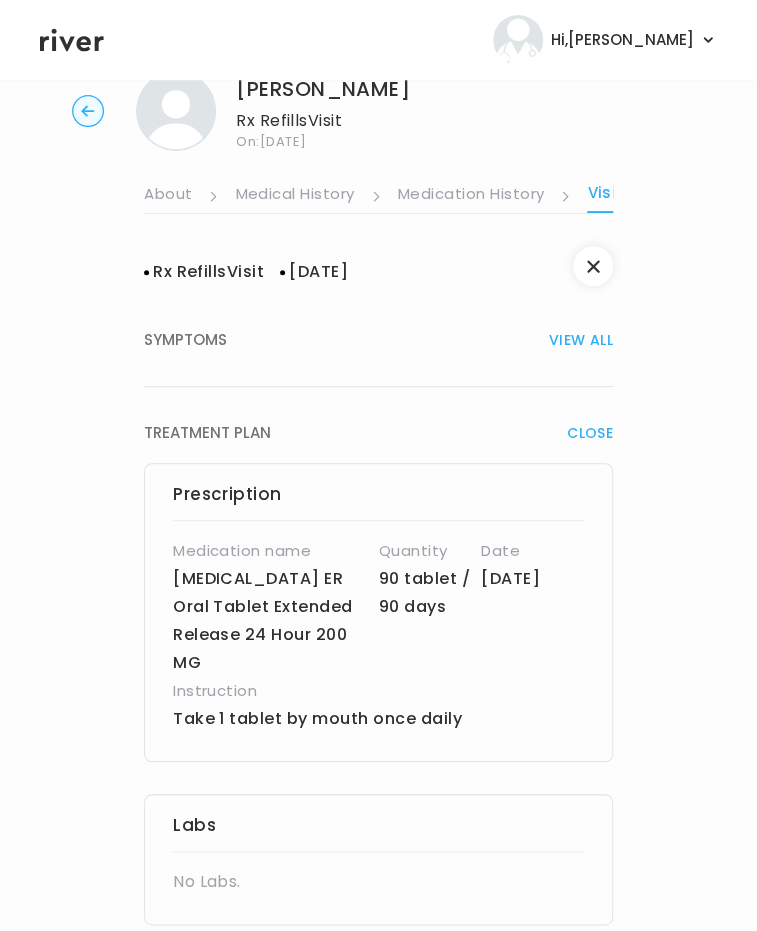 scroll, scrollTop: 58, scrollLeft: 0, axis: vertical 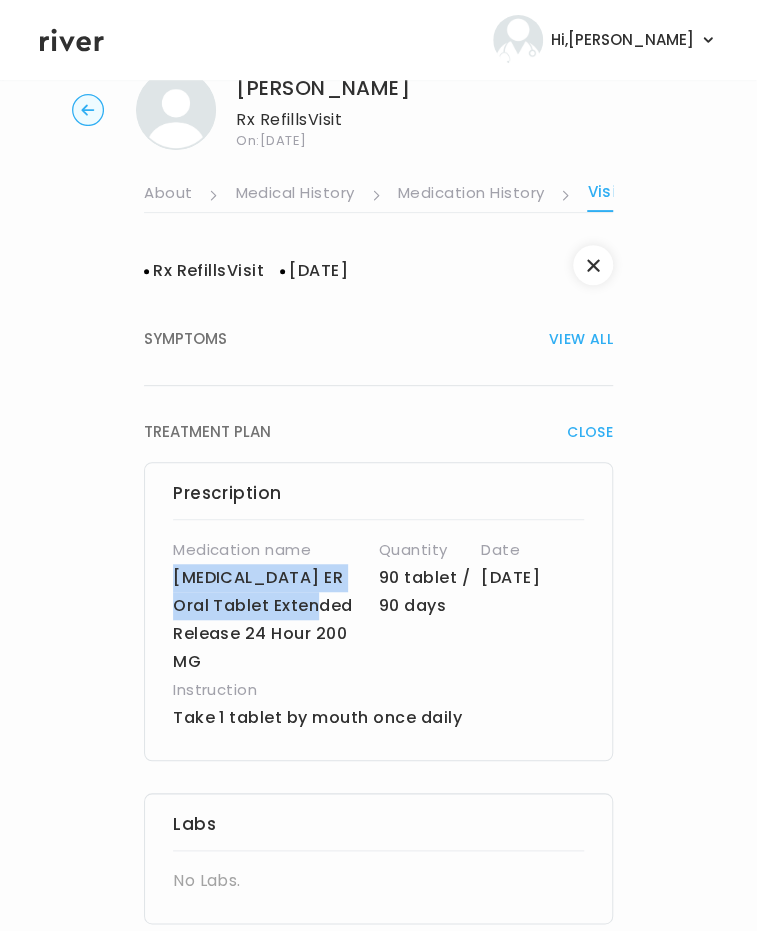 drag, startPoint x: 151, startPoint y: 584, endPoint x: 315, endPoint y: 604, distance: 165.21501 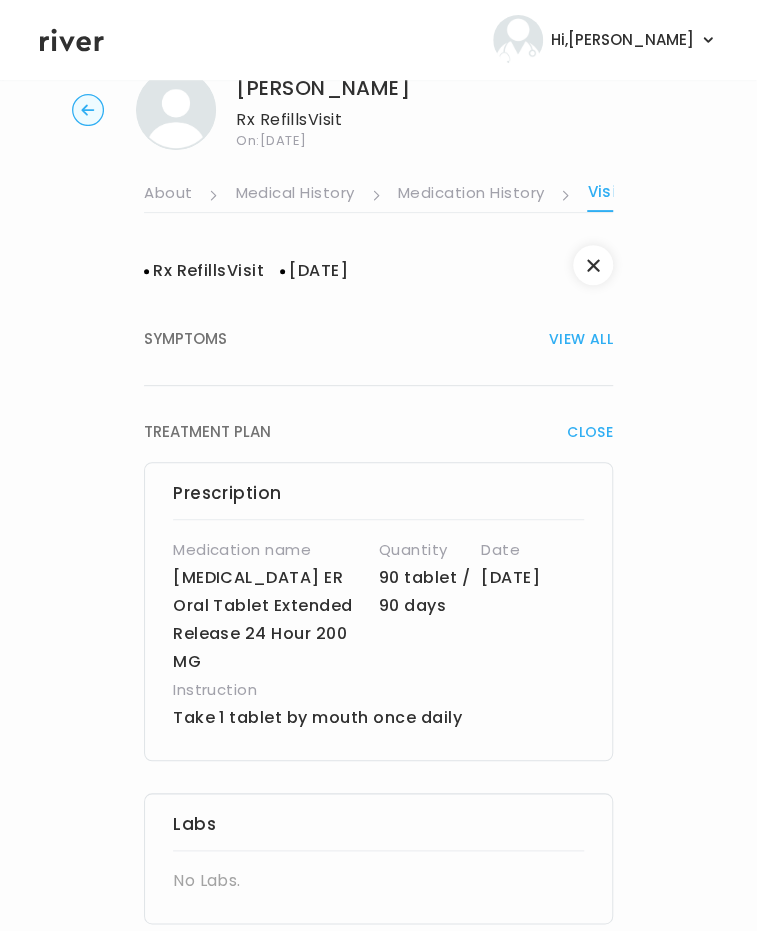 click on "Quantity 90 tablet / 90 days" at bounding box center (430, 606) 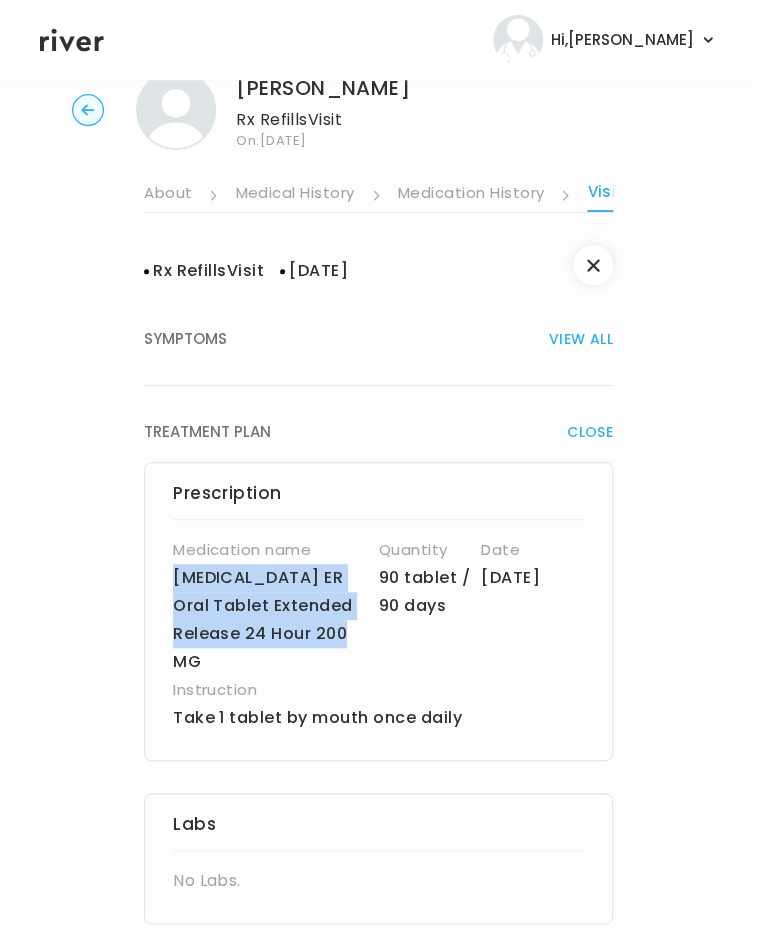drag, startPoint x: 374, startPoint y: 635, endPoint x: 162, endPoint y: 573, distance: 220.88005 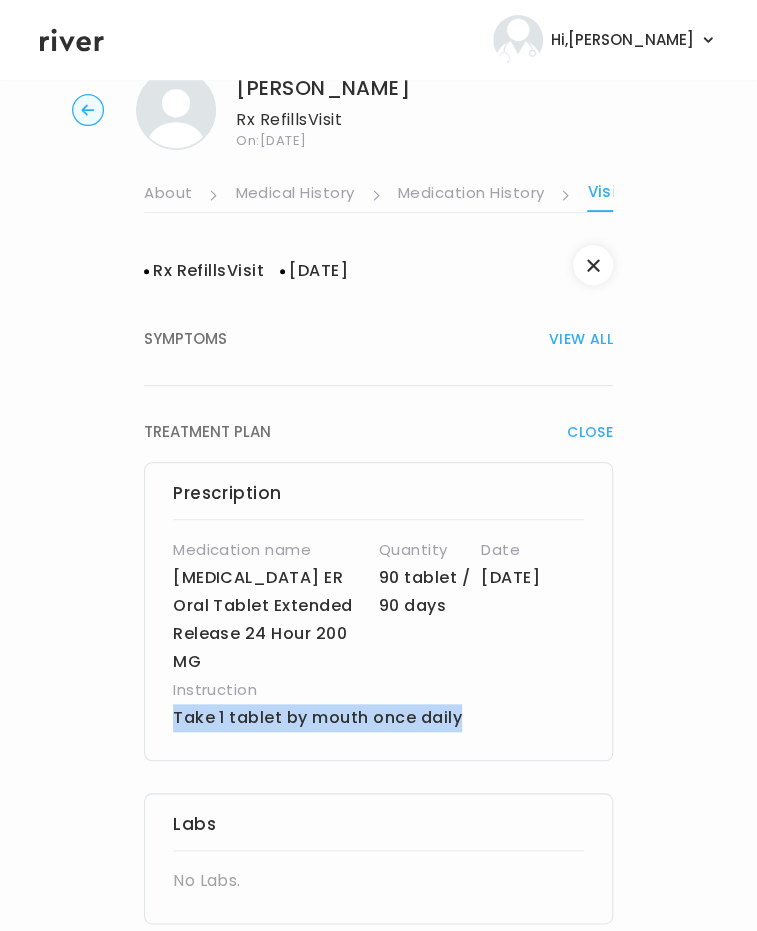 drag, startPoint x: 163, startPoint y: 687, endPoint x: 468, endPoint y: 701, distance: 305.32114 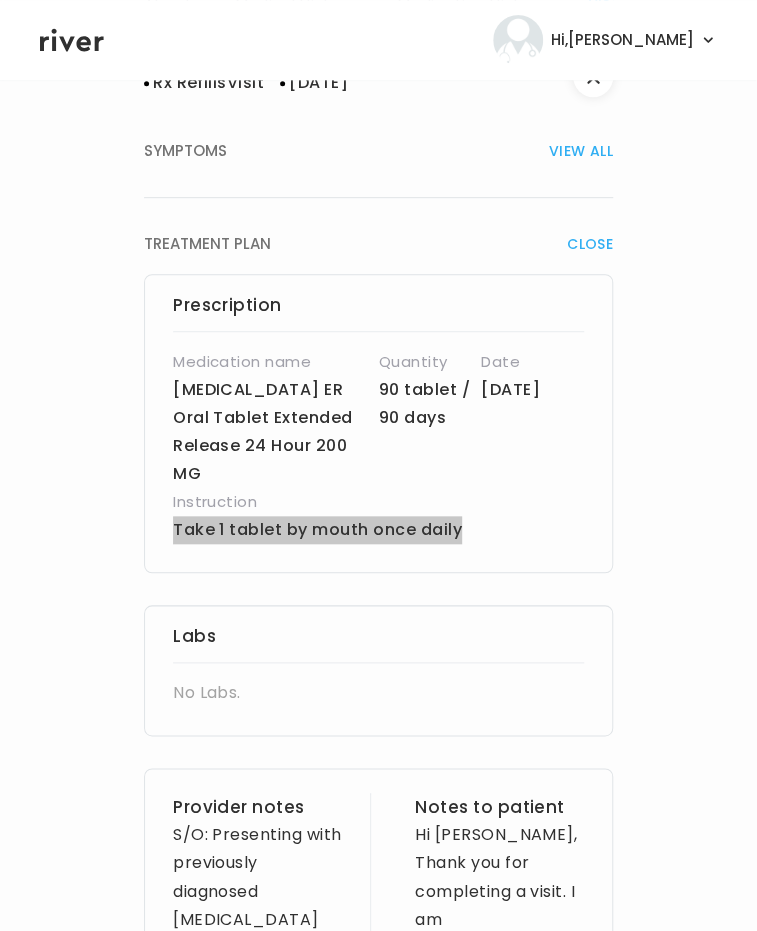 scroll, scrollTop: 0, scrollLeft: 0, axis: both 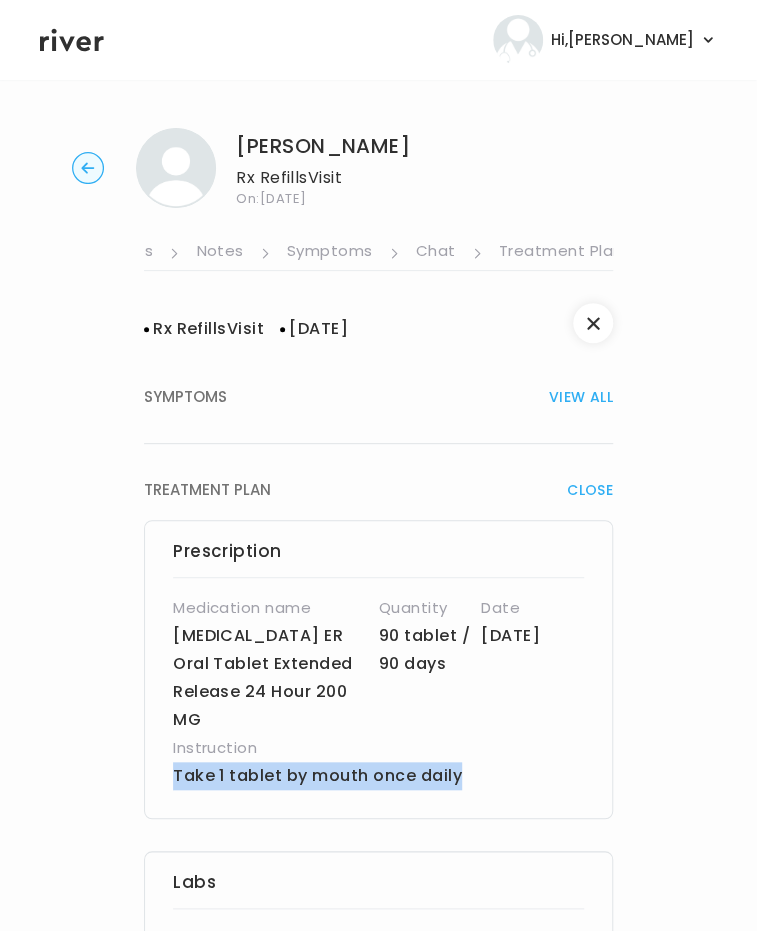 click on "Symptoms" at bounding box center (330, 253) 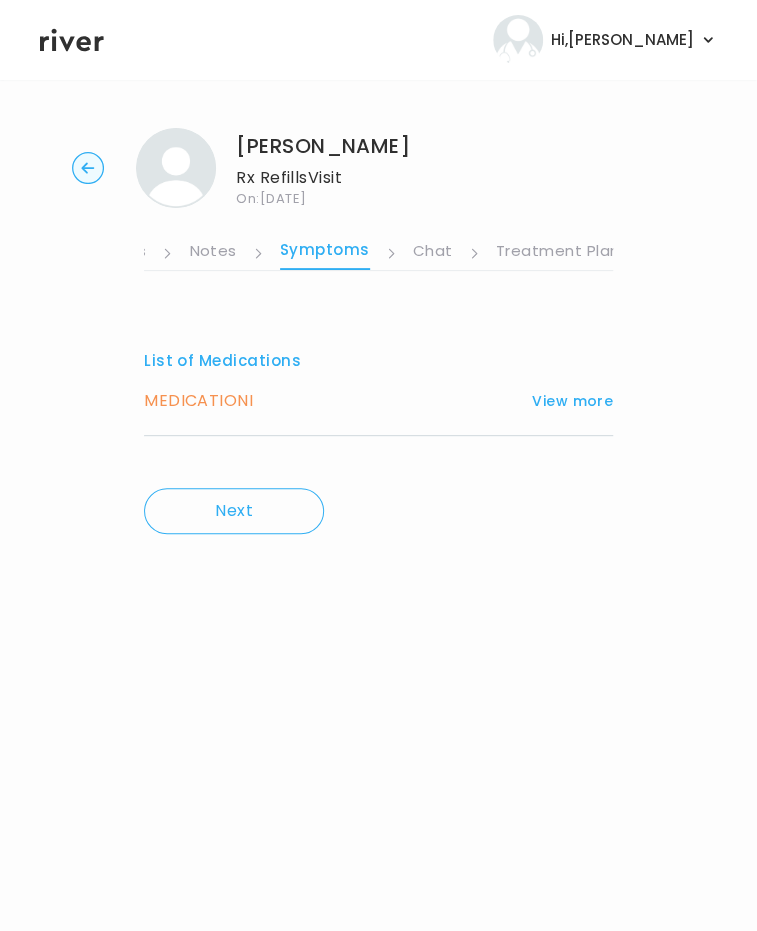 scroll, scrollTop: 0, scrollLeft: 610, axis: horizontal 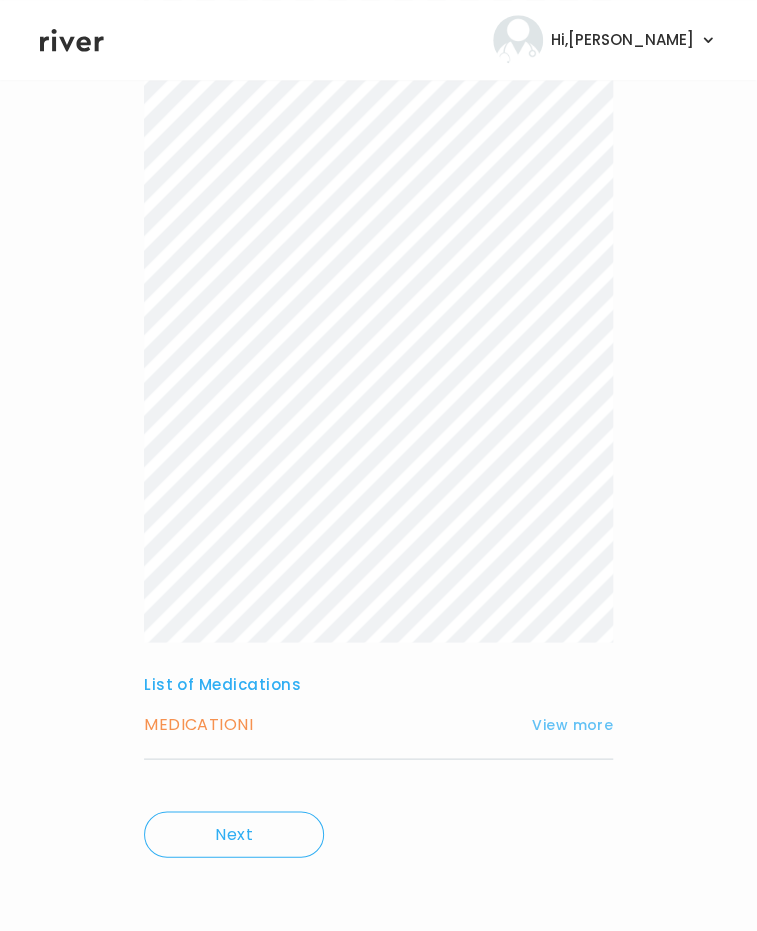 click on "View more" at bounding box center (572, 724) 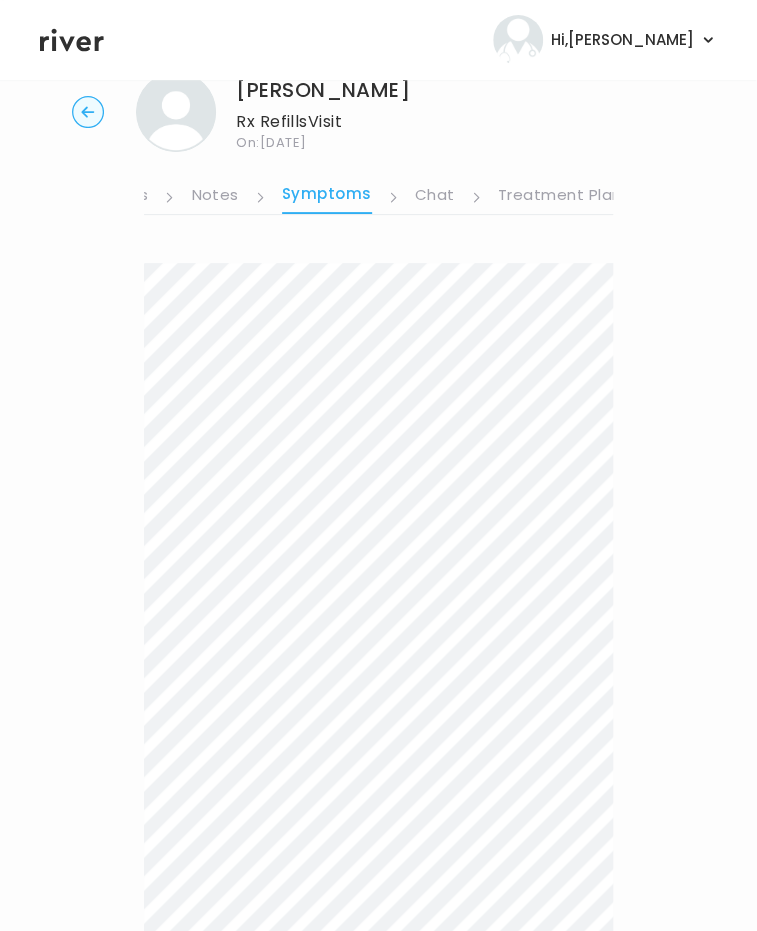 scroll, scrollTop: 0, scrollLeft: 0, axis: both 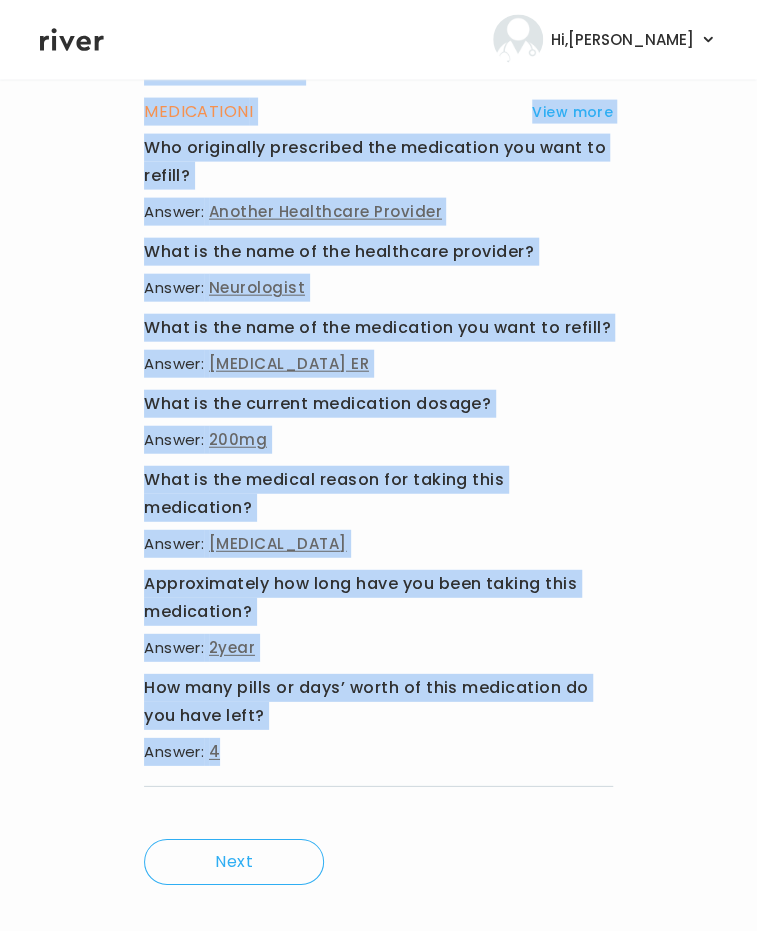 drag, startPoint x: 182, startPoint y: 312, endPoint x: 497, endPoint y: 680, distance: 484.40582 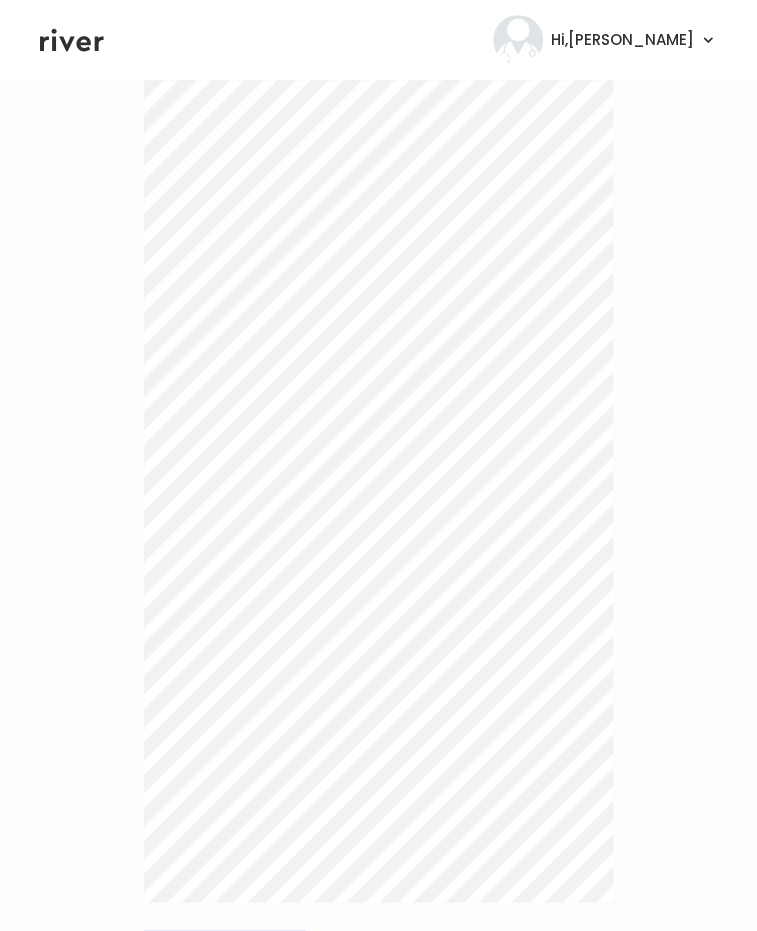scroll, scrollTop: 0, scrollLeft: 0, axis: both 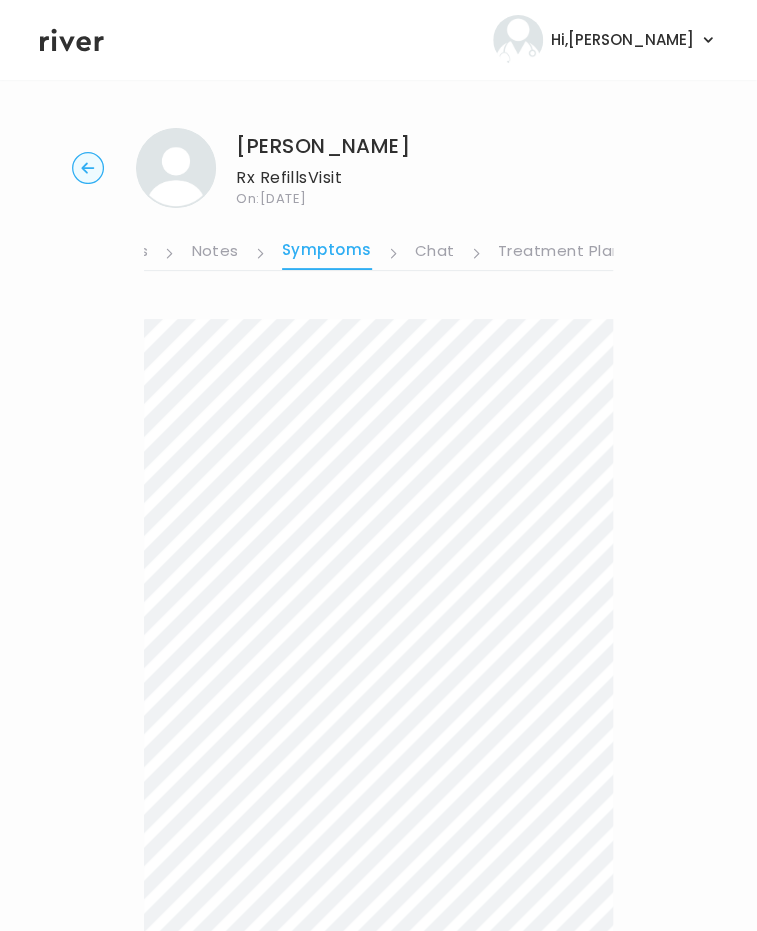 click 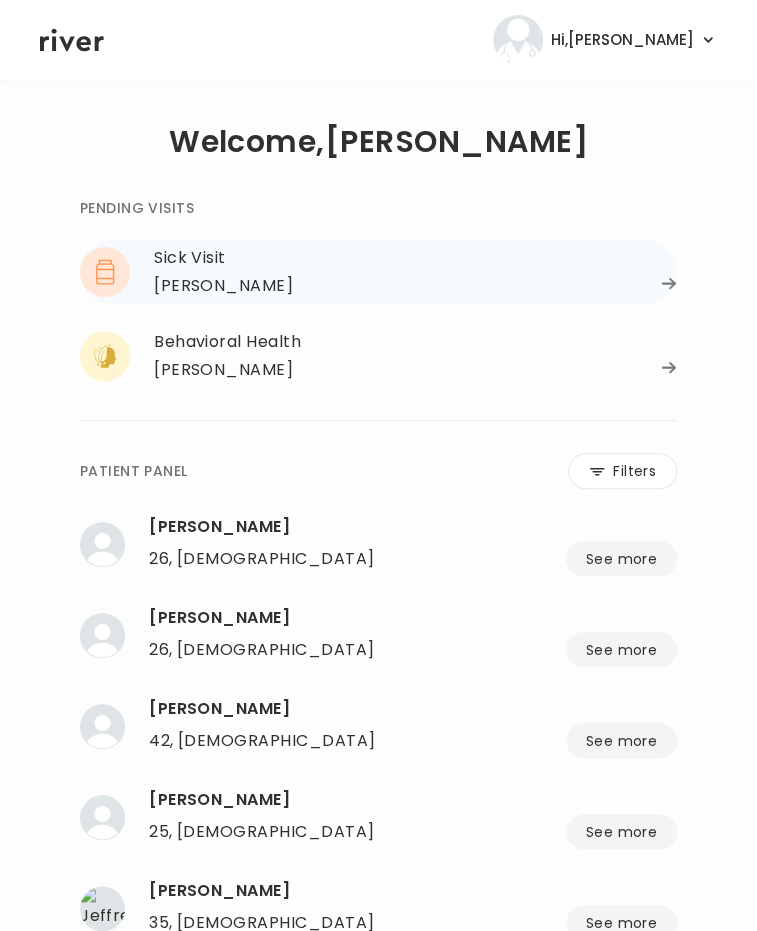 click on "Janet Braswell" at bounding box center (223, 286) 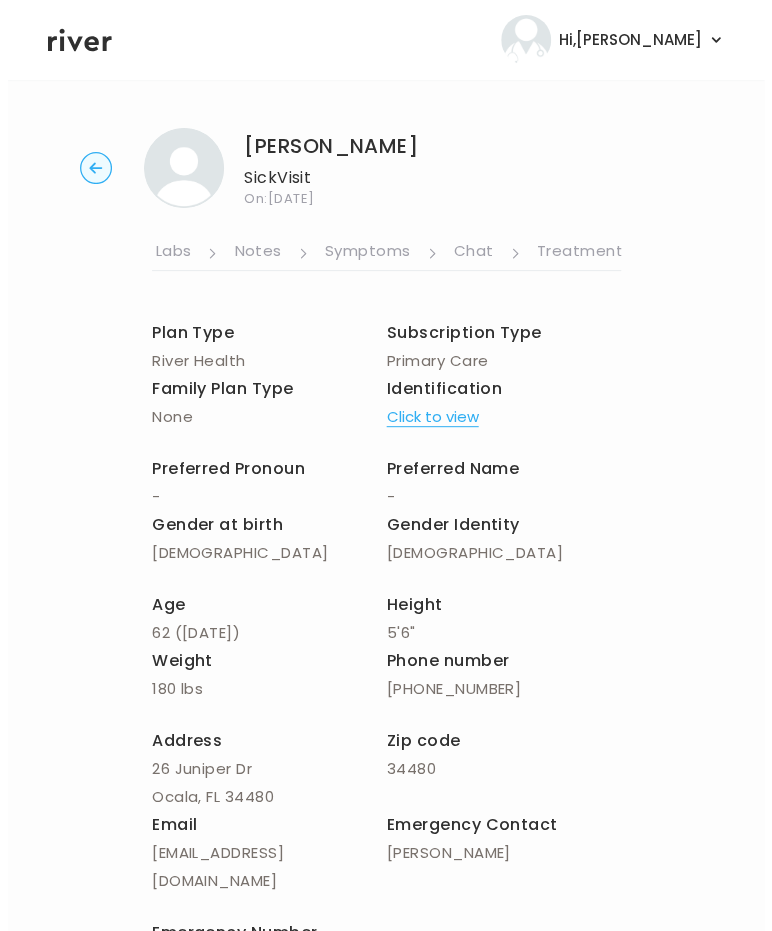 scroll, scrollTop: 0, scrollLeft: 610, axis: horizontal 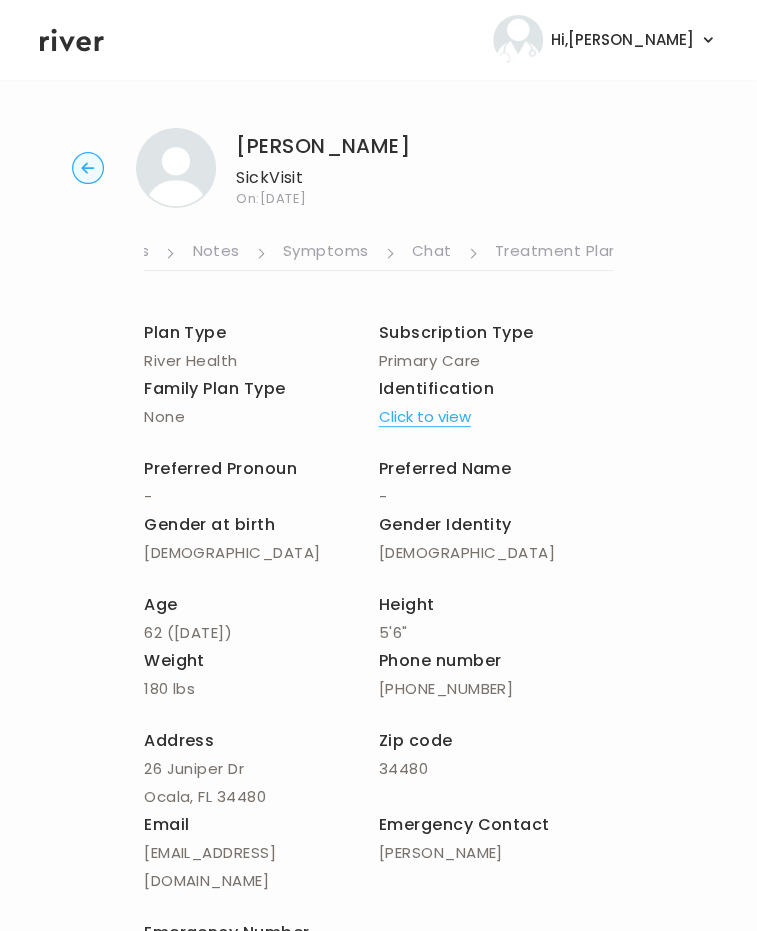click on "About Medical History Medication History Visit History Labs Notes Symptoms Chat Treatment Plan" at bounding box center (378, 239) 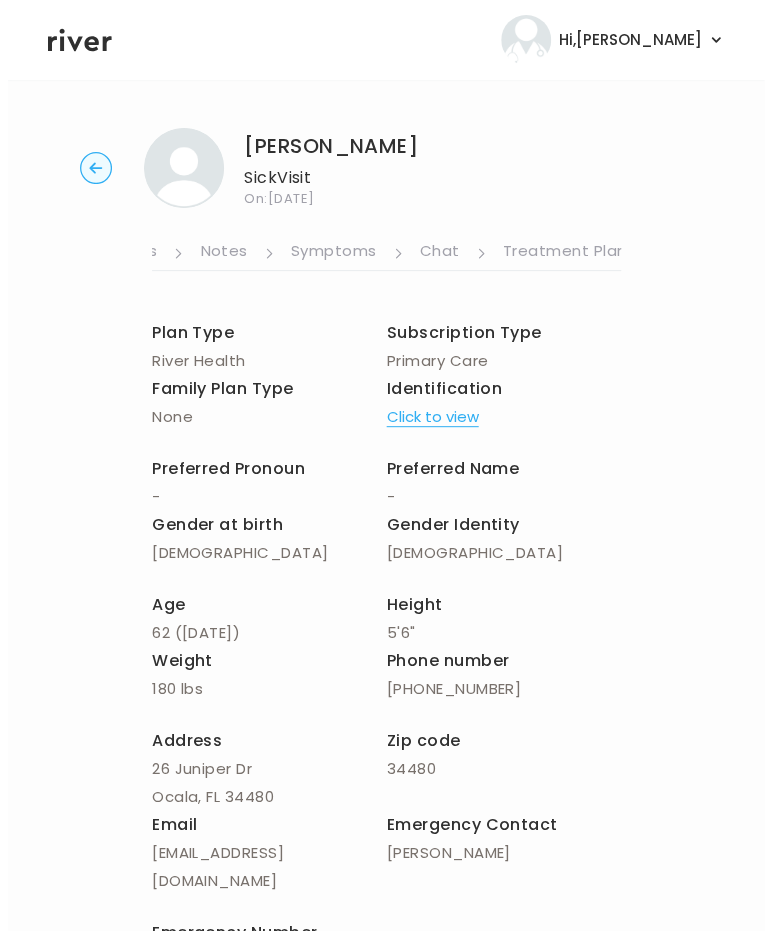 scroll, scrollTop: 0, scrollLeft: 596, axis: horizontal 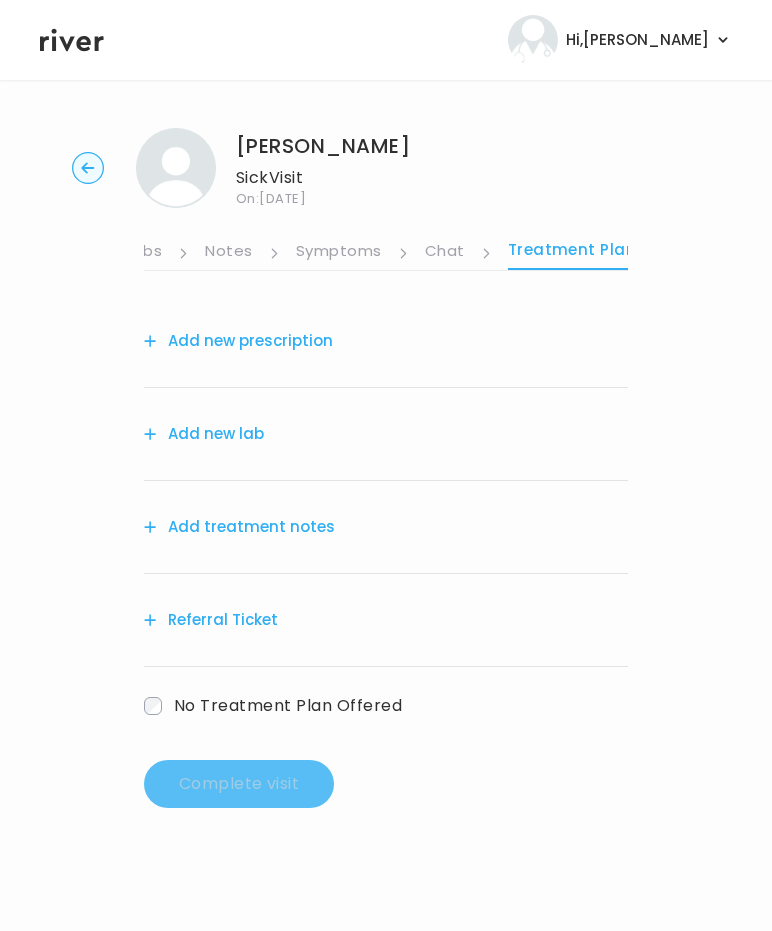 click on "Symptoms" at bounding box center (339, 253) 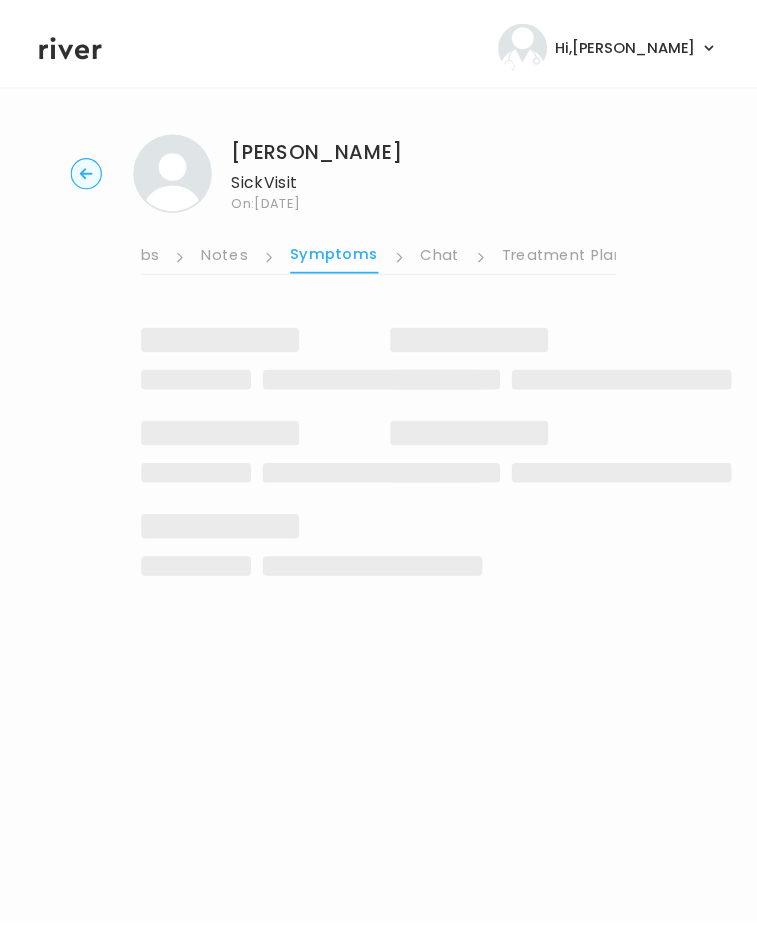 scroll, scrollTop: 0, scrollLeft: 595, axis: horizontal 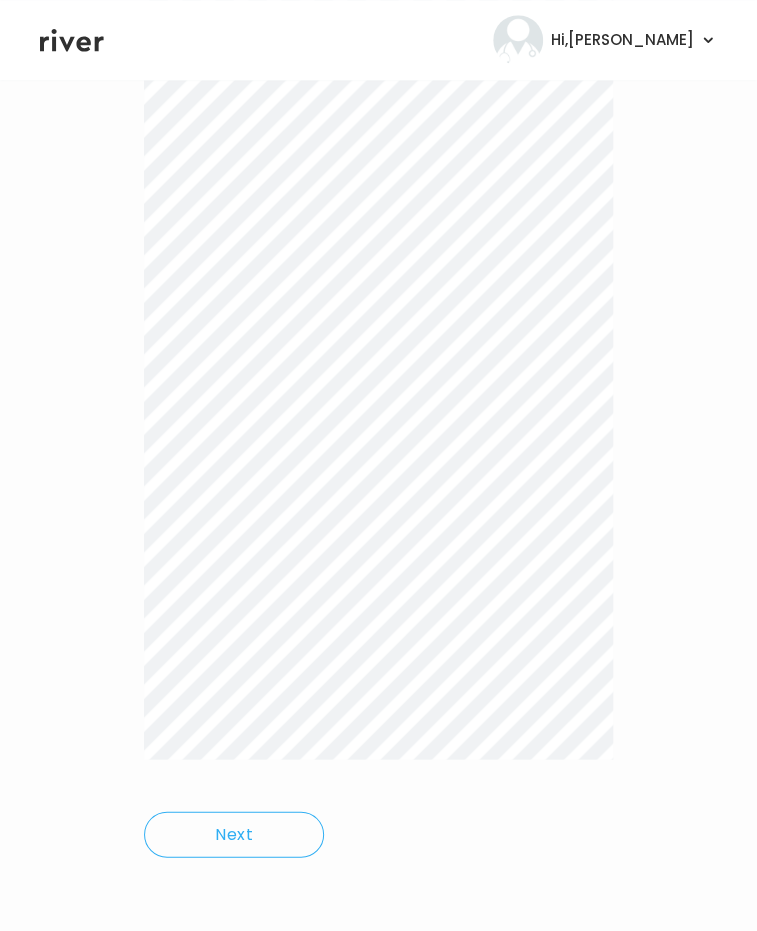 click on "Janet Braswell Sick  Visit On:  28 Jul 2025 About Medical History Medication History Visit History Labs Notes Symptoms Chat Treatment Plan Next" at bounding box center (378, 184) 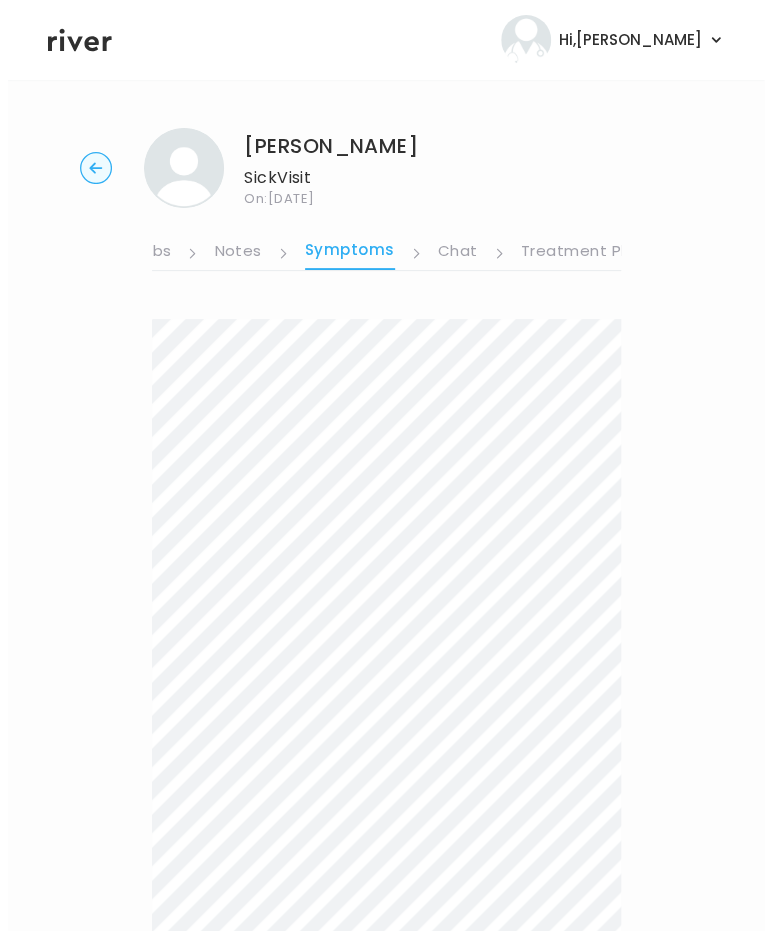 scroll, scrollTop: 0, scrollLeft: 610, axis: horizontal 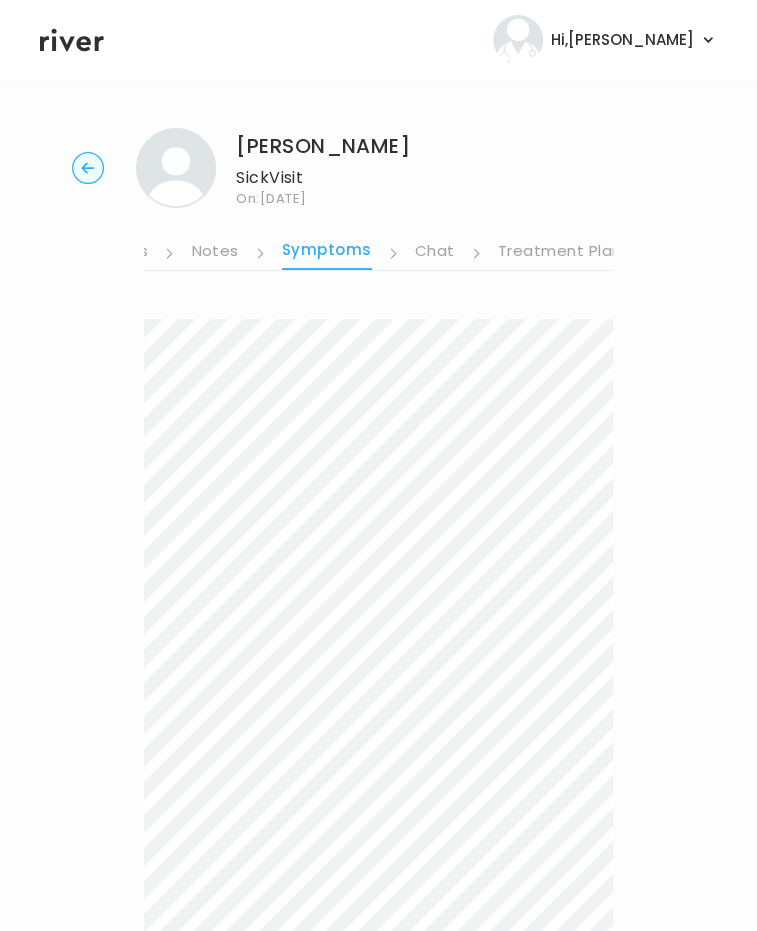click on "Treatment Plan" at bounding box center (560, 253) 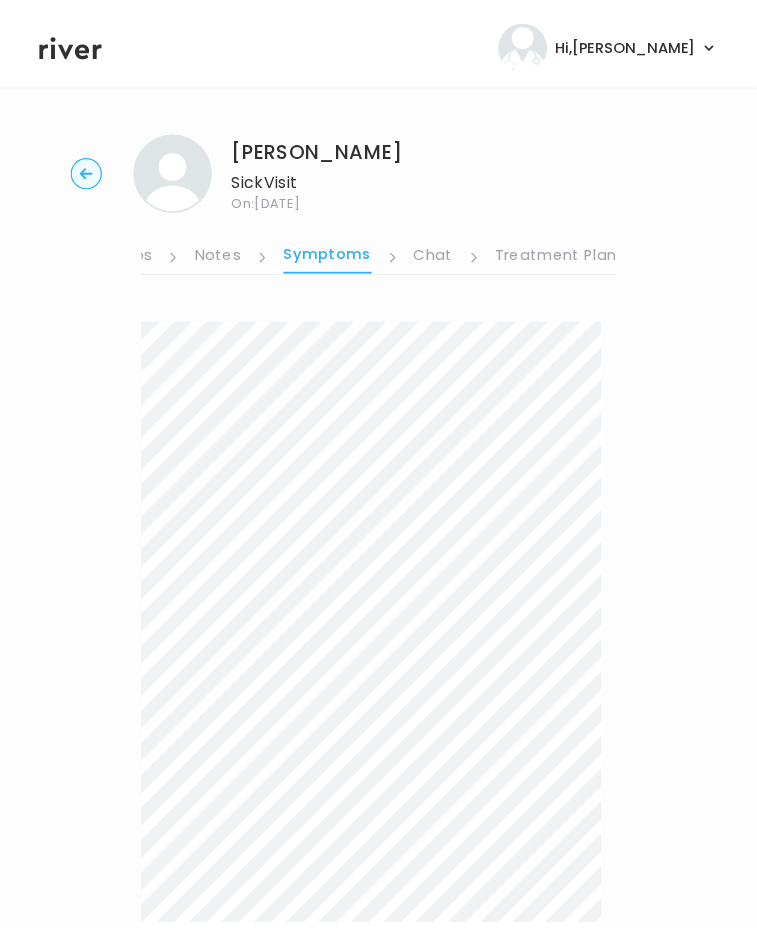 scroll, scrollTop: 0, scrollLeft: 596, axis: horizontal 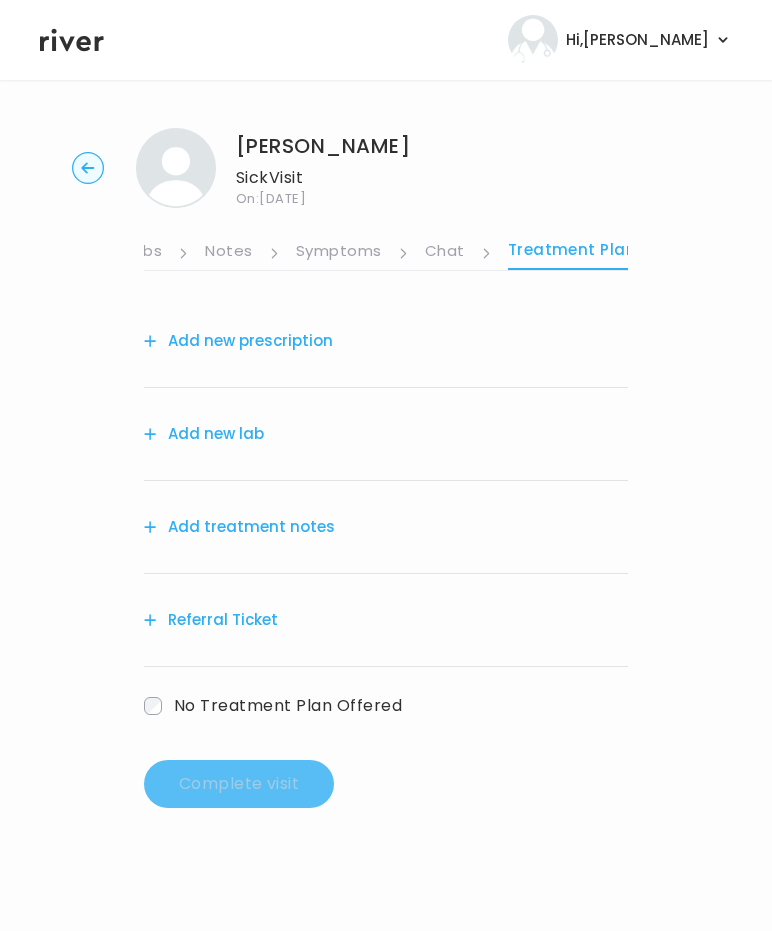 click on "Add treatment notes" at bounding box center [239, 527] 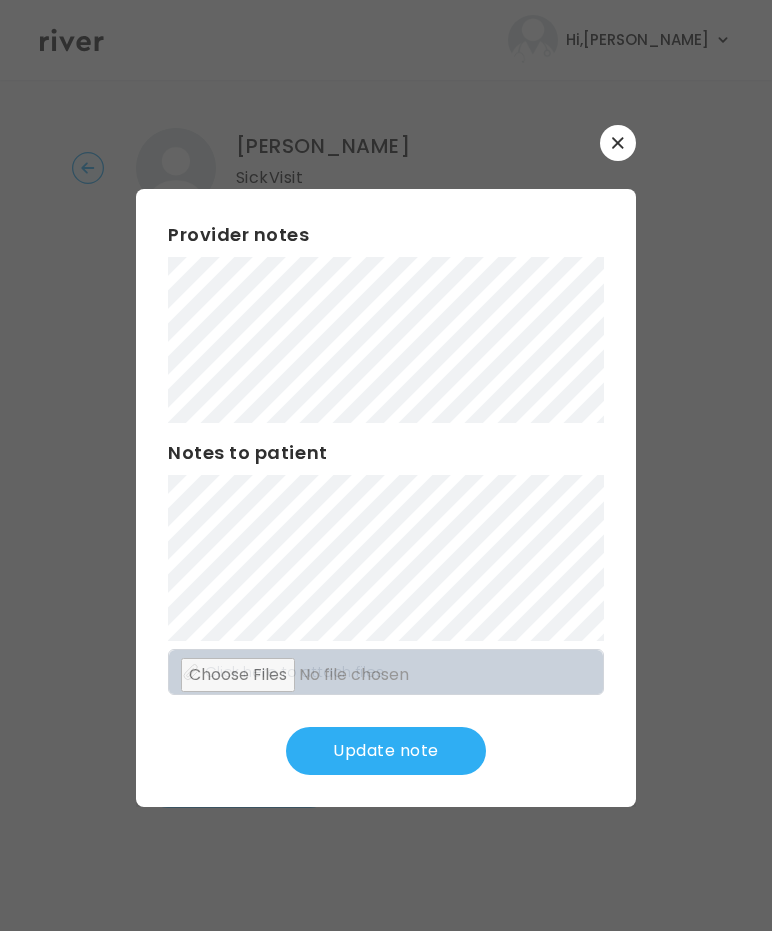 click on "Update note" at bounding box center [386, 751] 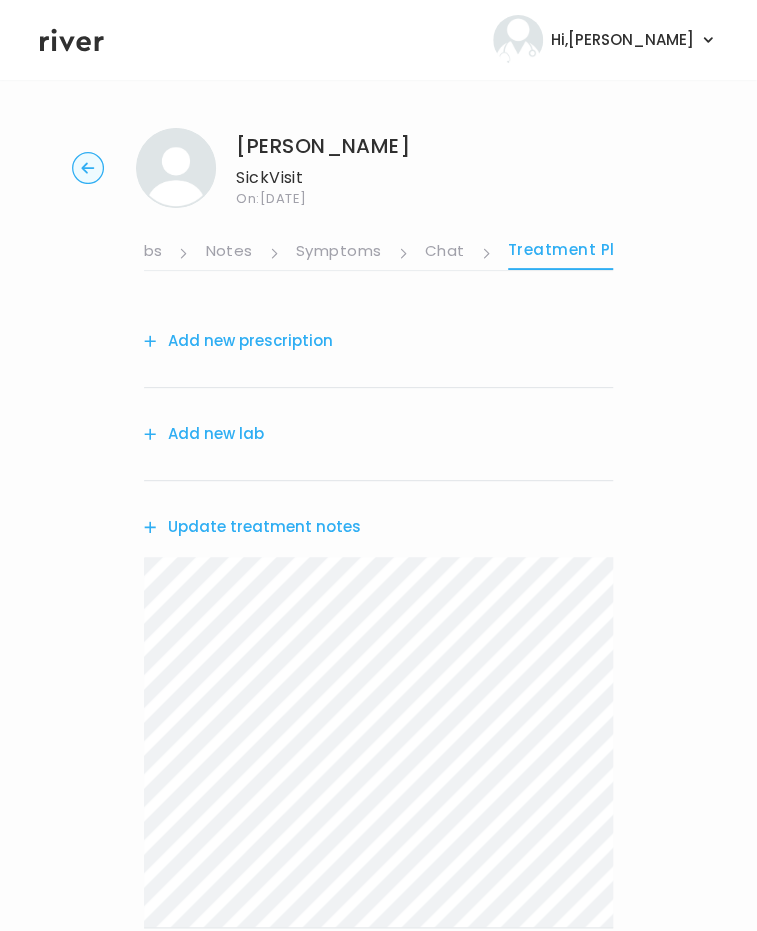 click on "Symptoms" at bounding box center (339, 253) 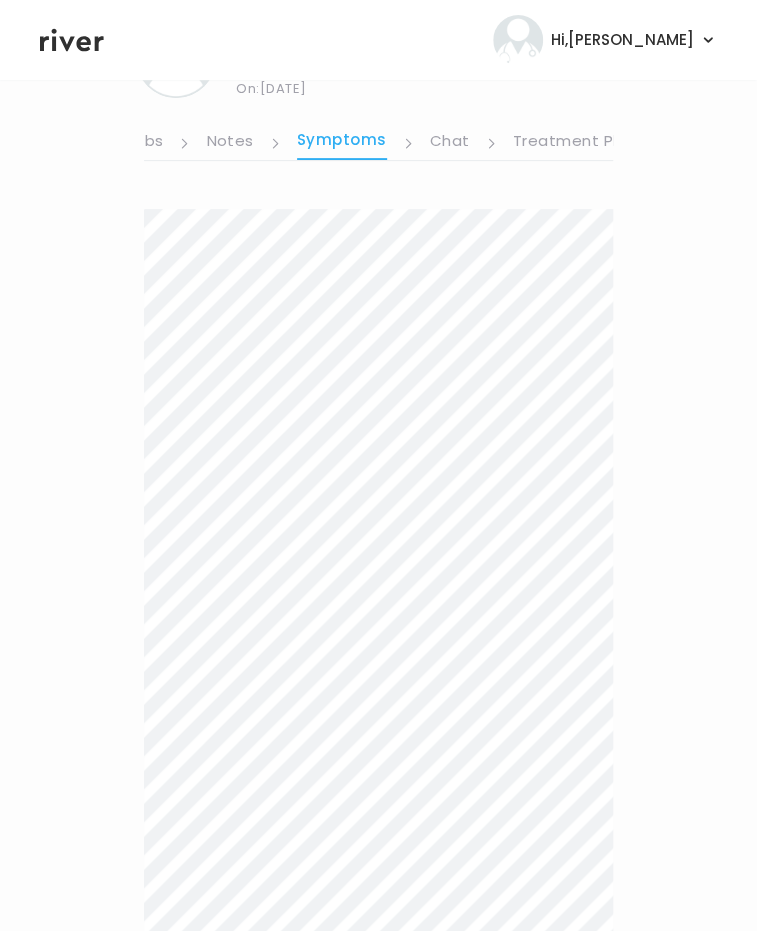 scroll, scrollTop: 0, scrollLeft: 0, axis: both 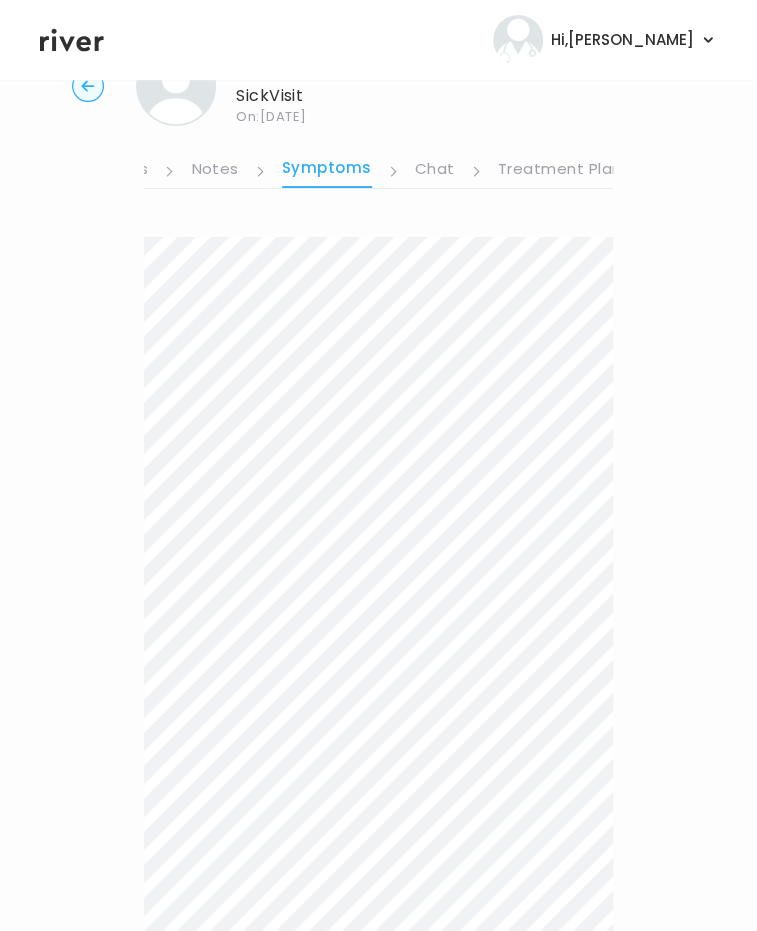 click on "Symptoms" at bounding box center [327, 171] 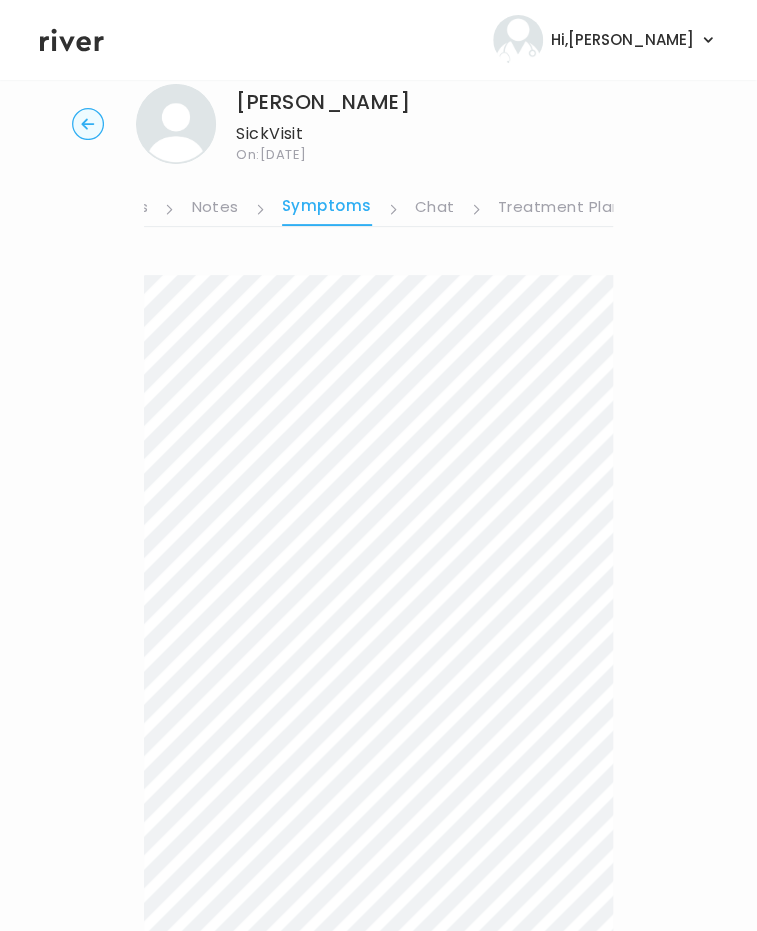 scroll, scrollTop: 0, scrollLeft: 0, axis: both 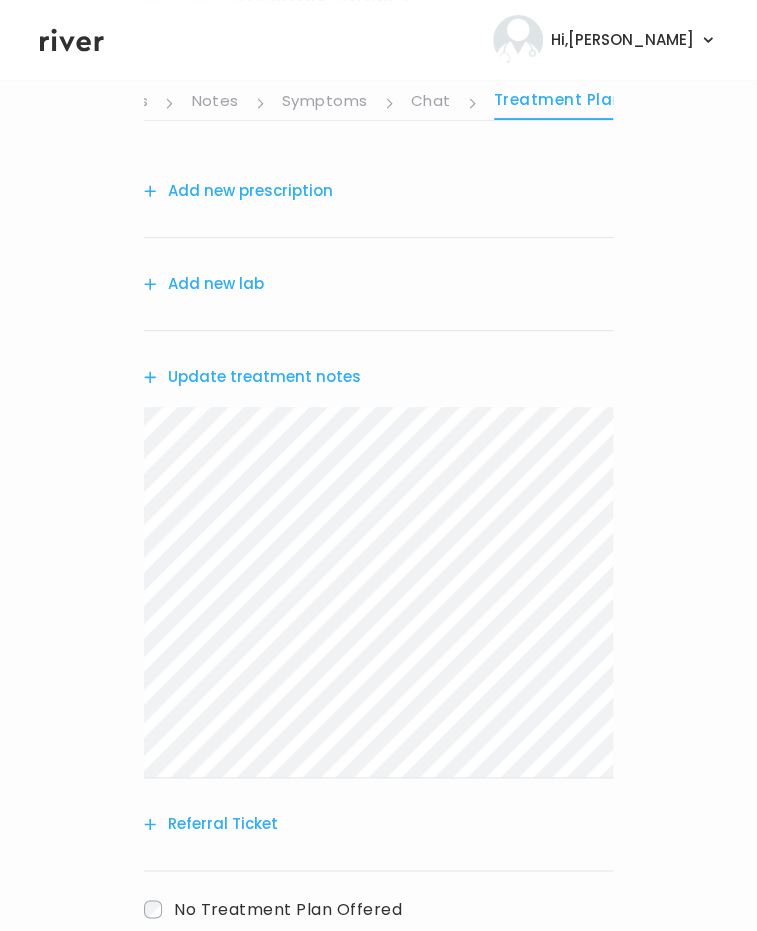 click on "Update treatment notes" at bounding box center (252, 377) 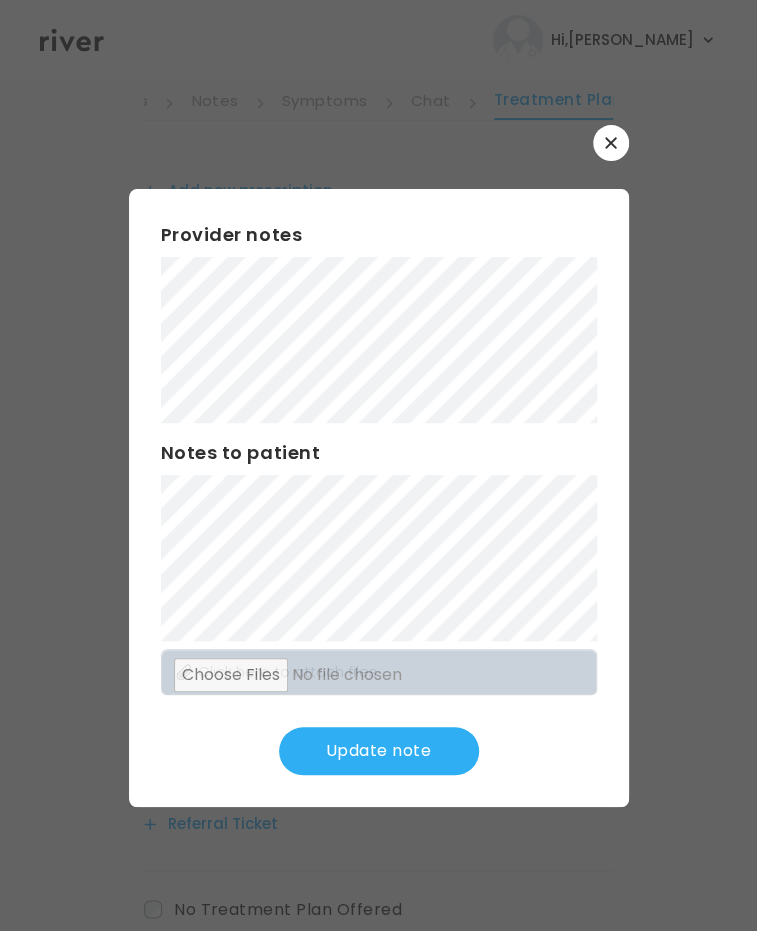 click on "​ Provider notes Notes to patient Click here to attach files Update note" at bounding box center [378, 465] 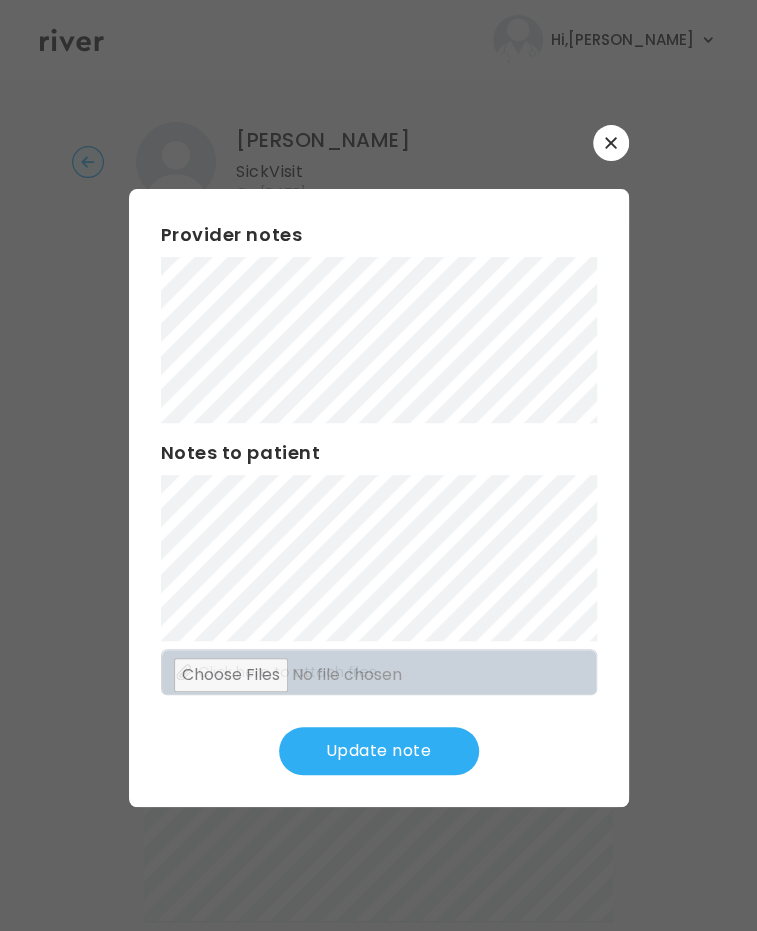 scroll, scrollTop: 0, scrollLeft: 0, axis: both 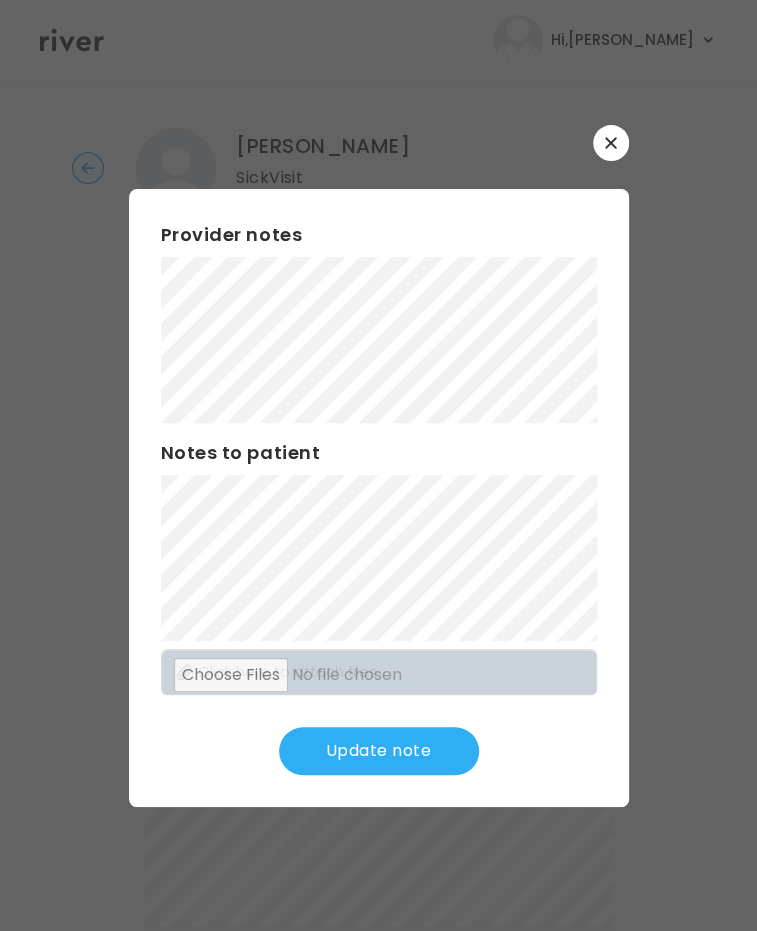 click on "Provider notes Notes to patient Click here to attach files Update note" at bounding box center (379, 498) 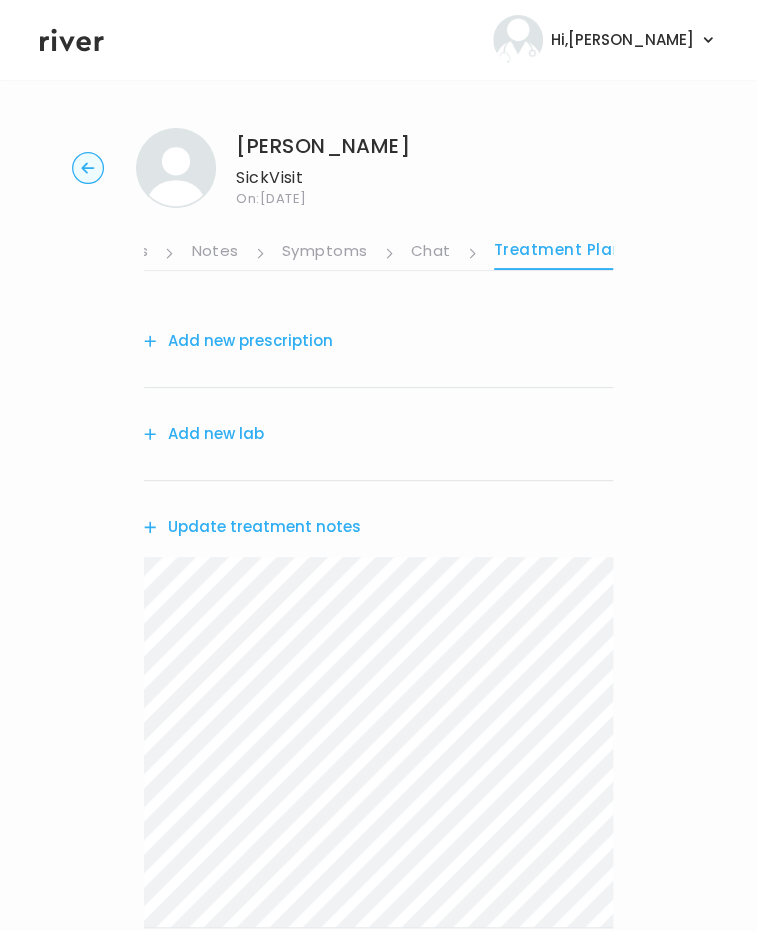 click on "Add new prescription" at bounding box center [238, 341] 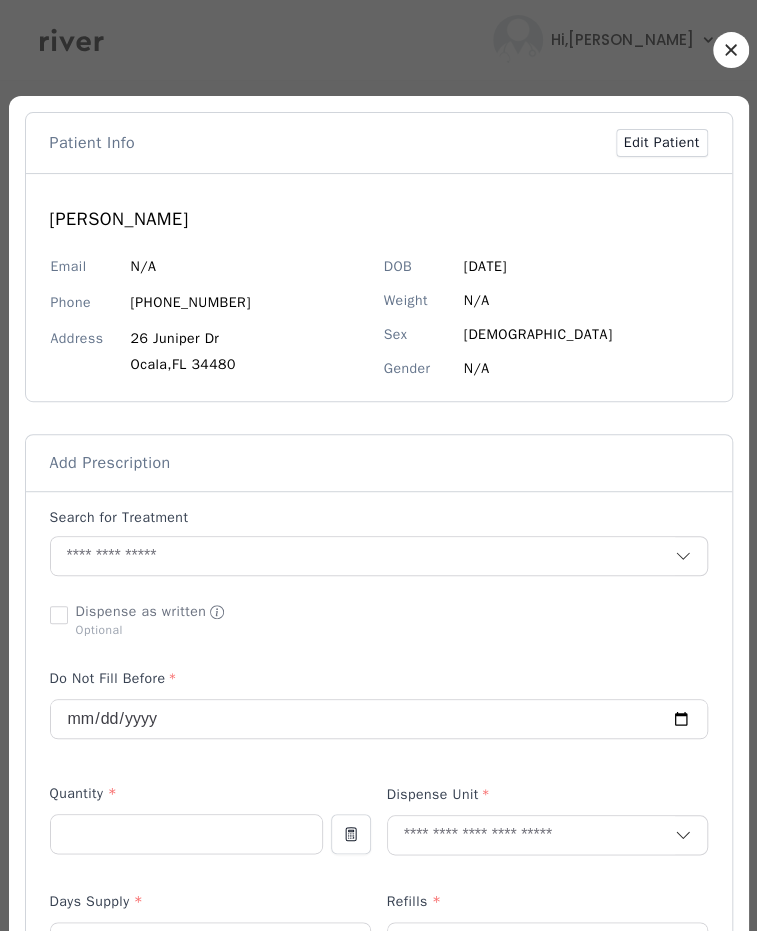 click on "Search for Treatment" at bounding box center [379, 522] 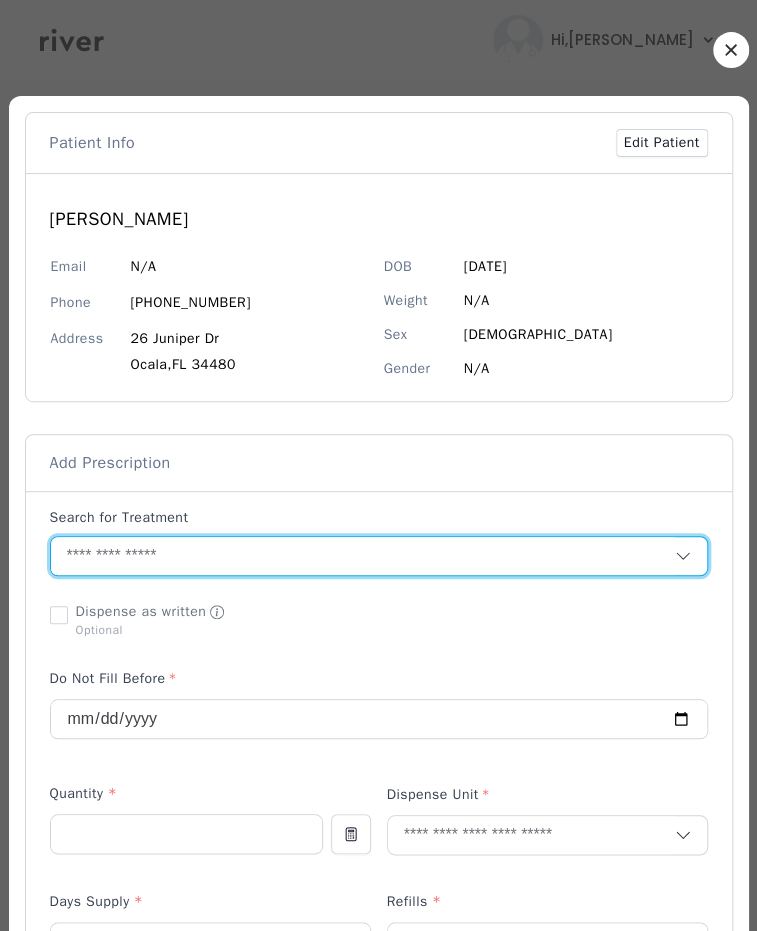 click at bounding box center (363, 556) 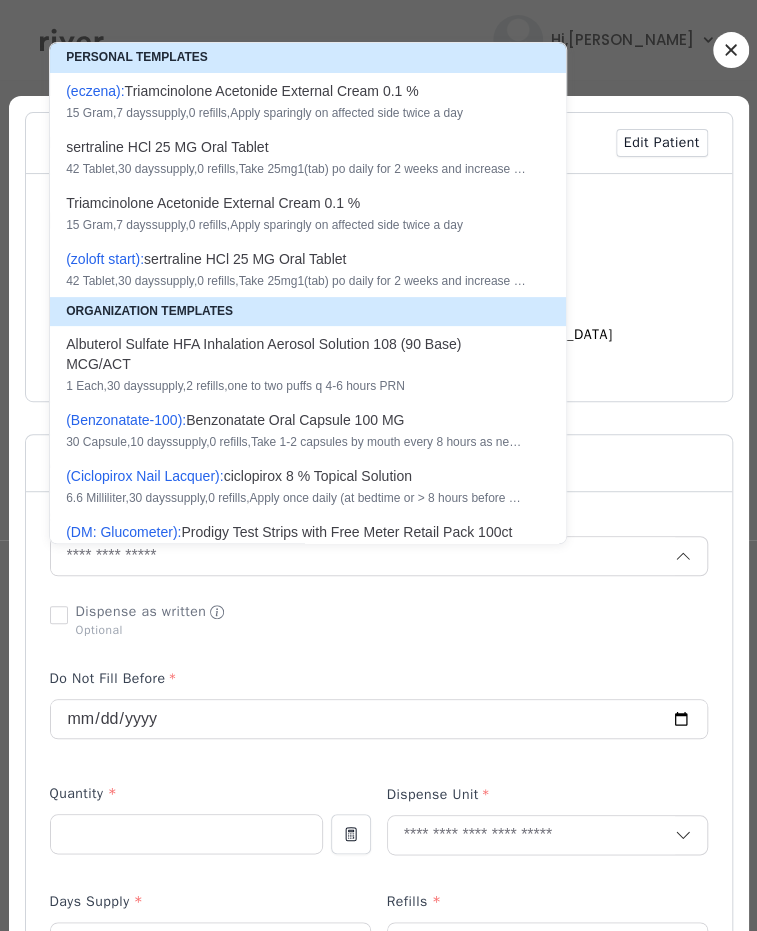 click on "( B e n z o n a t a t e - 1 0 0 ):  B e n z o n a t a t e   O r a l   C a p s u l e   1 0 0   M G" at bounding box center [296, 420] 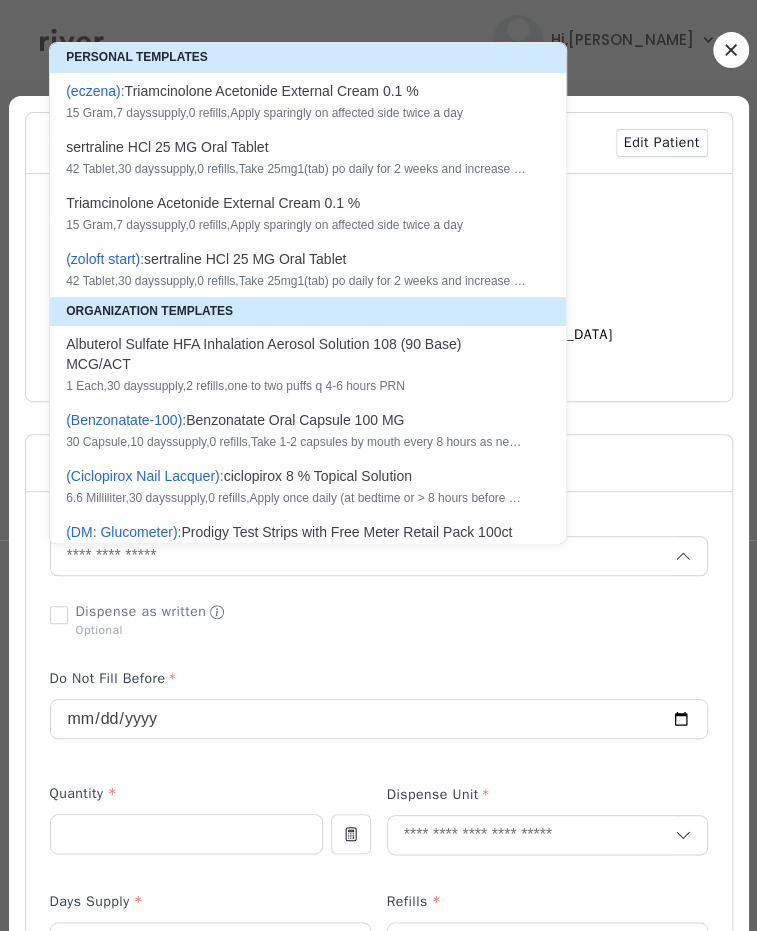 type on "**********" 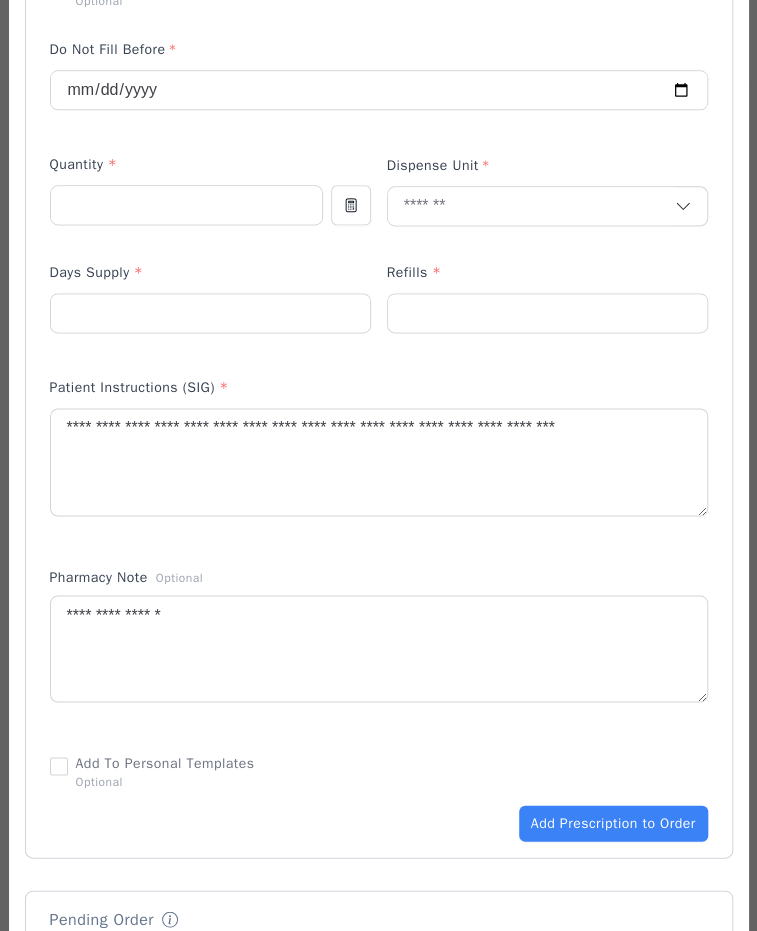 scroll, scrollTop: 664, scrollLeft: 0, axis: vertical 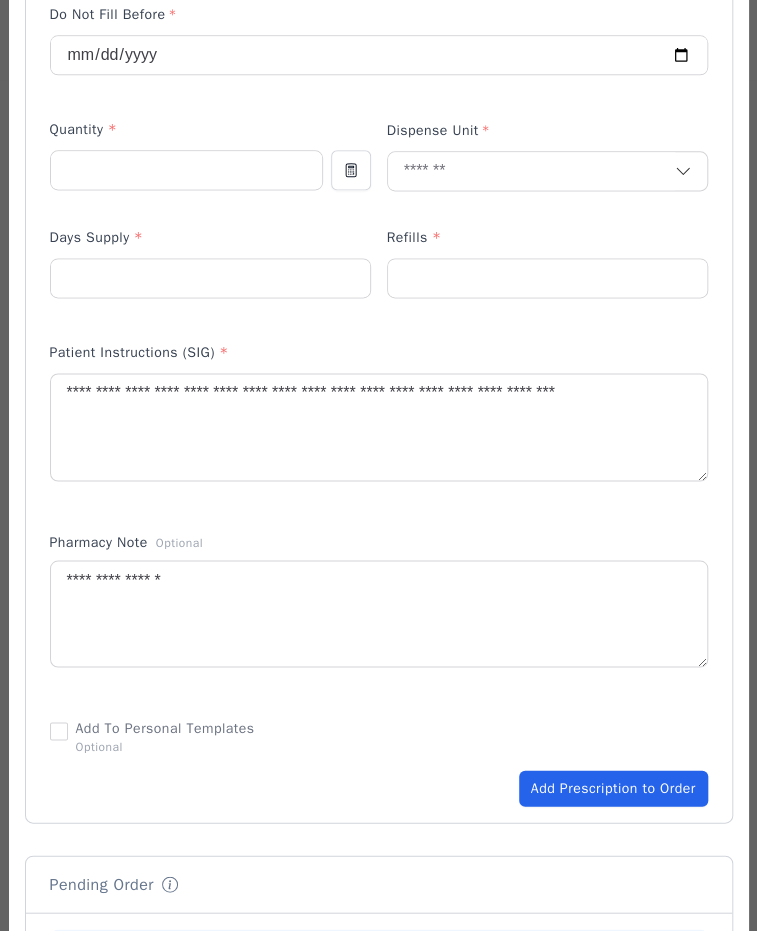 click on "Add Prescription to Order" at bounding box center [613, 788] 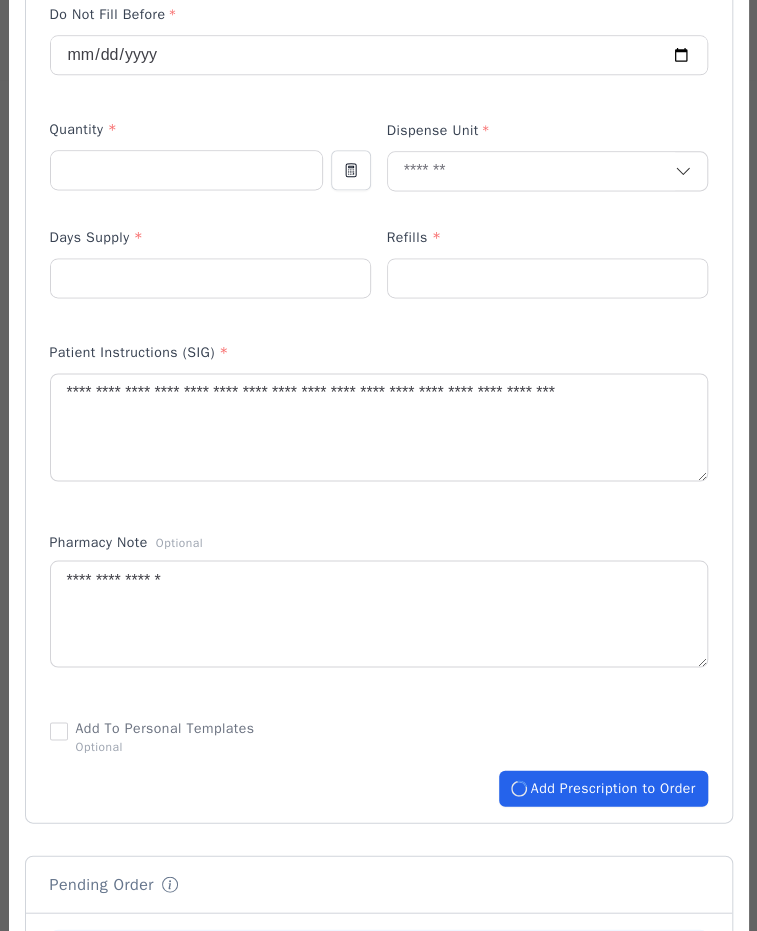 type 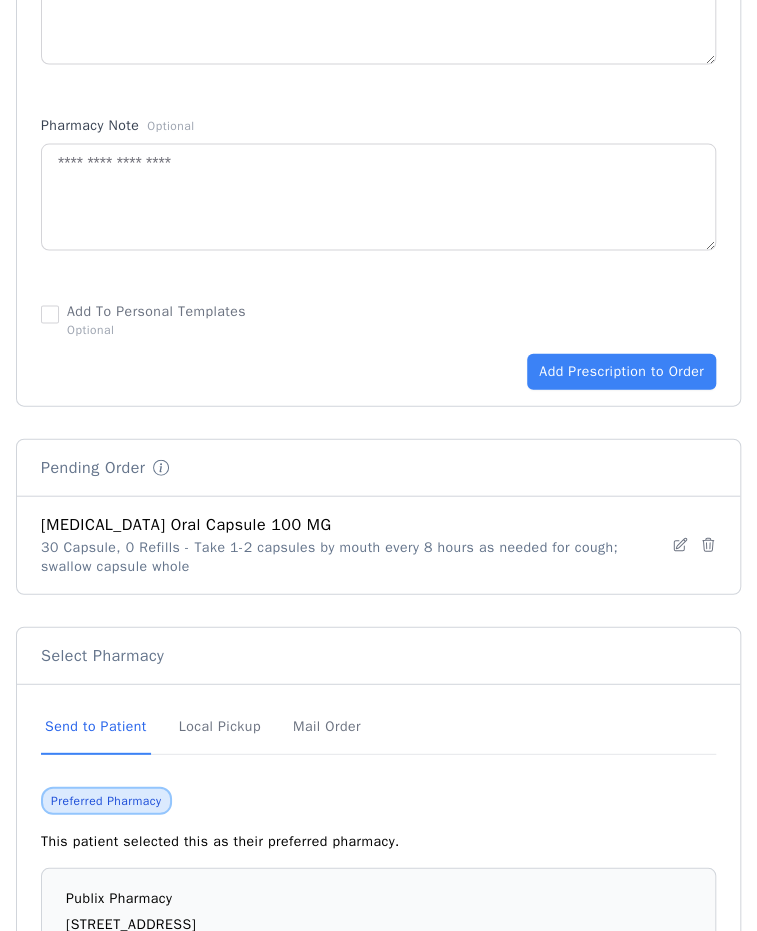 scroll, scrollTop: 1247, scrollLeft: 0, axis: vertical 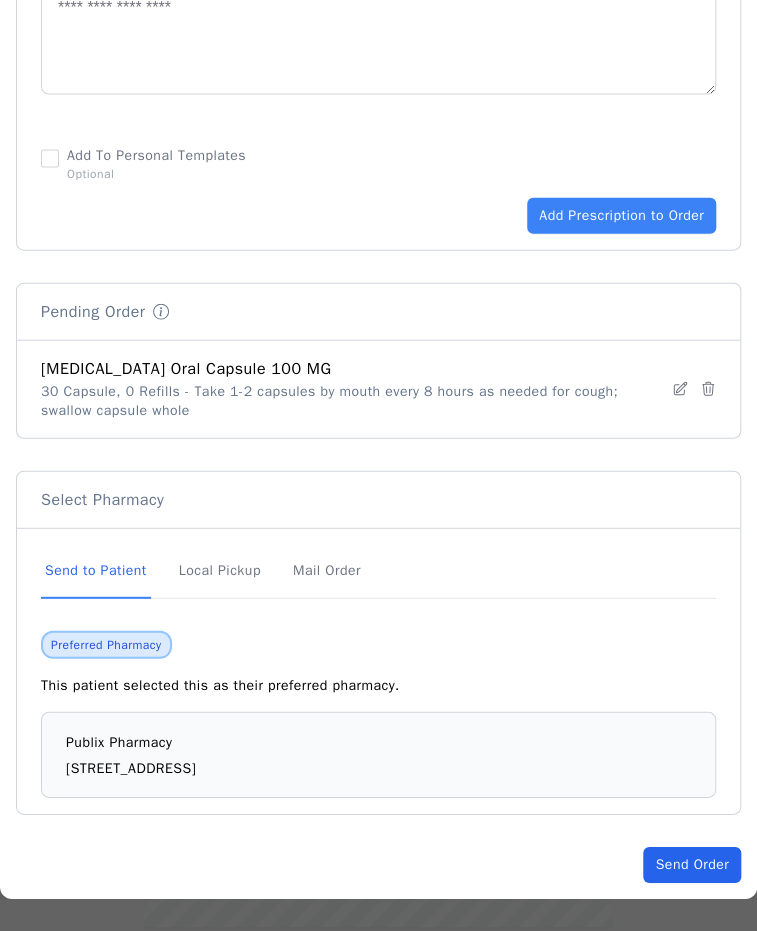click on "Send Order" 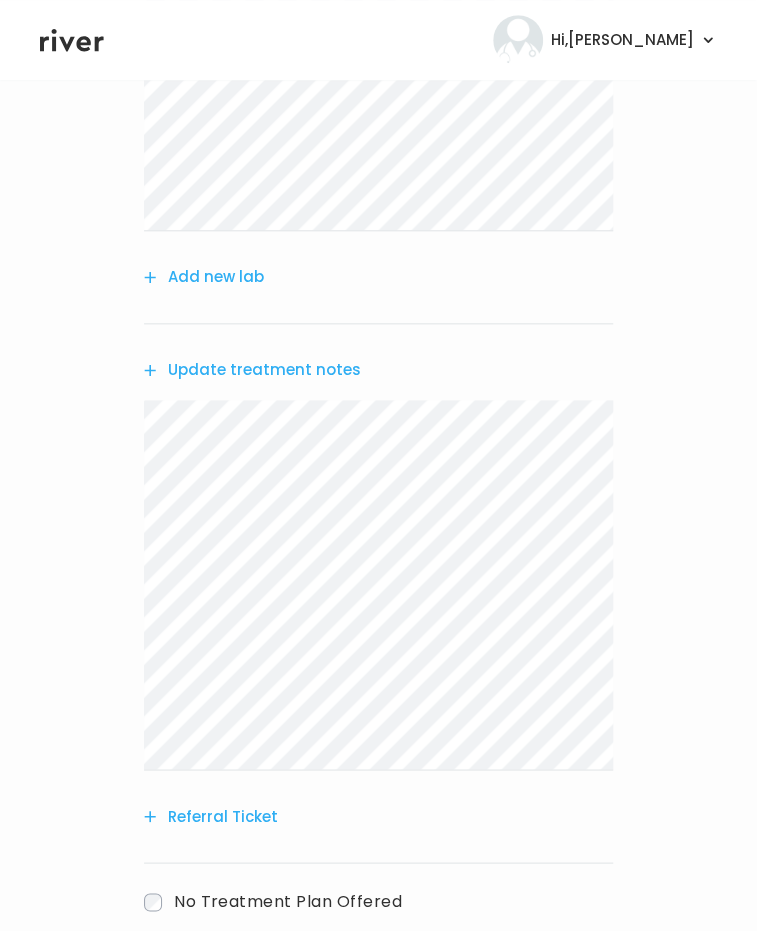 scroll, scrollTop: 620, scrollLeft: 0, axis: vertical 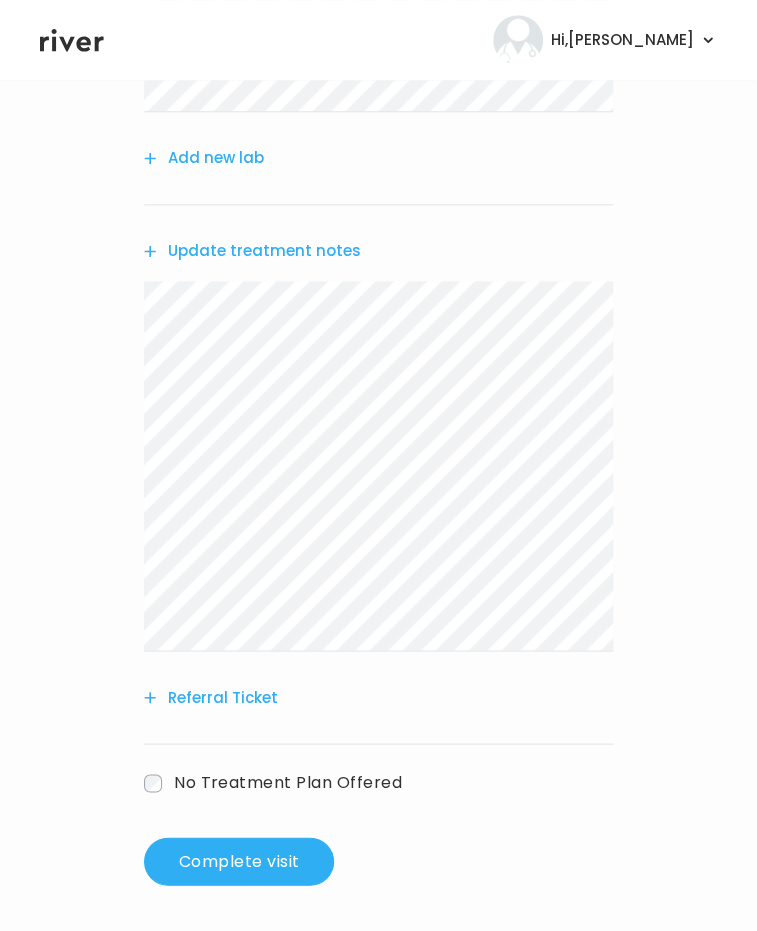click on "Referral Ticket" at bounding box center (211, 697) 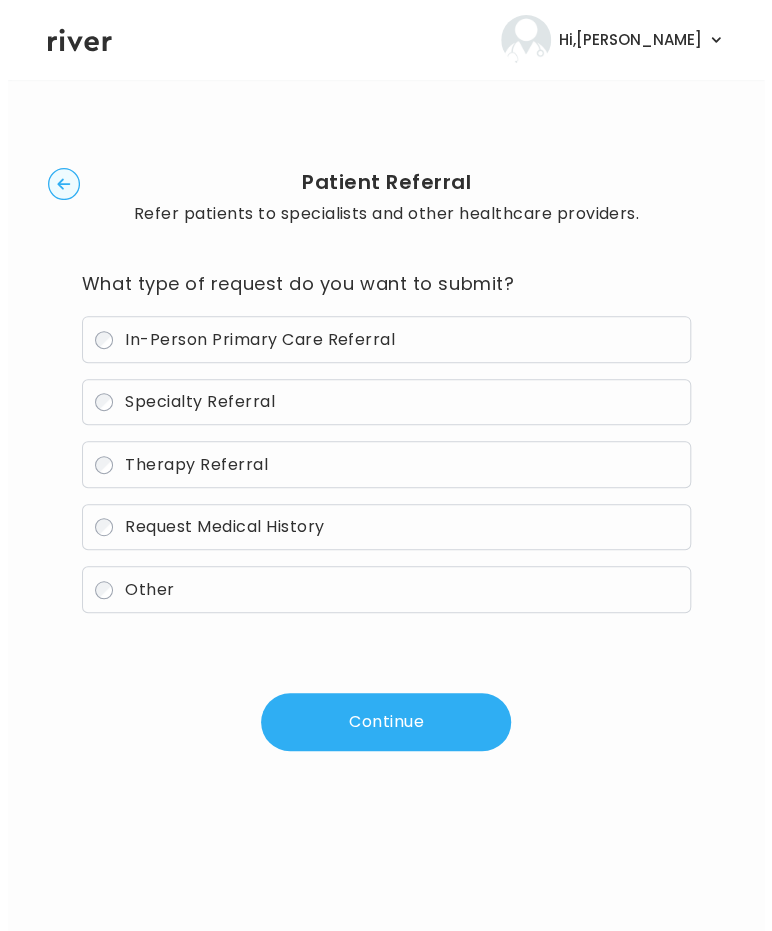 scroll, scrollTop: 0, scrollLeft: 0, axis: both 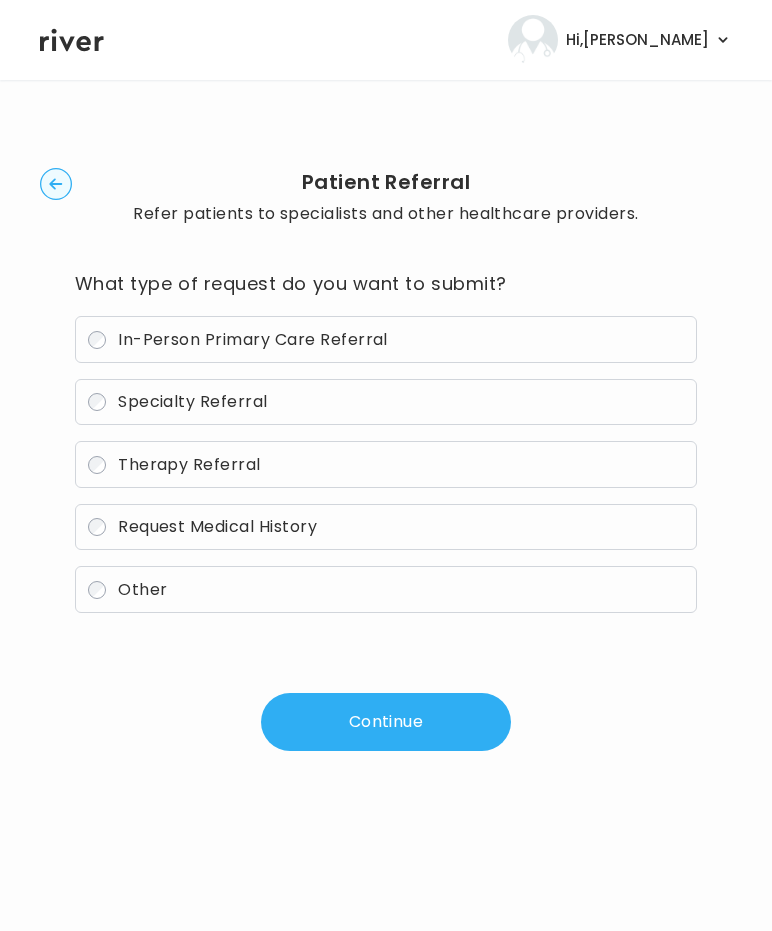 click on "Other" at bounding box center [386, 589] 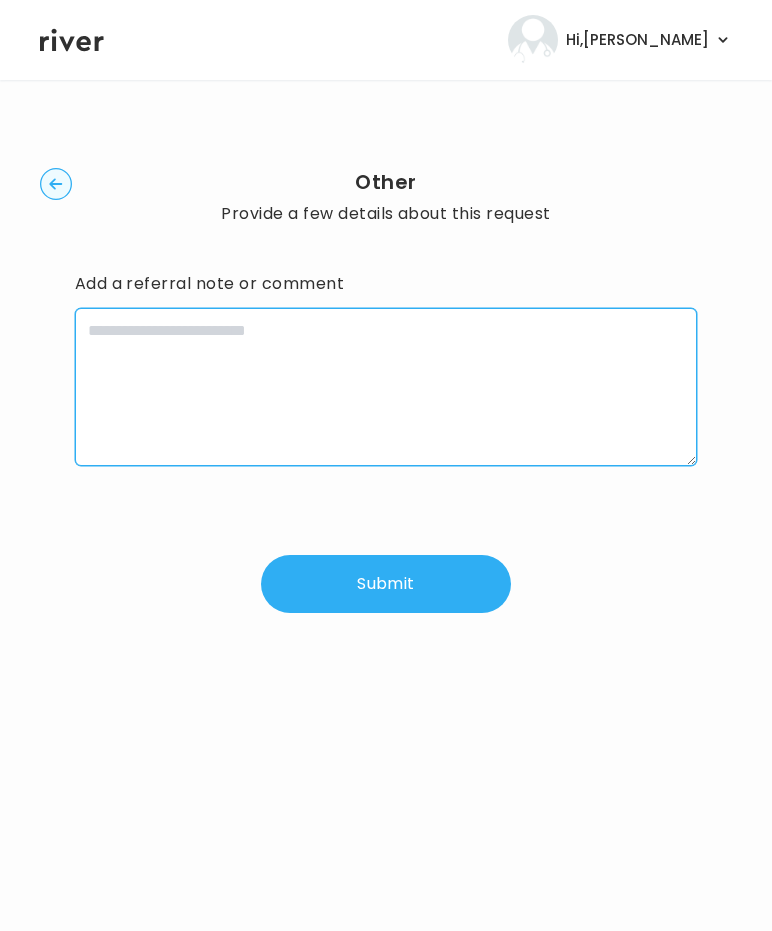 click at bounding box center [386, 387] 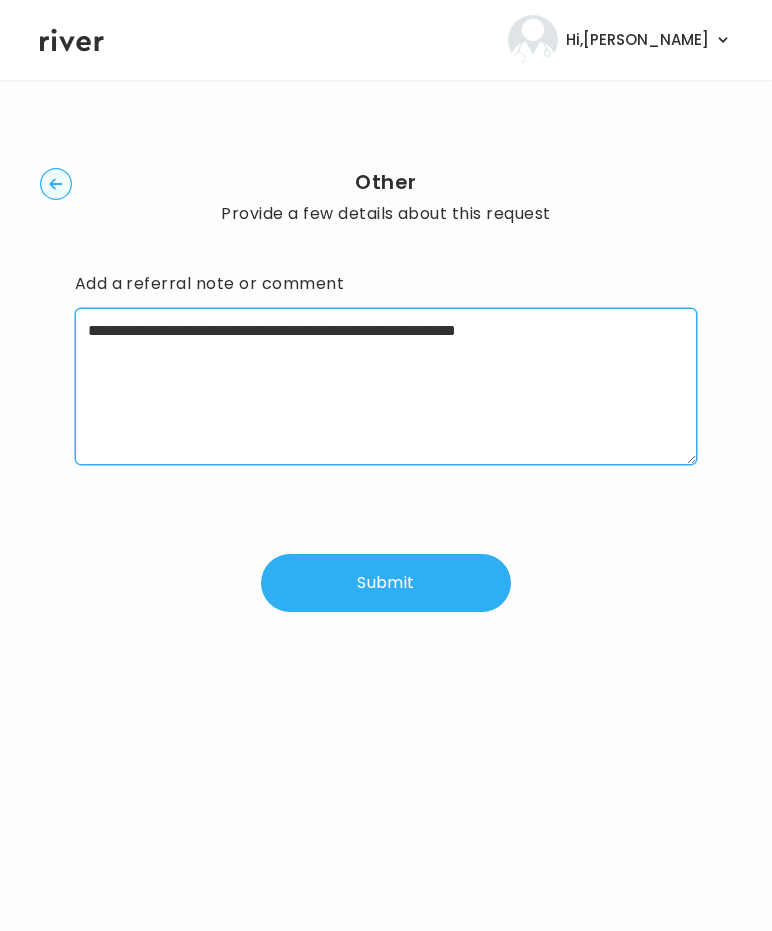 type on "**********" 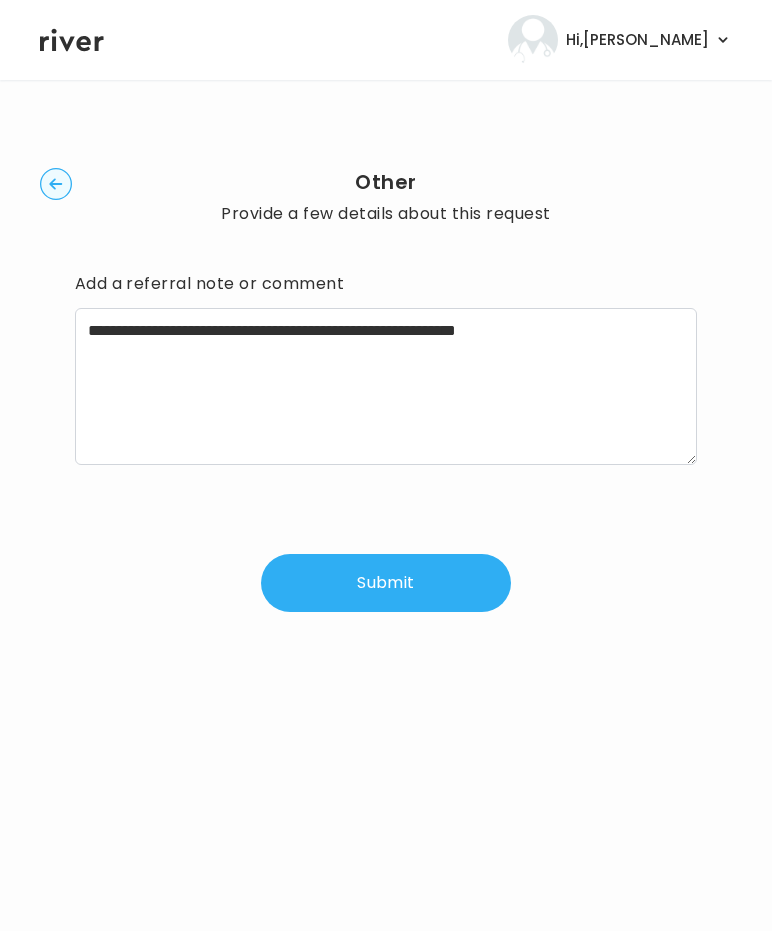 click on "Submit" at bounding box center [386, 583] 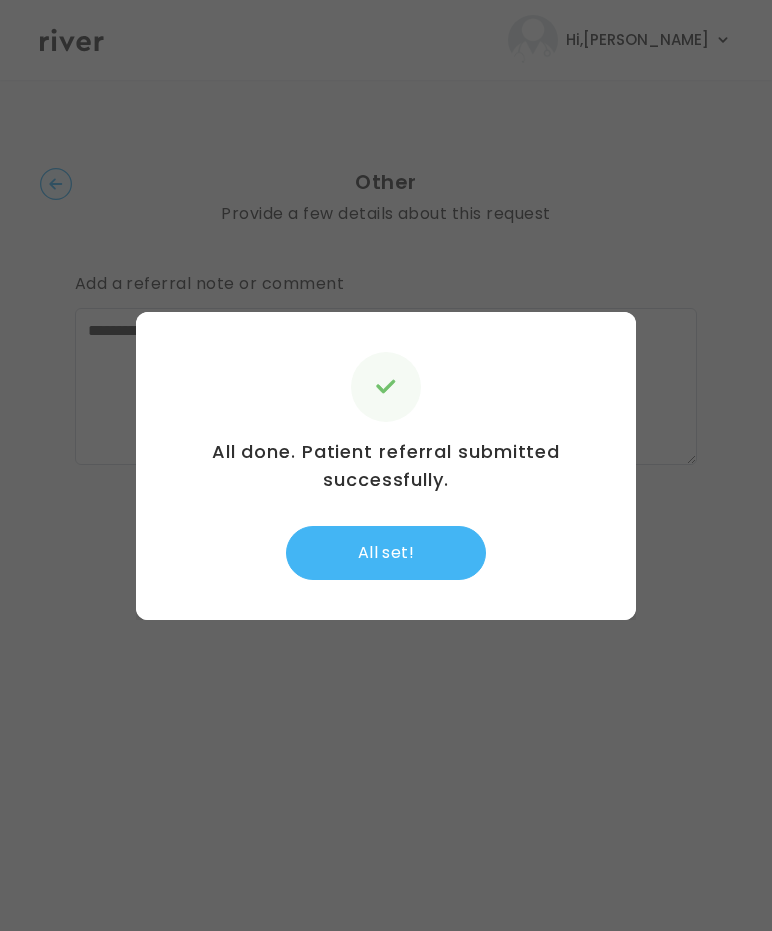 click on "All set!" at bounding box center [386, 553] 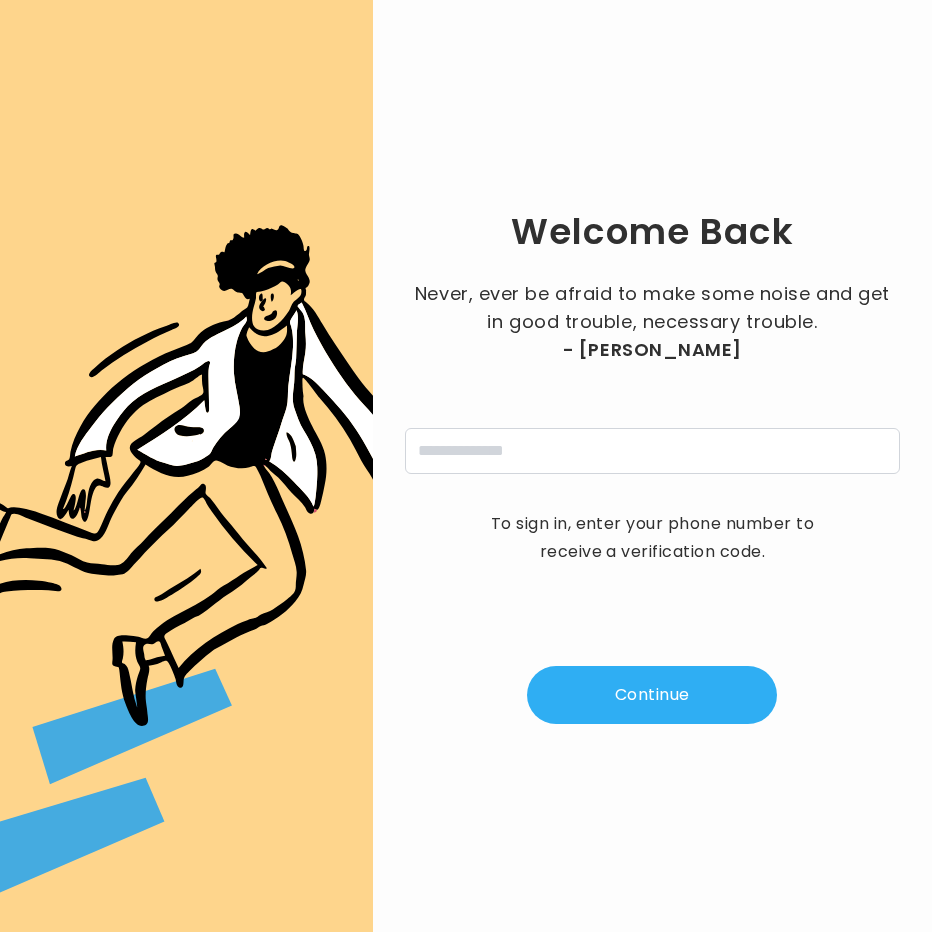 scroll, scrollTop: 0, scrollLeft: 0, axis: both 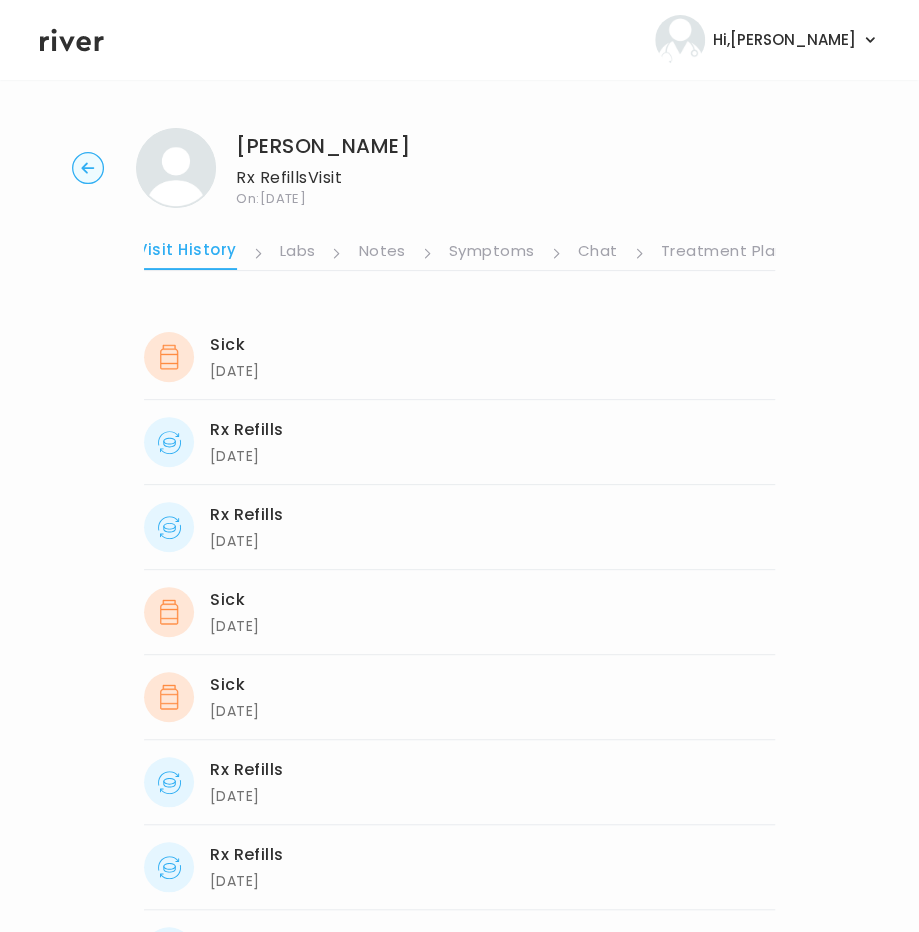click on "Treatment Plan" at bounding box center (723, 253) 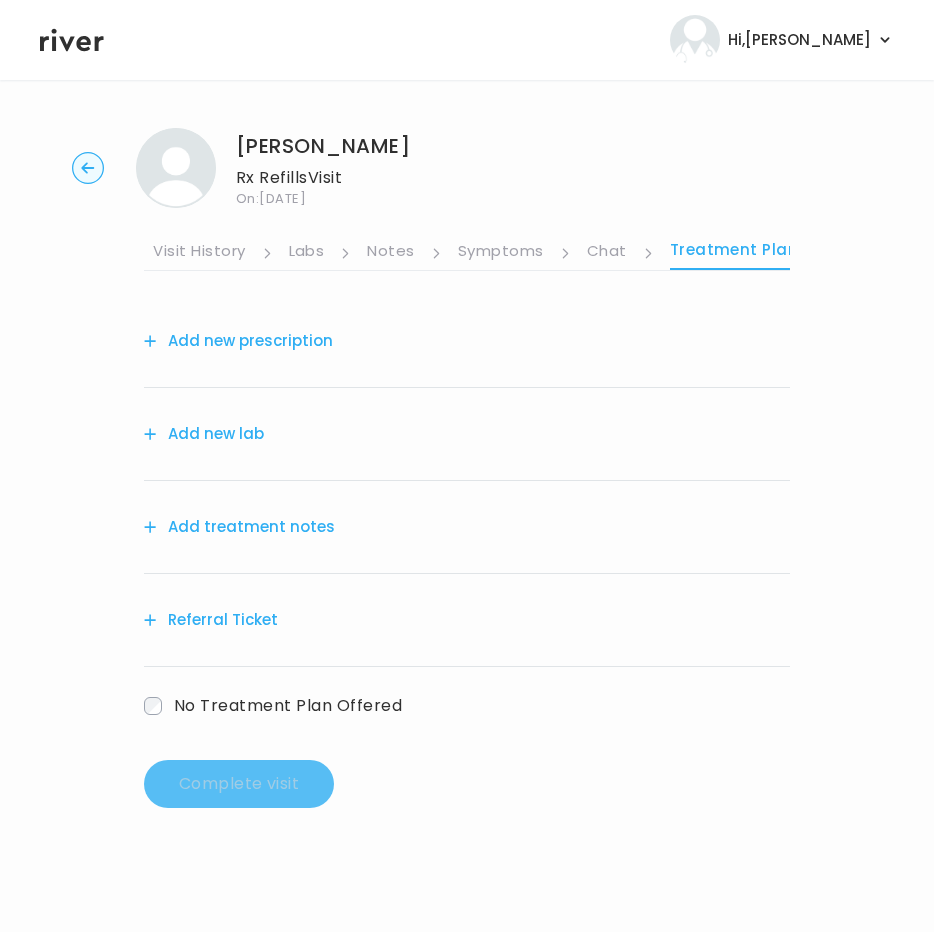 click on "Add treatment notes" at bounding box center (239, 527) 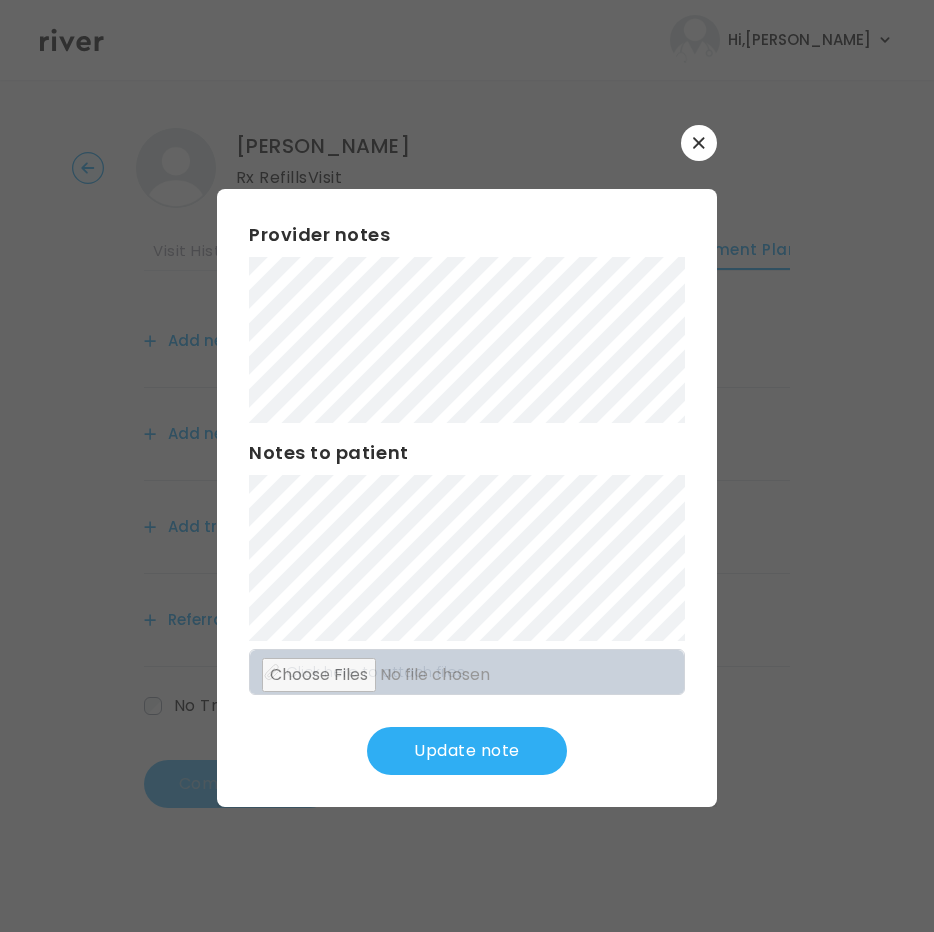 drag, startPoint x: 506, startPoint y: 746, endPoint x: 399, endPoint y: 469, distance: 296.9478 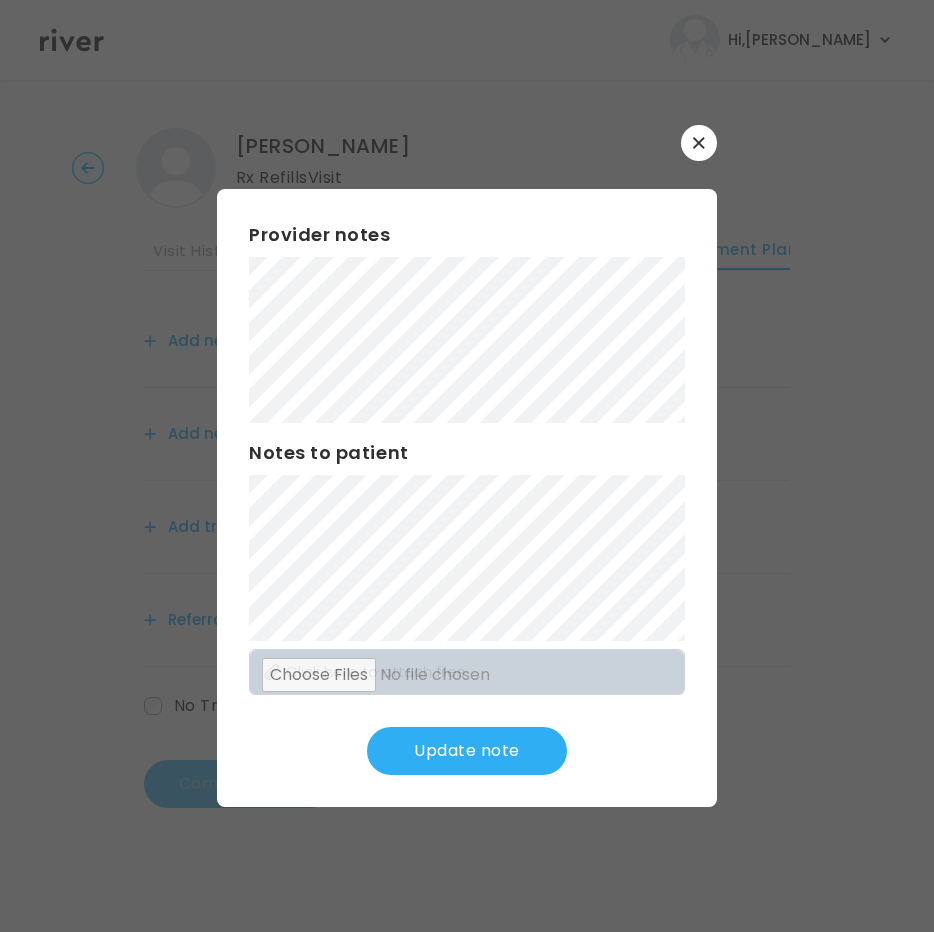 click on "Provider notes Notes to patient Click here to attach files Update note" at bounding box center [467, 498] 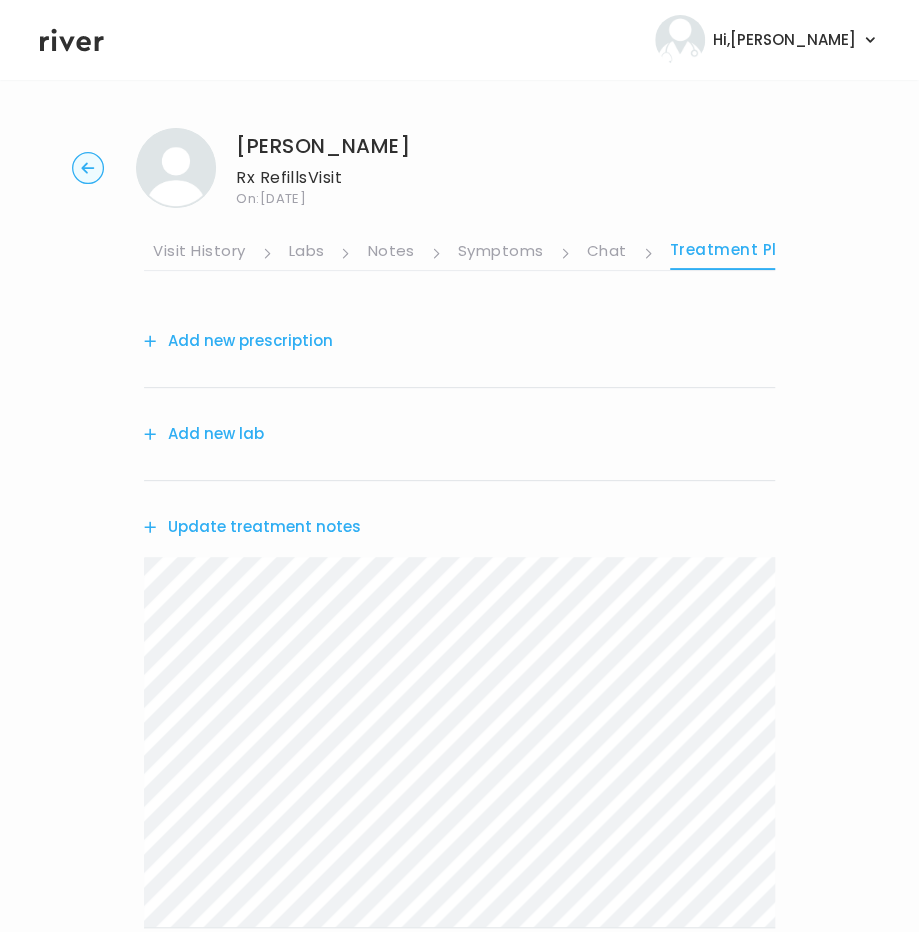 click on "Add new prescription" at bounding box center [238, 341] 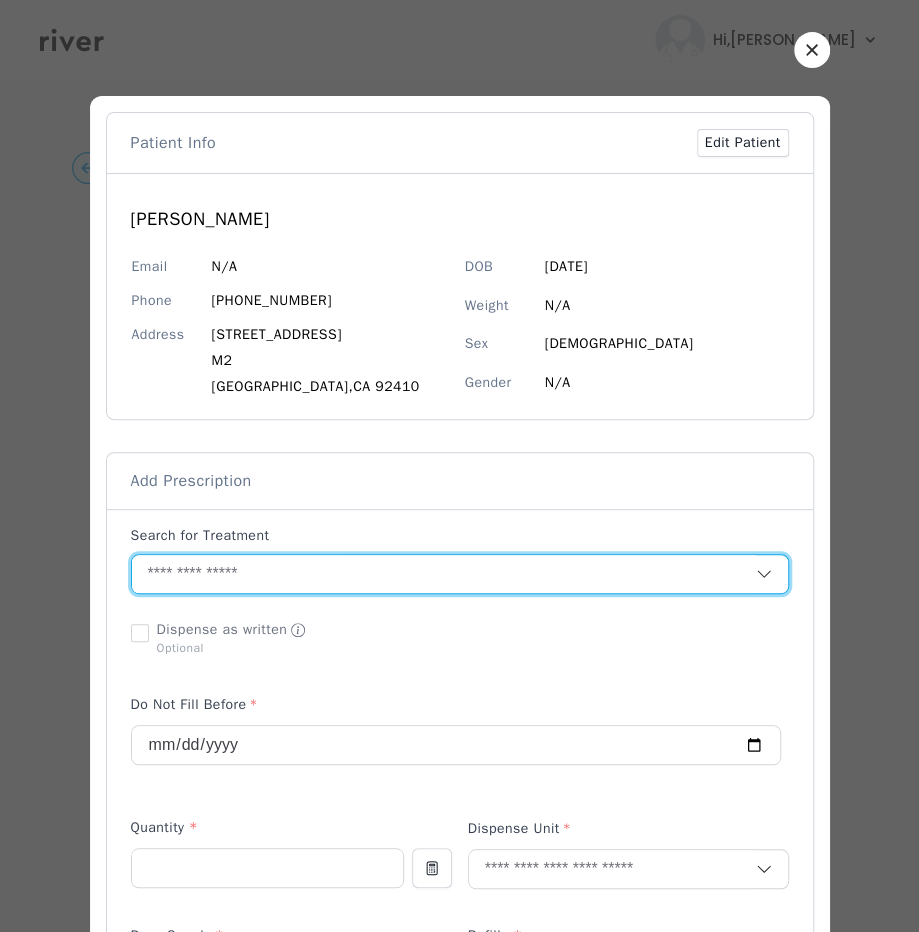 click at bounding box center (444, 574) 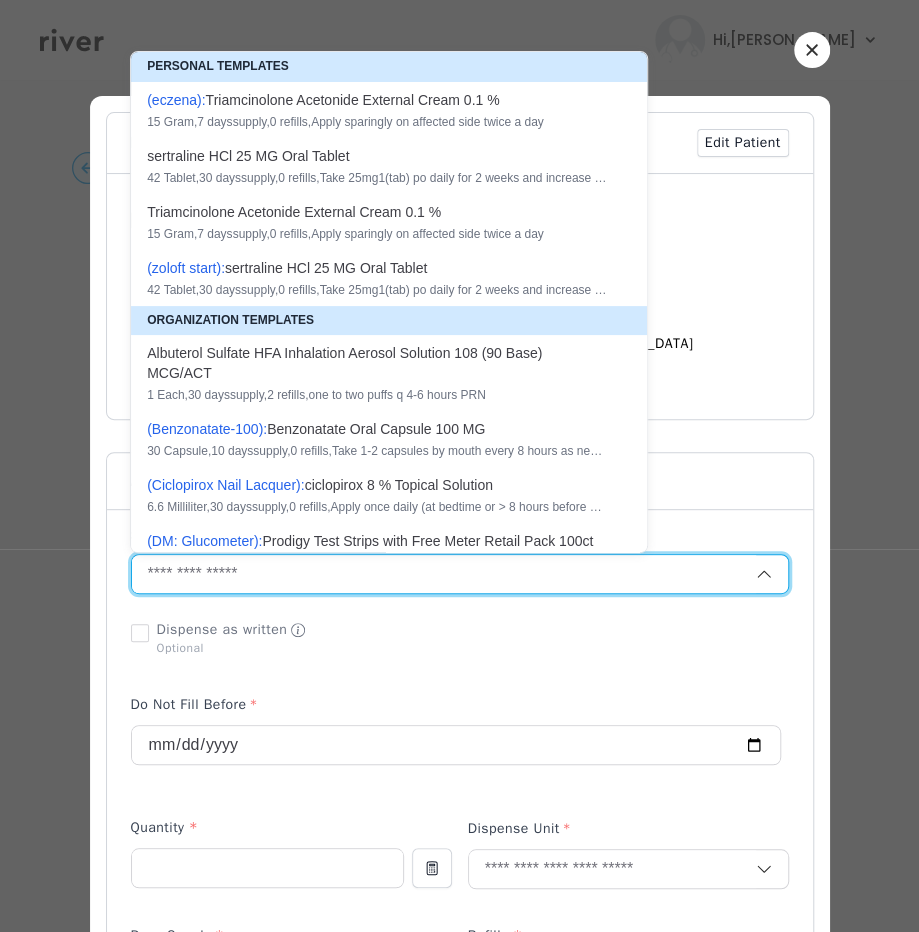 paste on "**********" 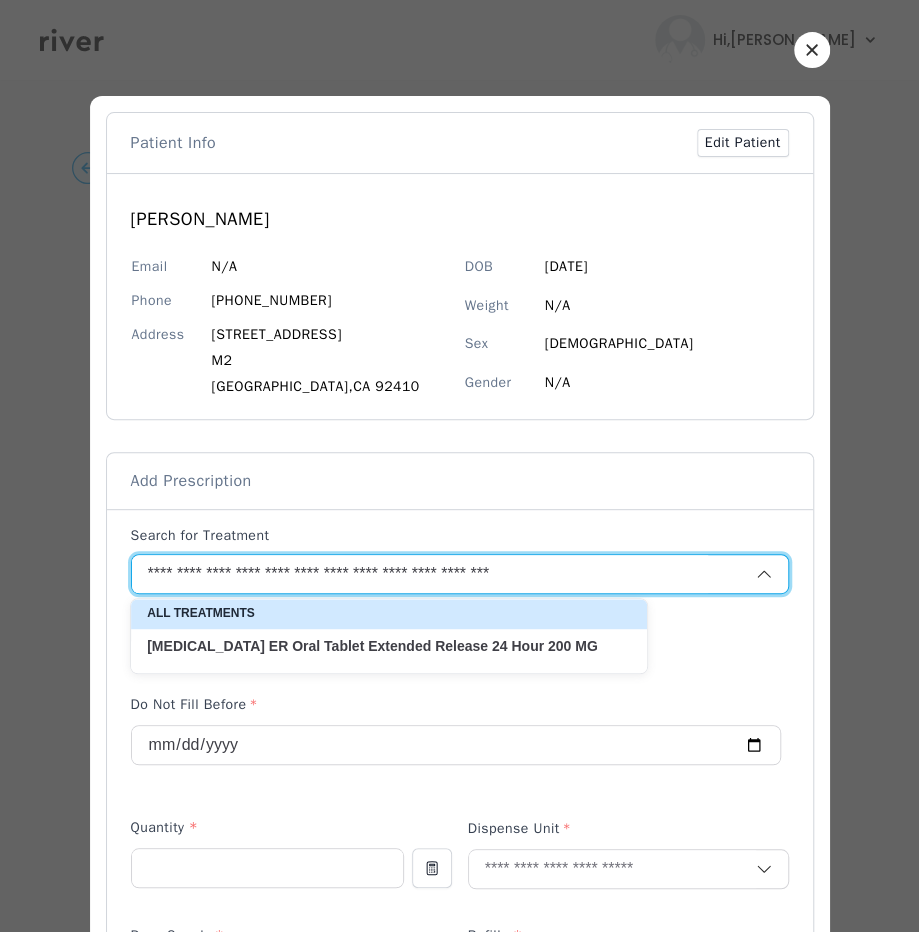 type on "**********" 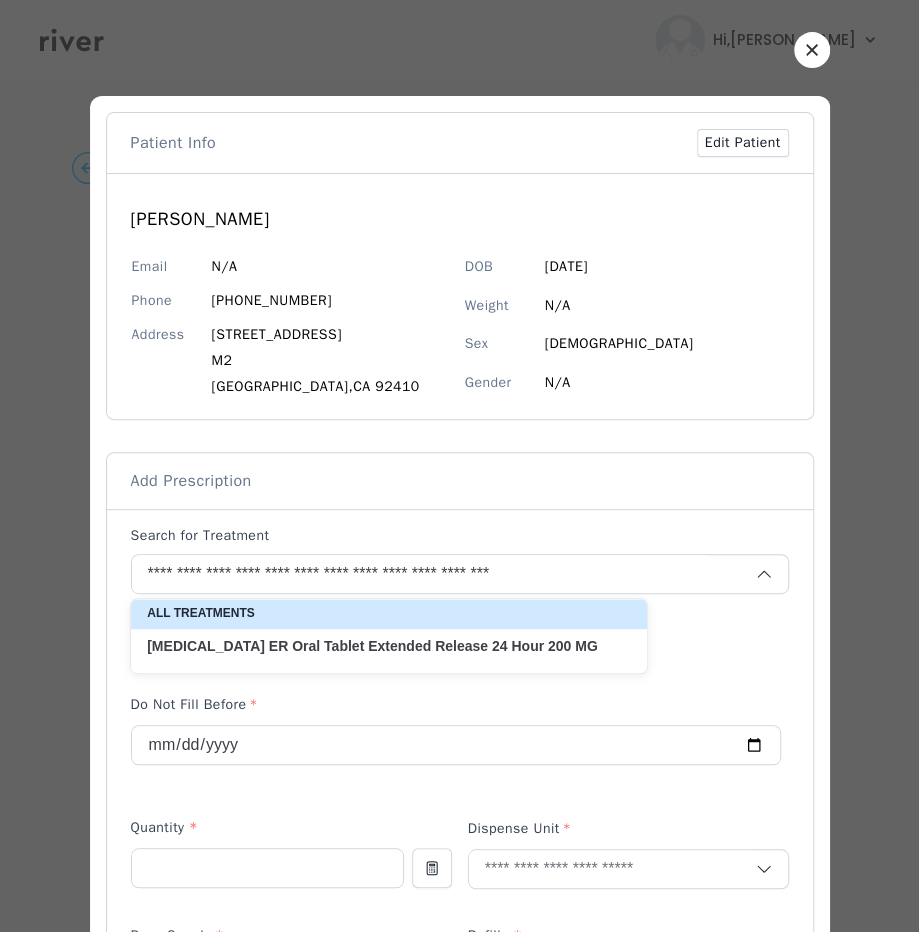 click on "lamoTRIgine   ER   Oral   Tablet   Extended   Release   24   Hour   200   MG" at bounding box center (377, 646) 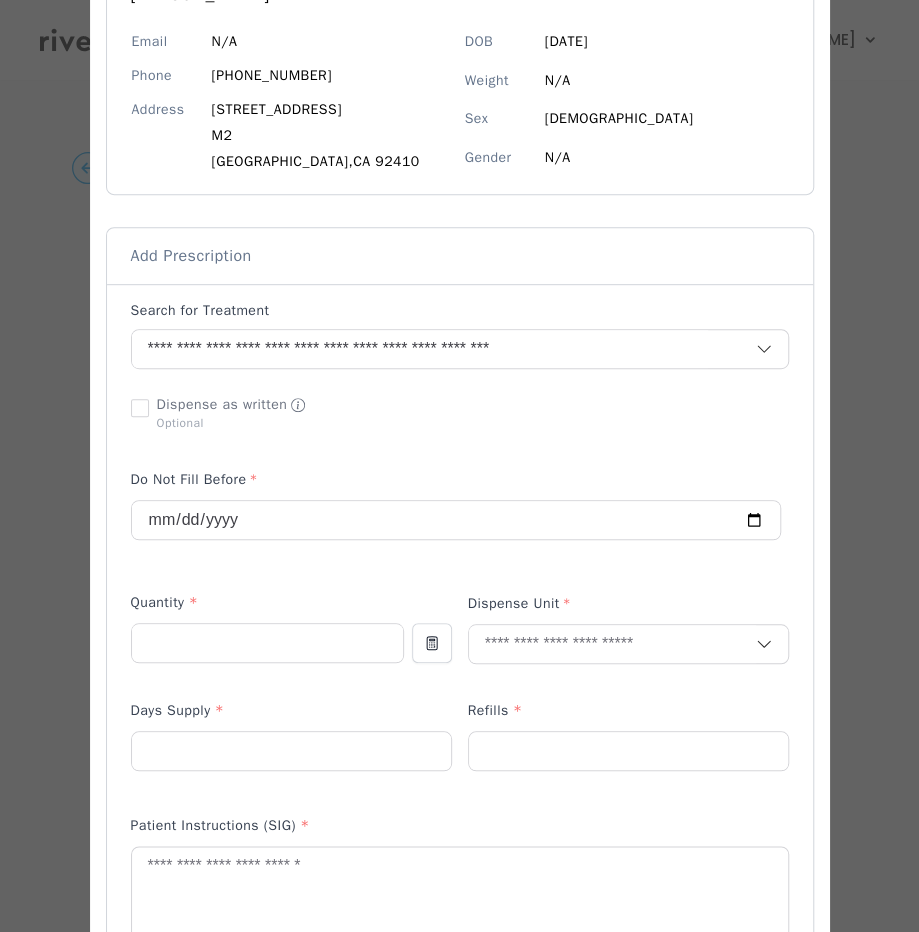 scroll, scrollTop: 232, scrollLeft: 0, axis: vertical 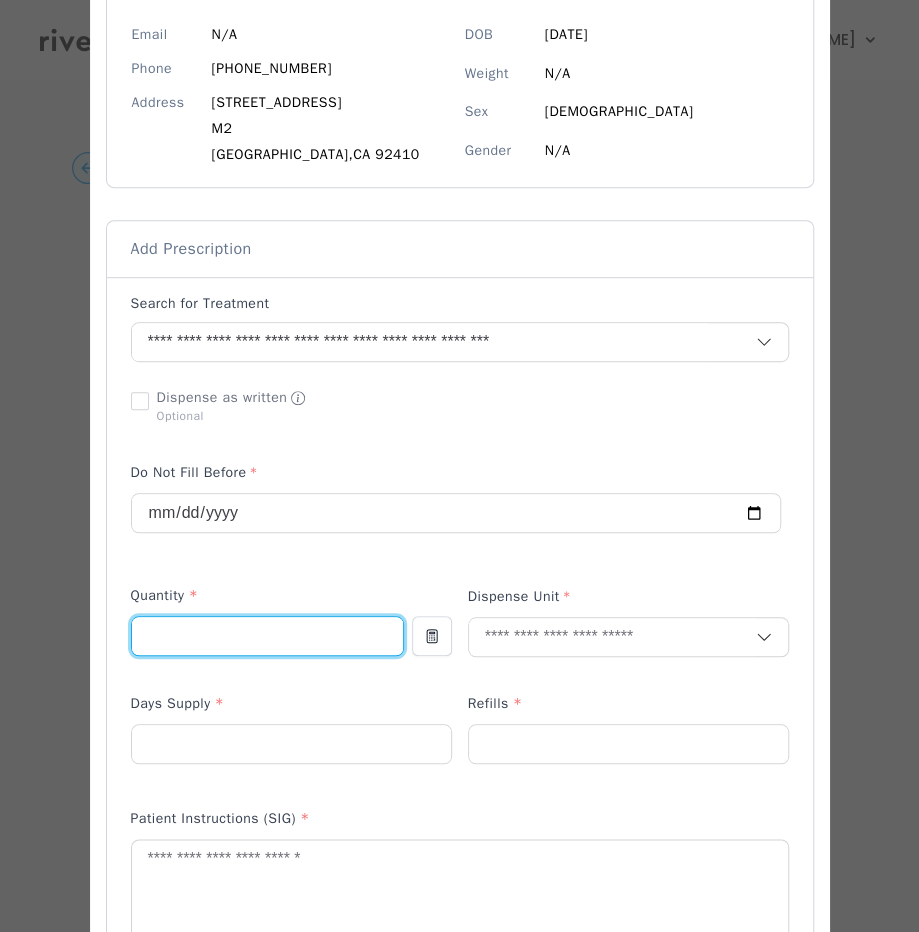 click at bounding box center [267, 636] 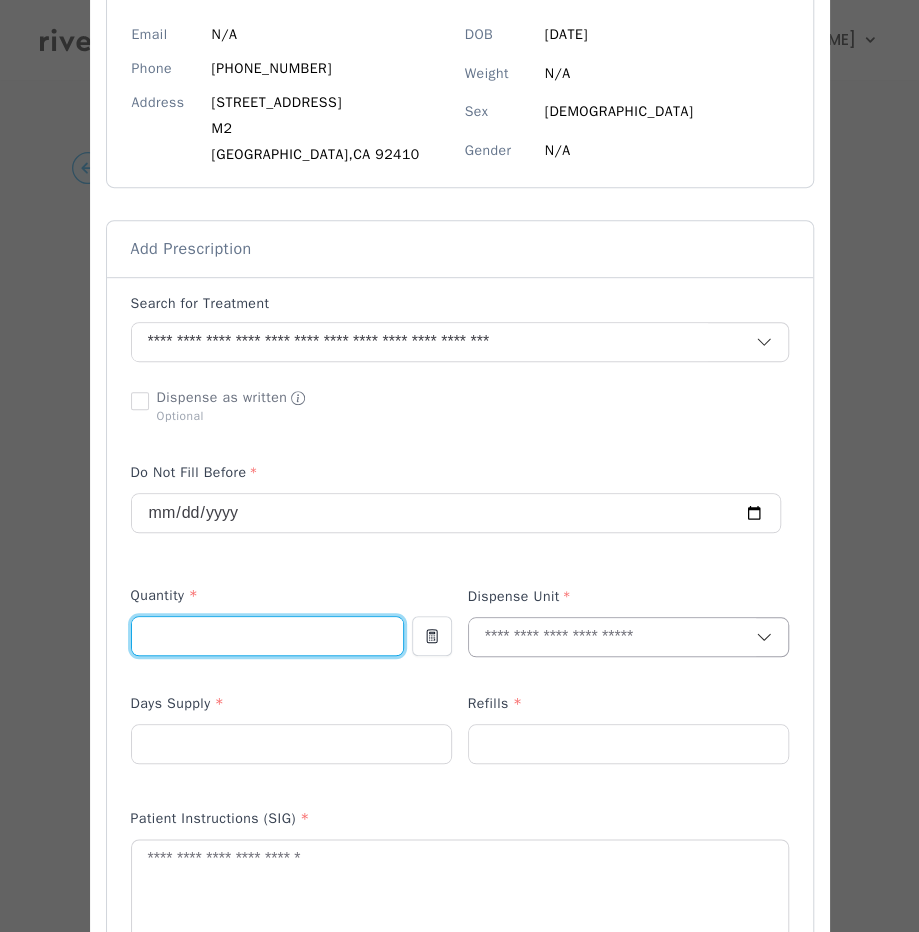 type on "**" 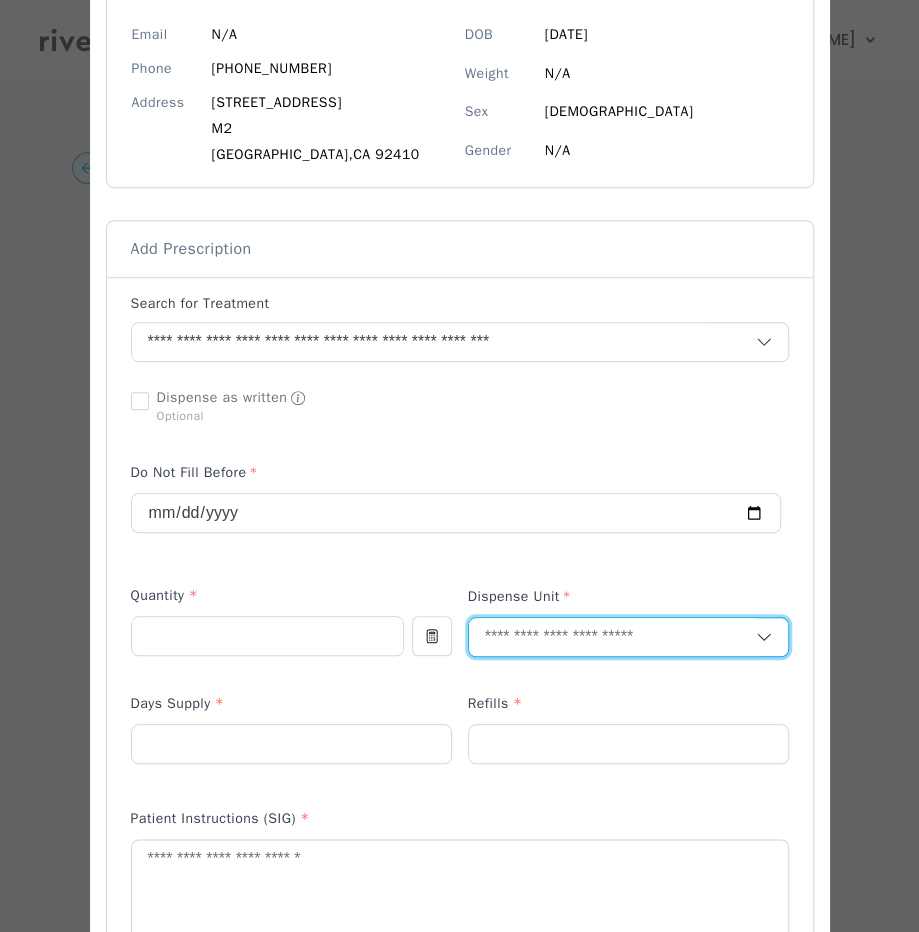 click at bounding box center [612, 637] 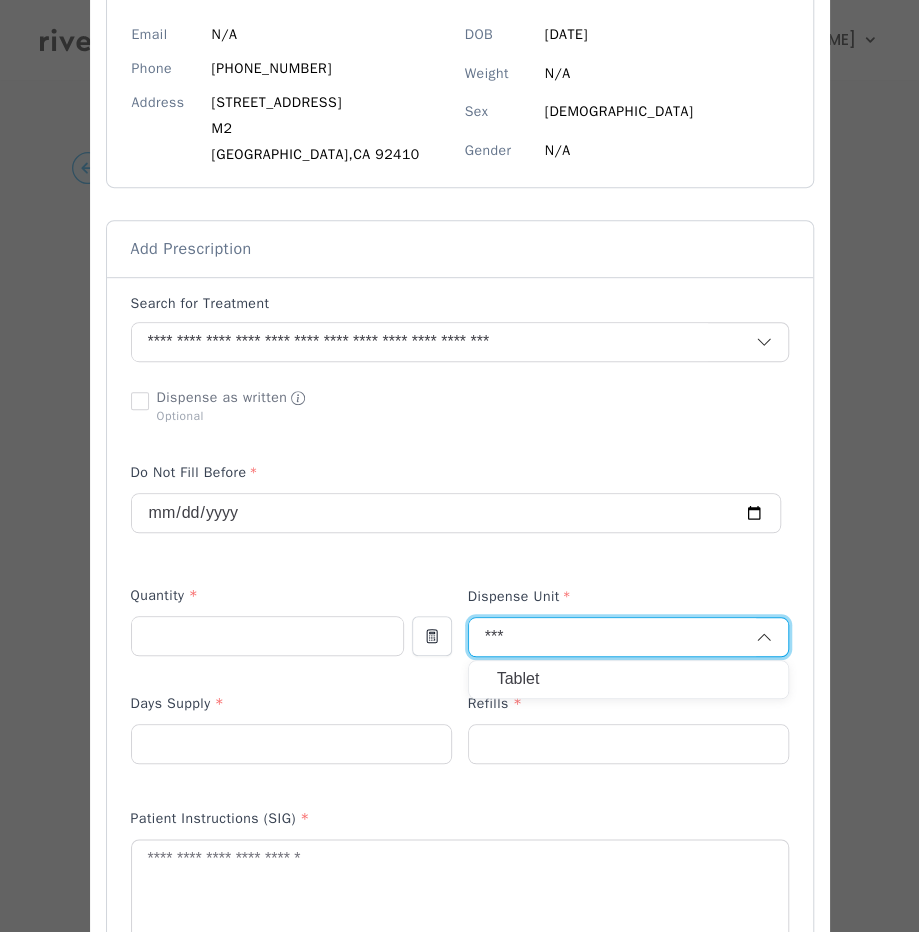 type on "***" 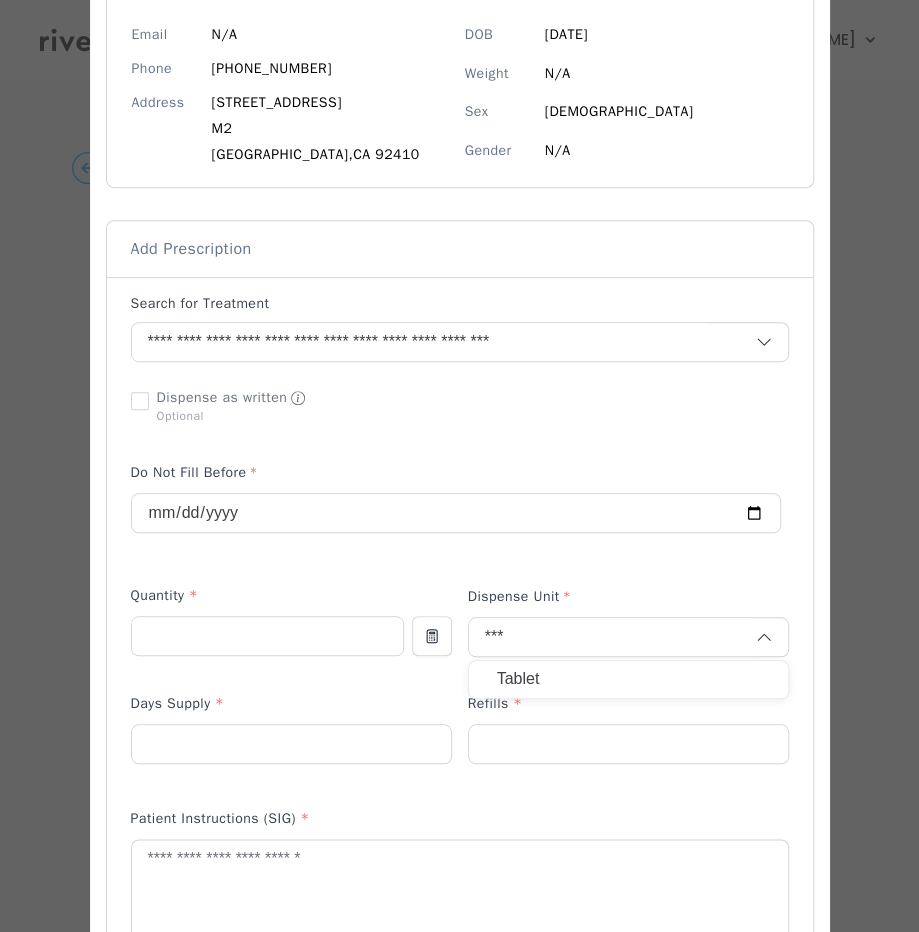 click on "Tablet" at bounding box center (628, 679) 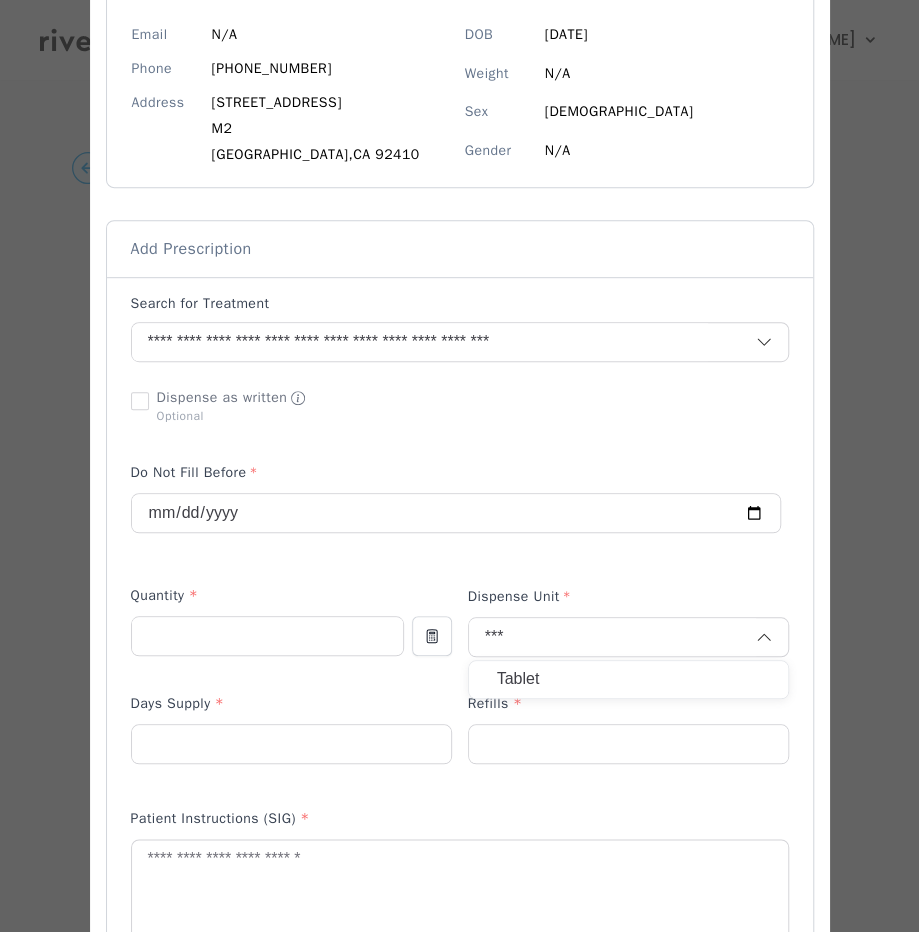 type 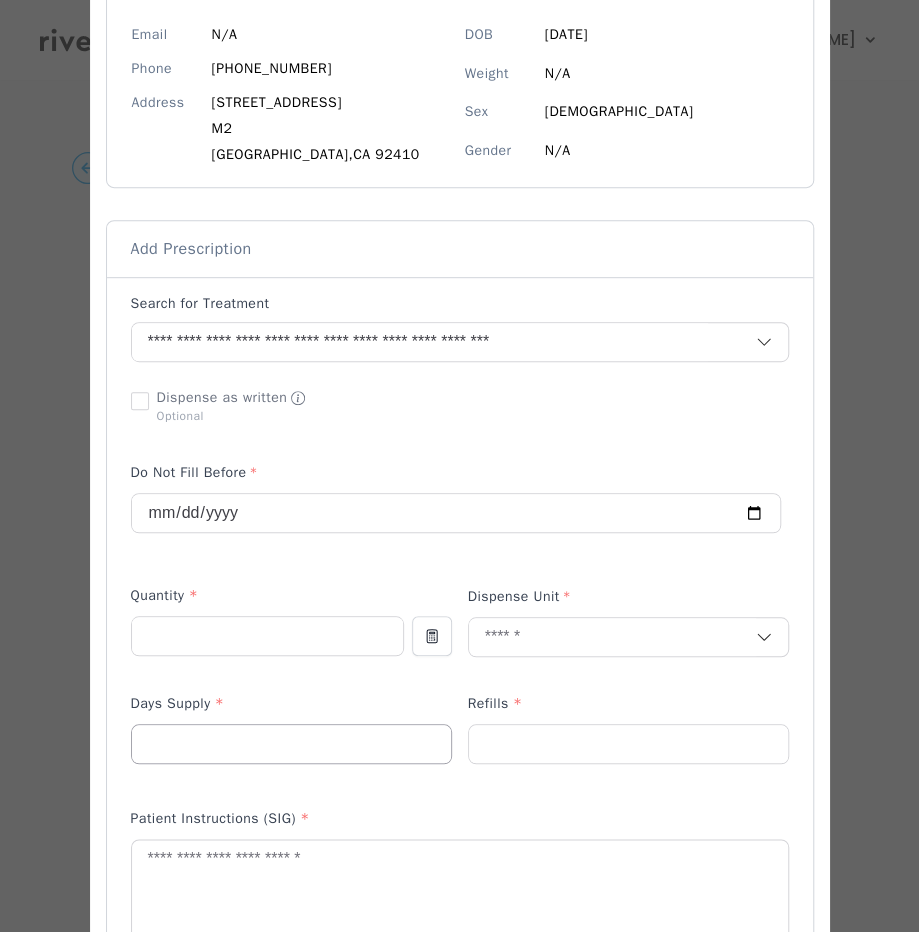 click at bounding box center [291, 744] 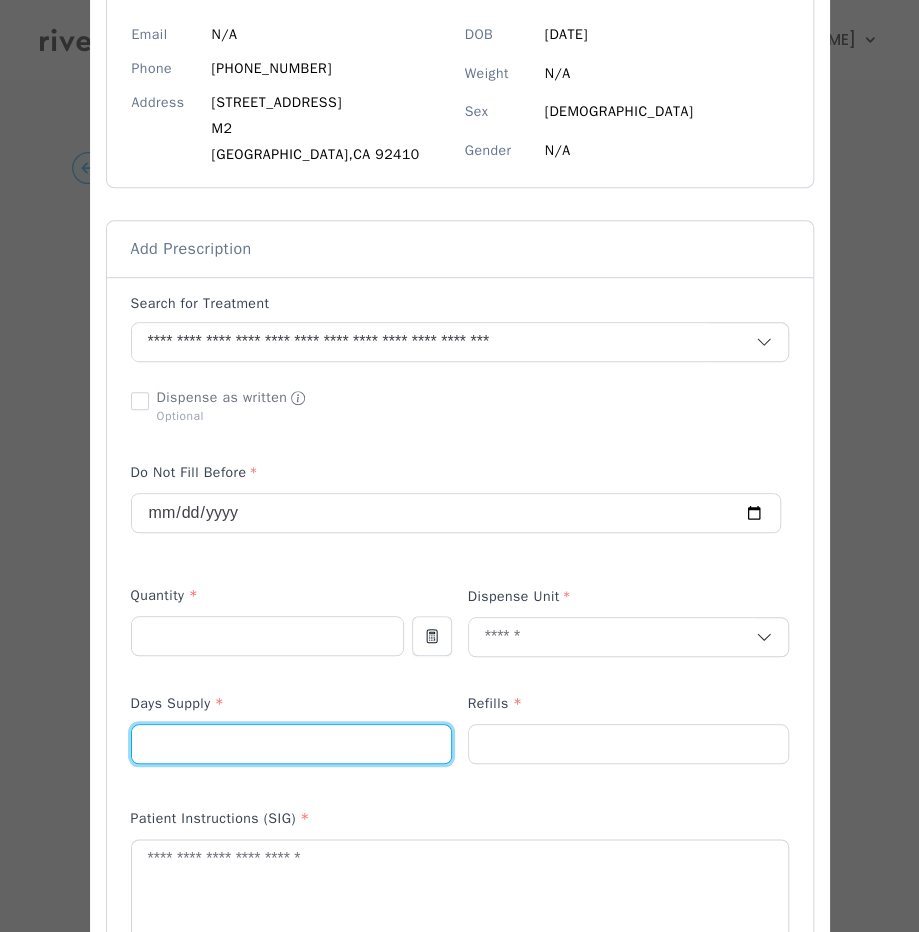 type on "**" 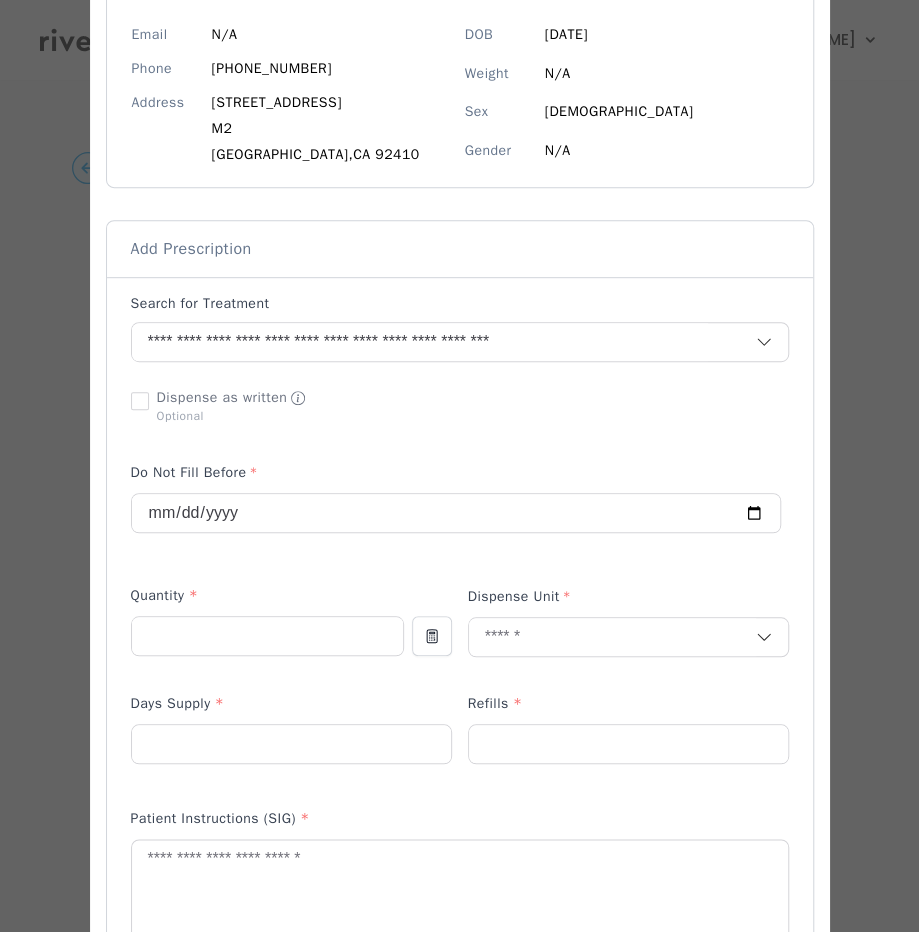 click on "Refills *" at bounding box center [628, 708] 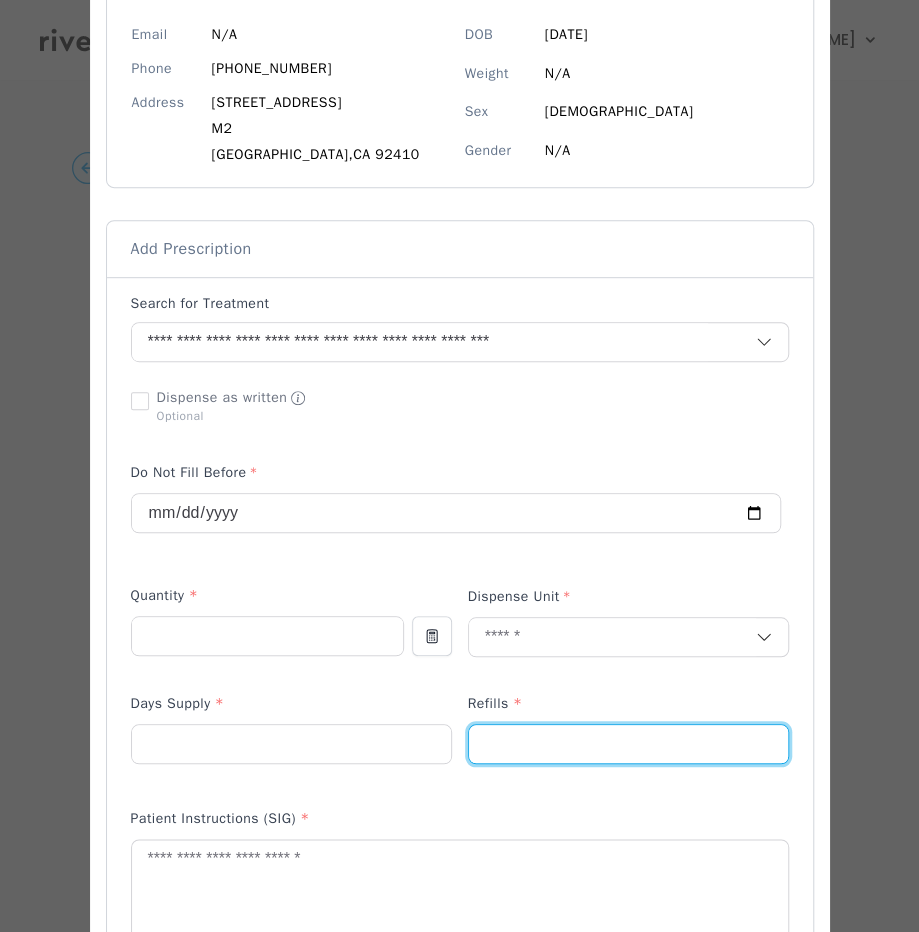 click at bounding box center (628, 744) 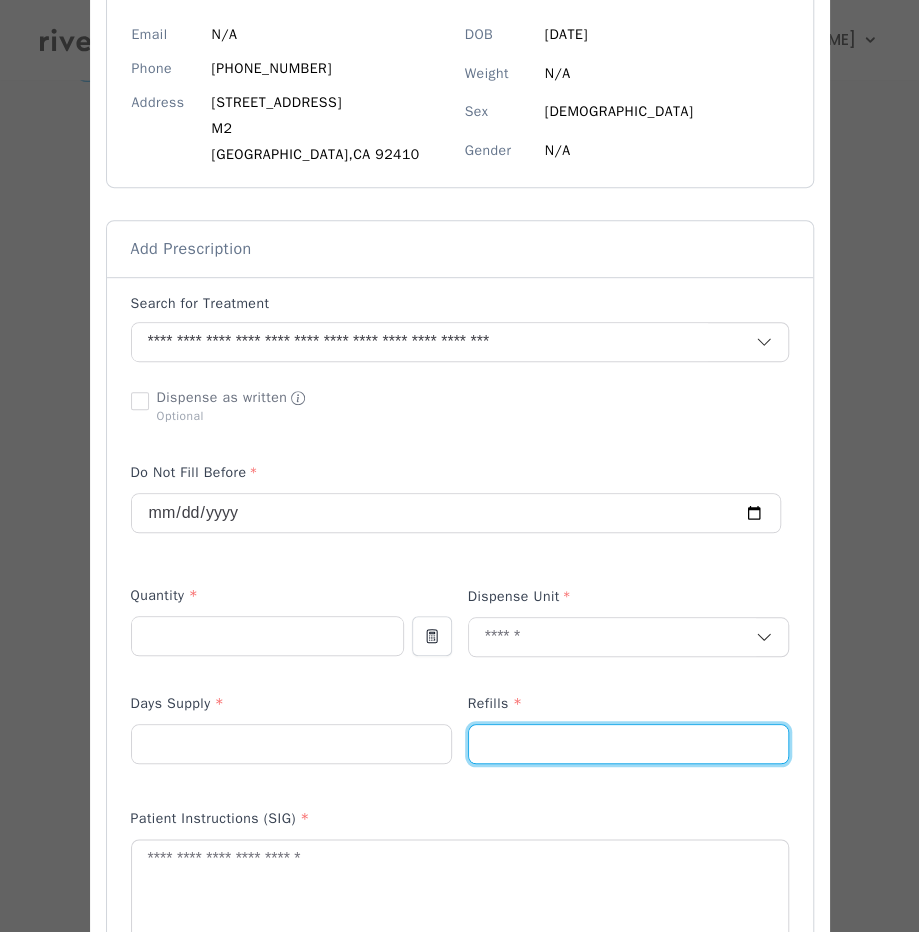 scroll, scrollTop: 124, scrollLeft: 0, axis: vertical 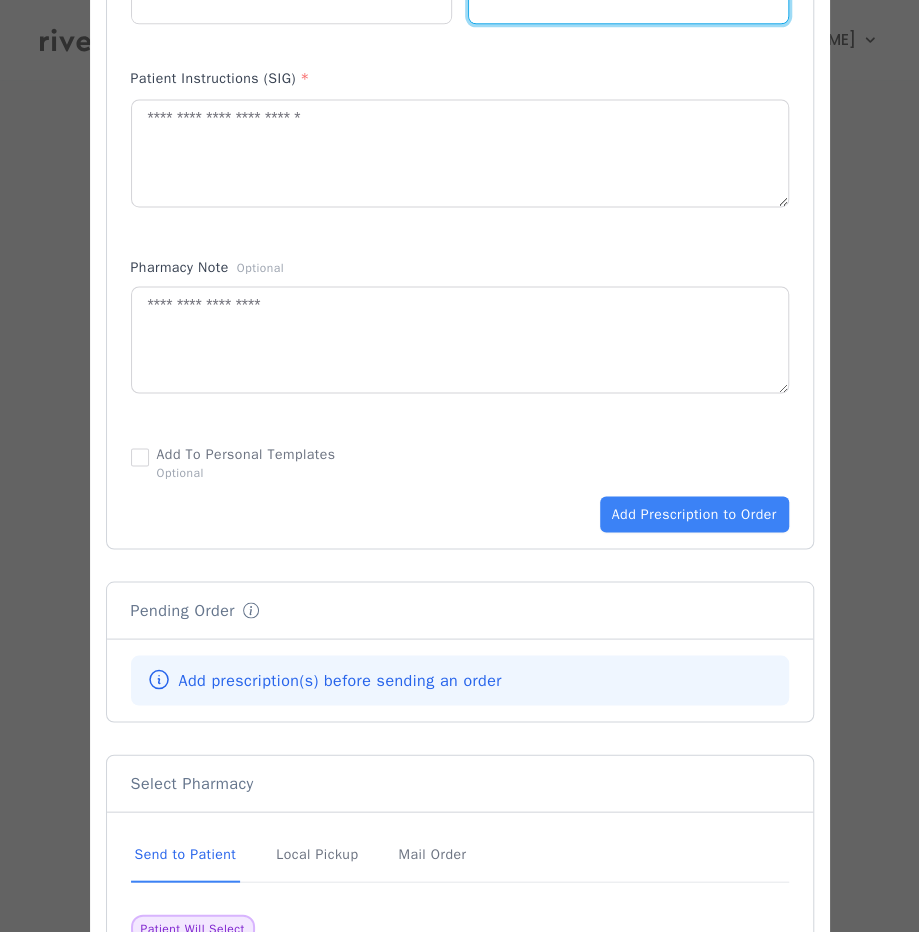 type on "*" 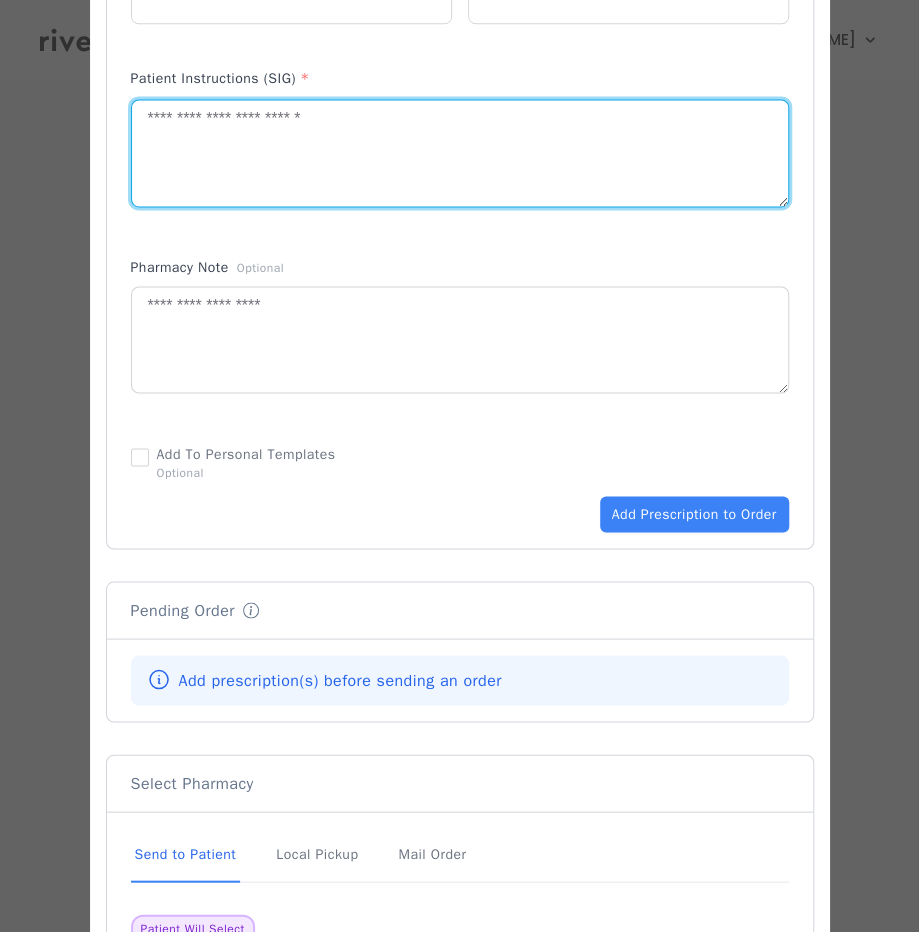 click at bounding box center (460, 153) 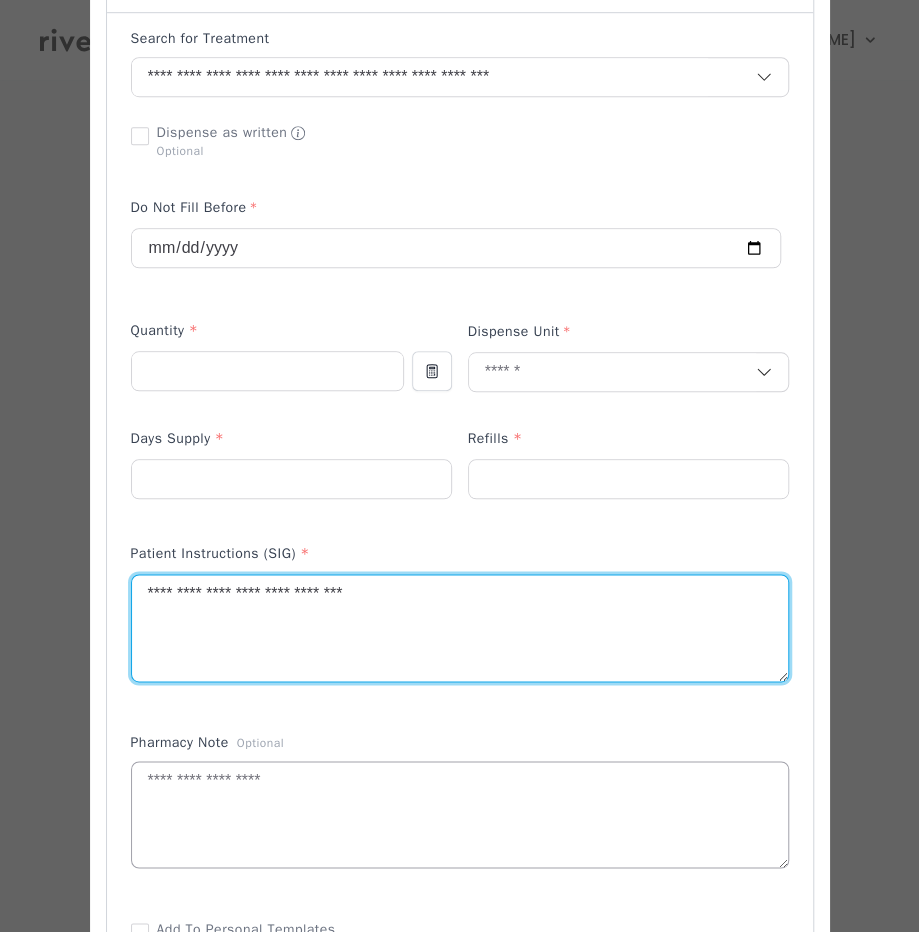 scroll, scrollTop: 496, scrollLeft: 0, axis: vertical 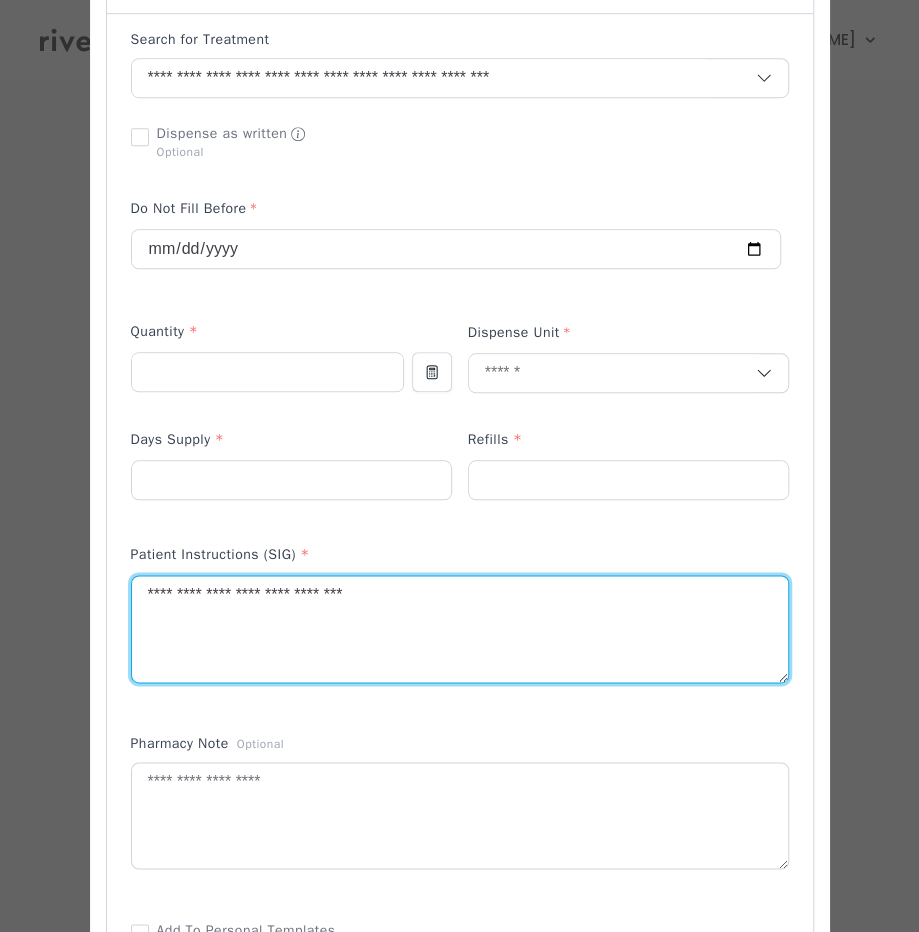type on "**********" 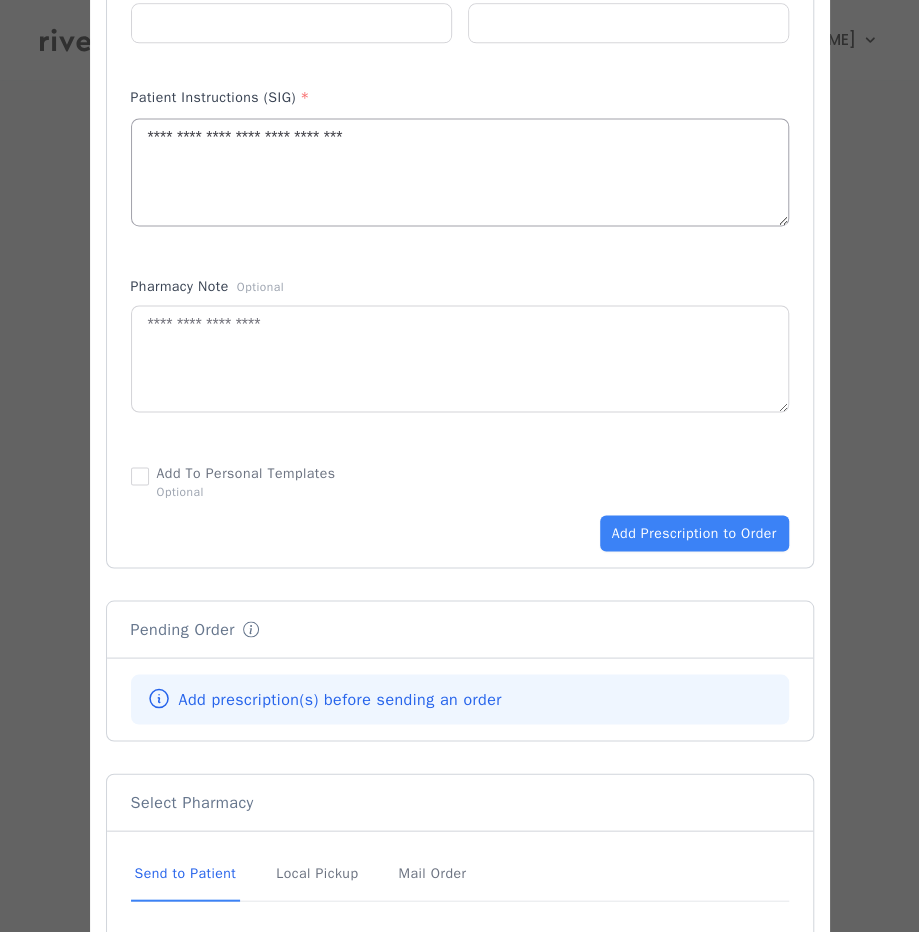 scroll, scrollTop: 1164, scrollLeft: 0, axis: vertical 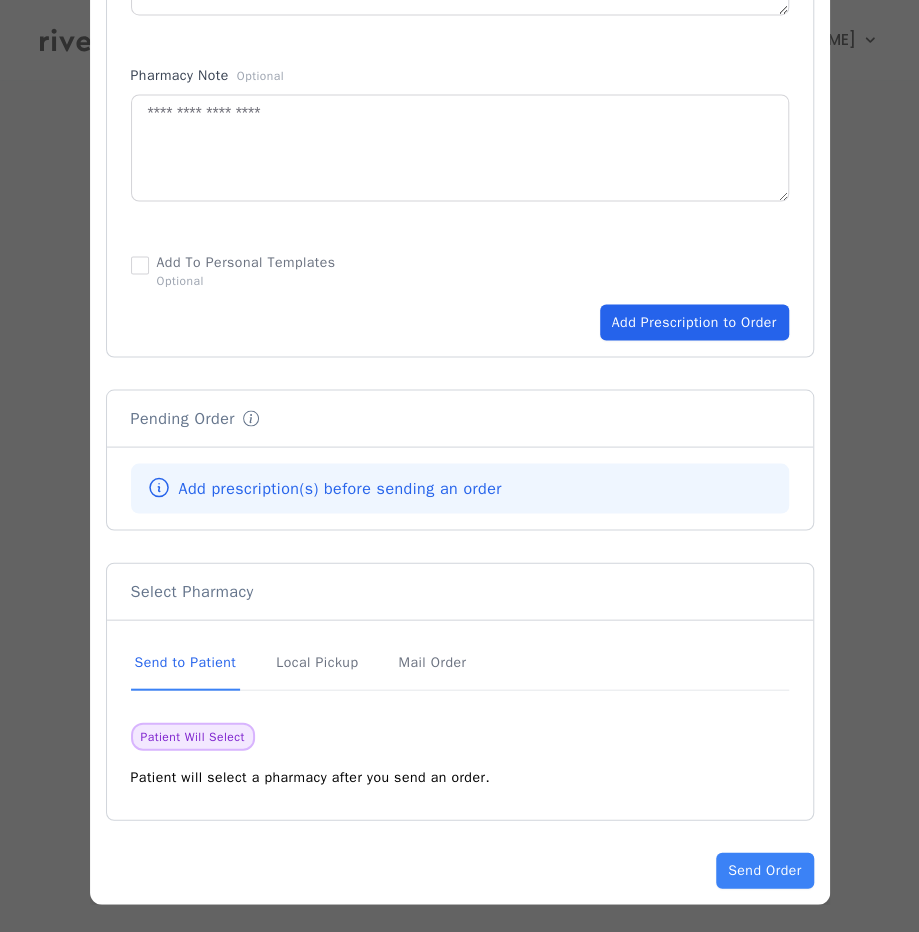 click on "Add Prescription to Order" at bounding box center (694, 322) 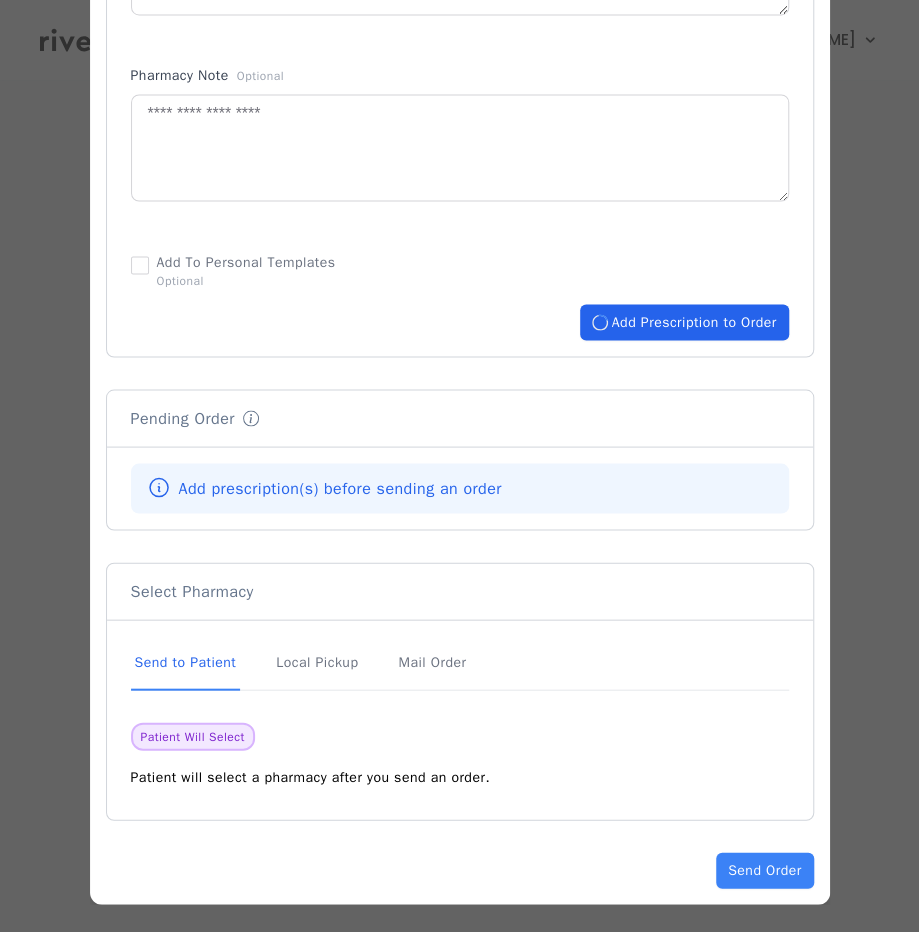 type 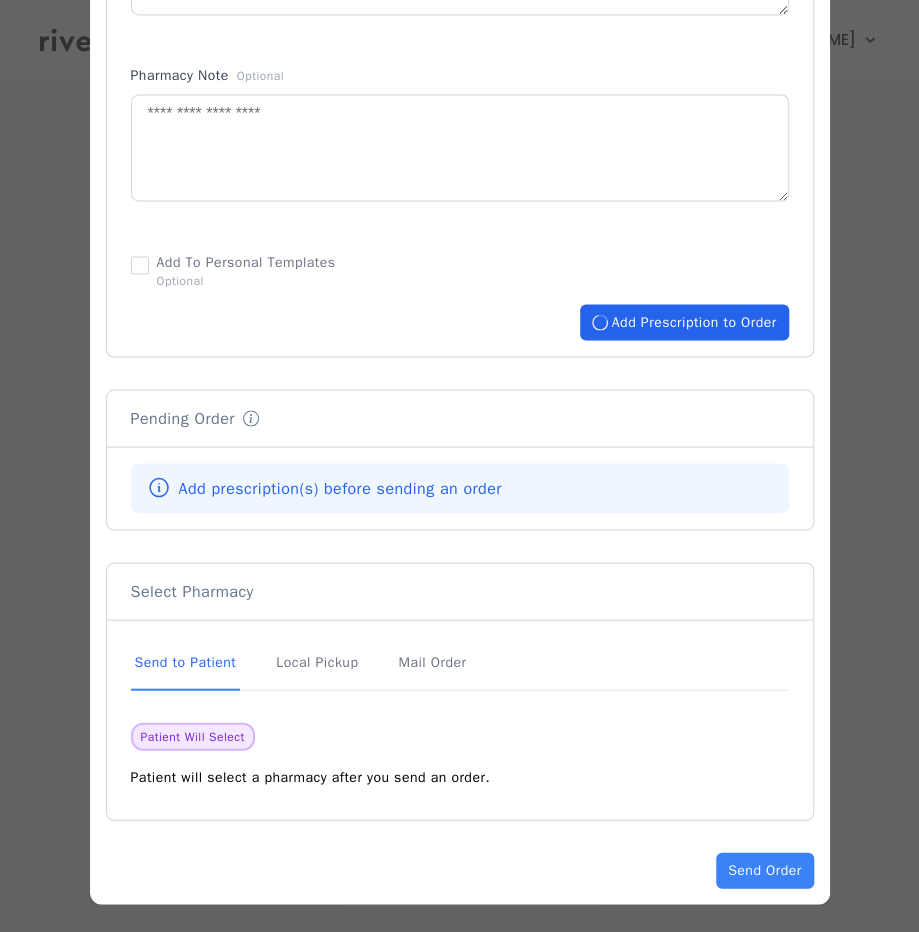 type 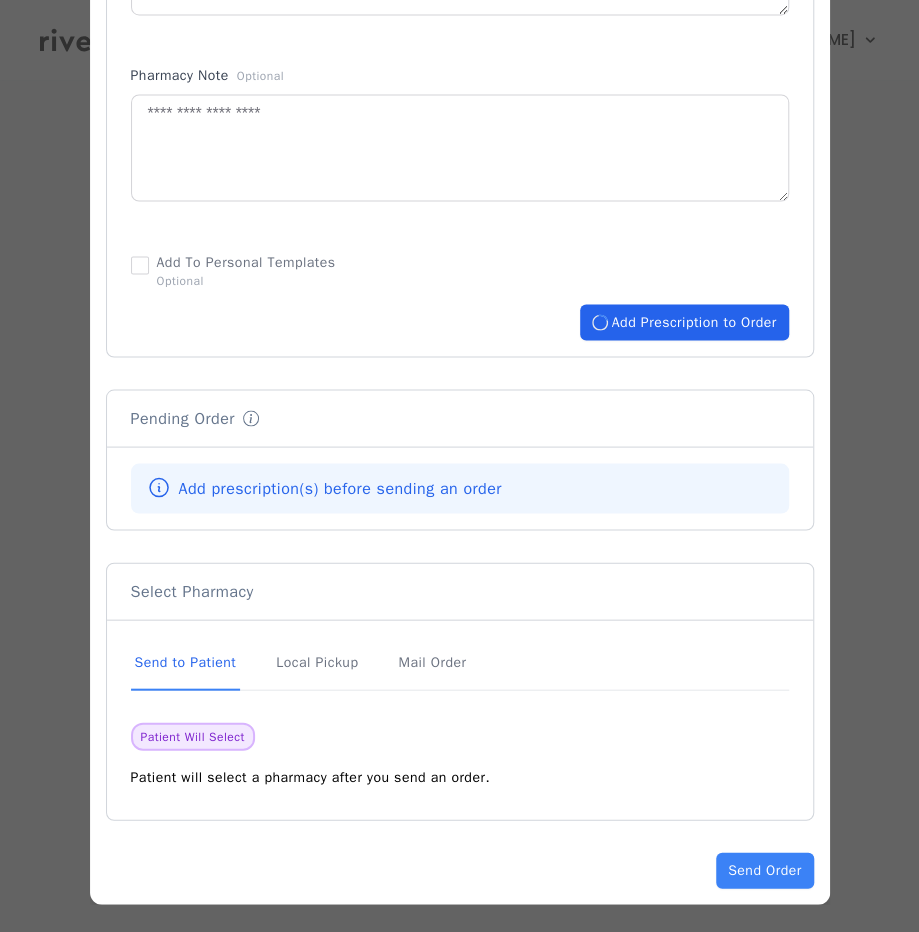 type 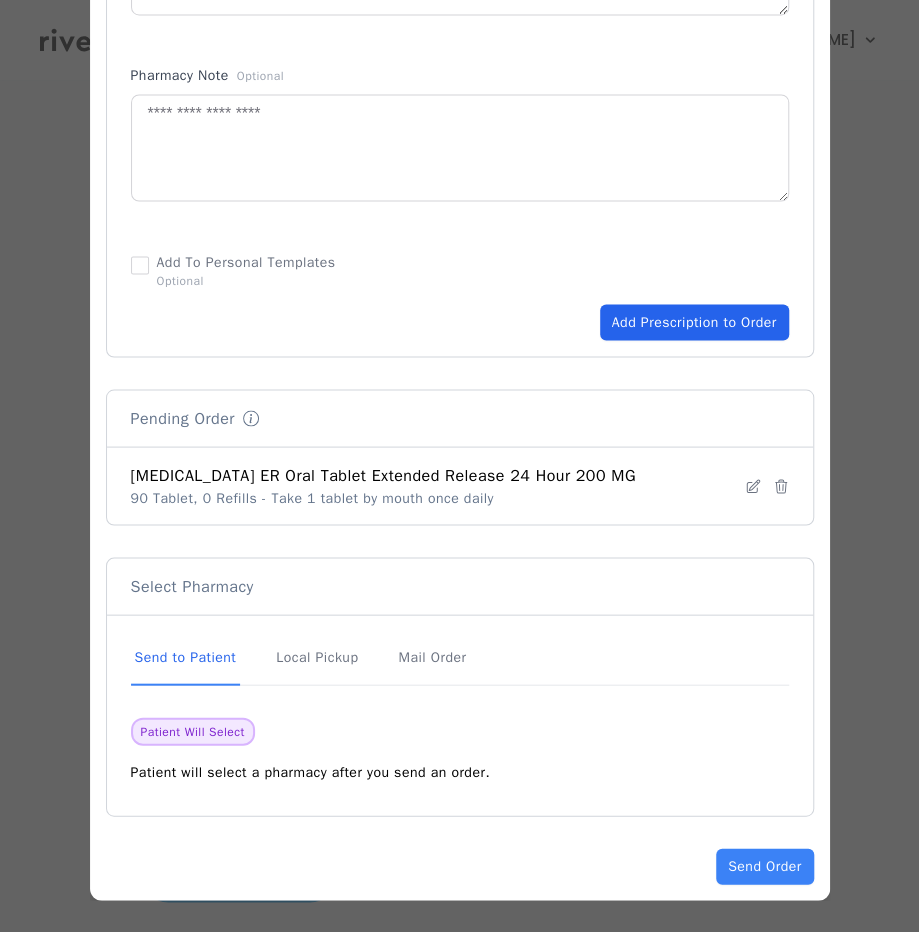 scroll, scrollTop: 1160, scrollLeft: 0, axis: vertical 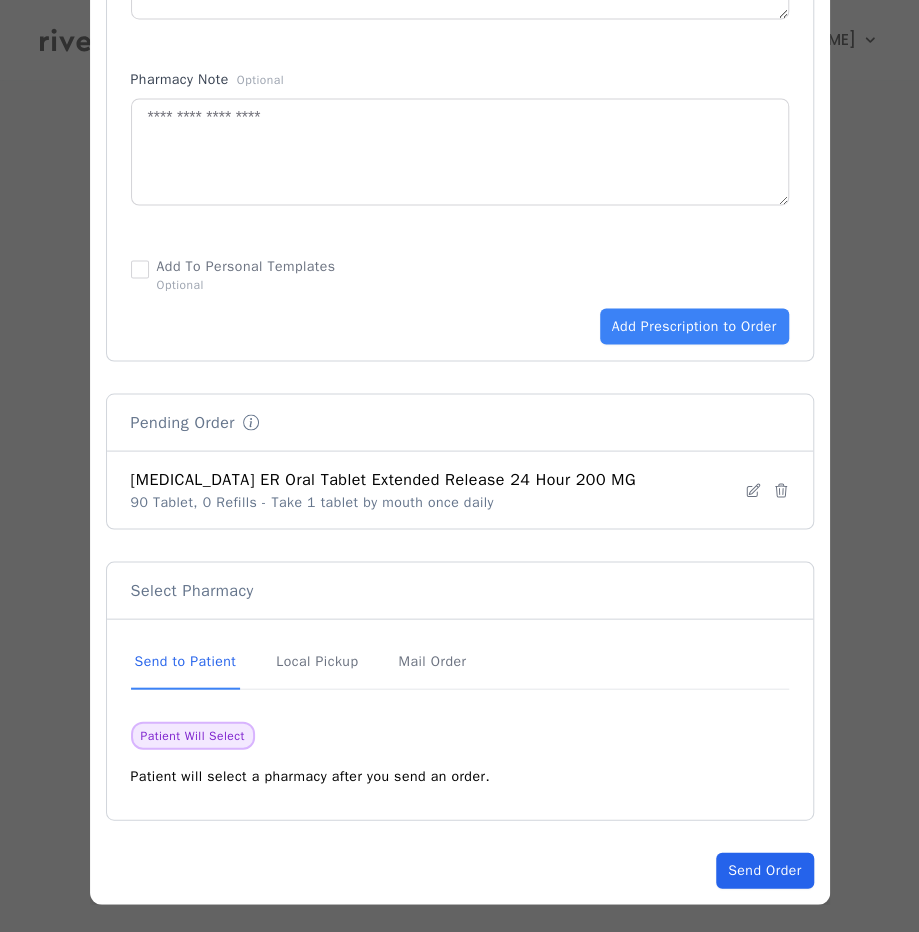 drag, startPoint x: 780, startPoint y: 882, endPoint x: 797, endPoint y: 865, distance: 24.04163 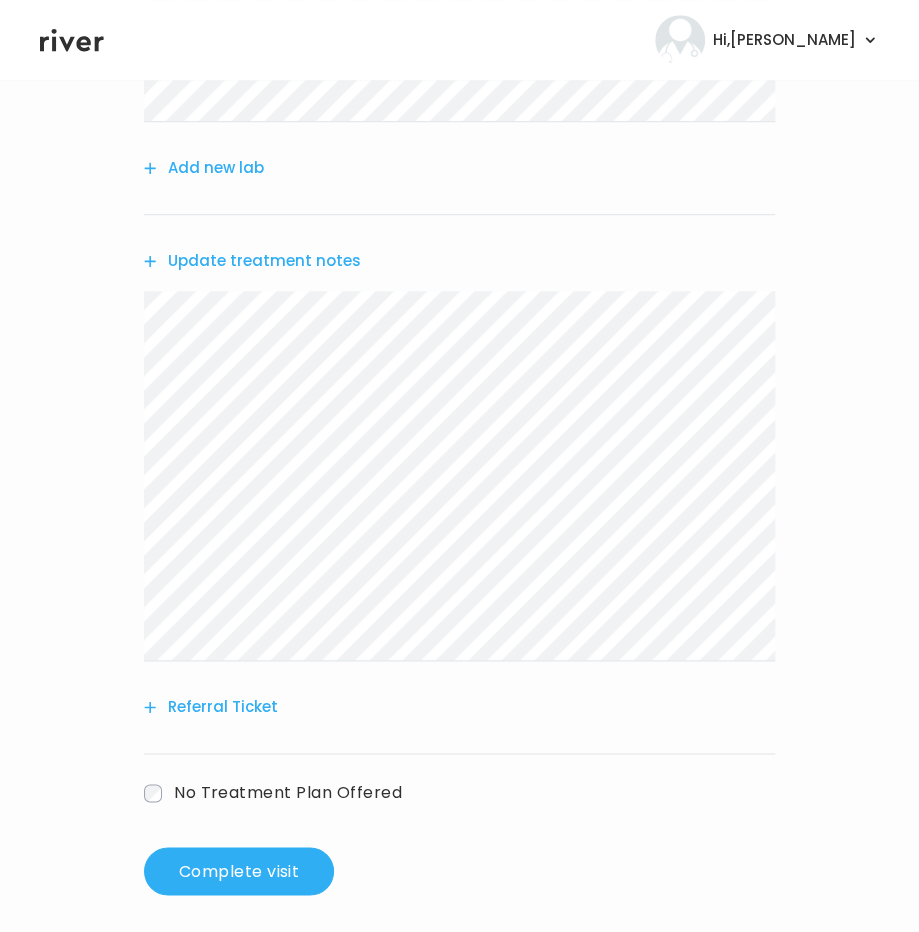 scroll, scrollTop: 535, scrollLeft: 0, axis: vertical 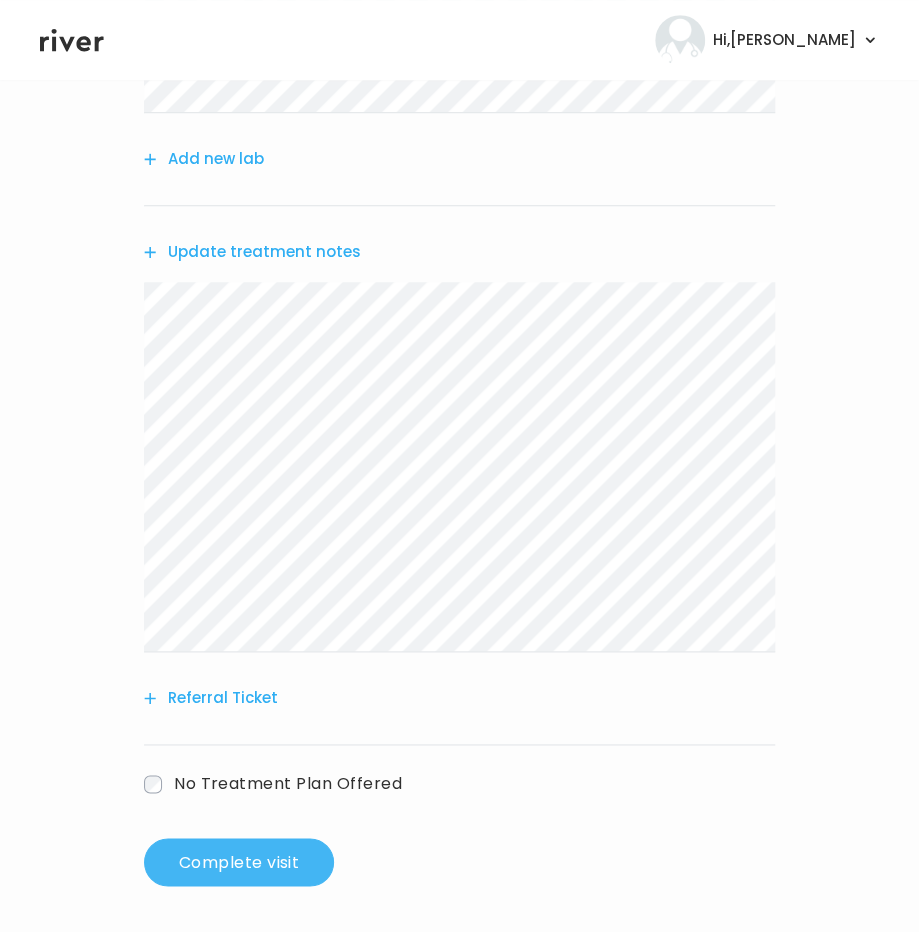 click on "Complete visit" at bounding box center (239, 862) 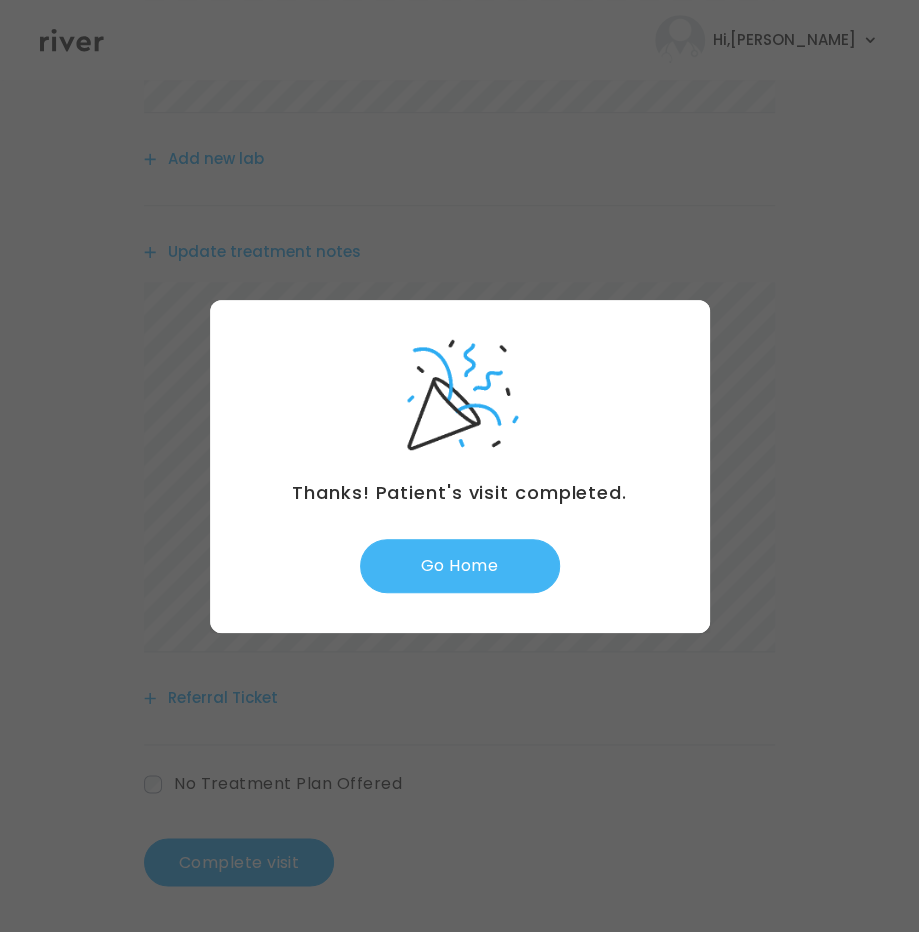 drag, startPoint x: 514, startPoint y: 597, endPoint x: 488, endPoint y: 575, distance: 34.058773 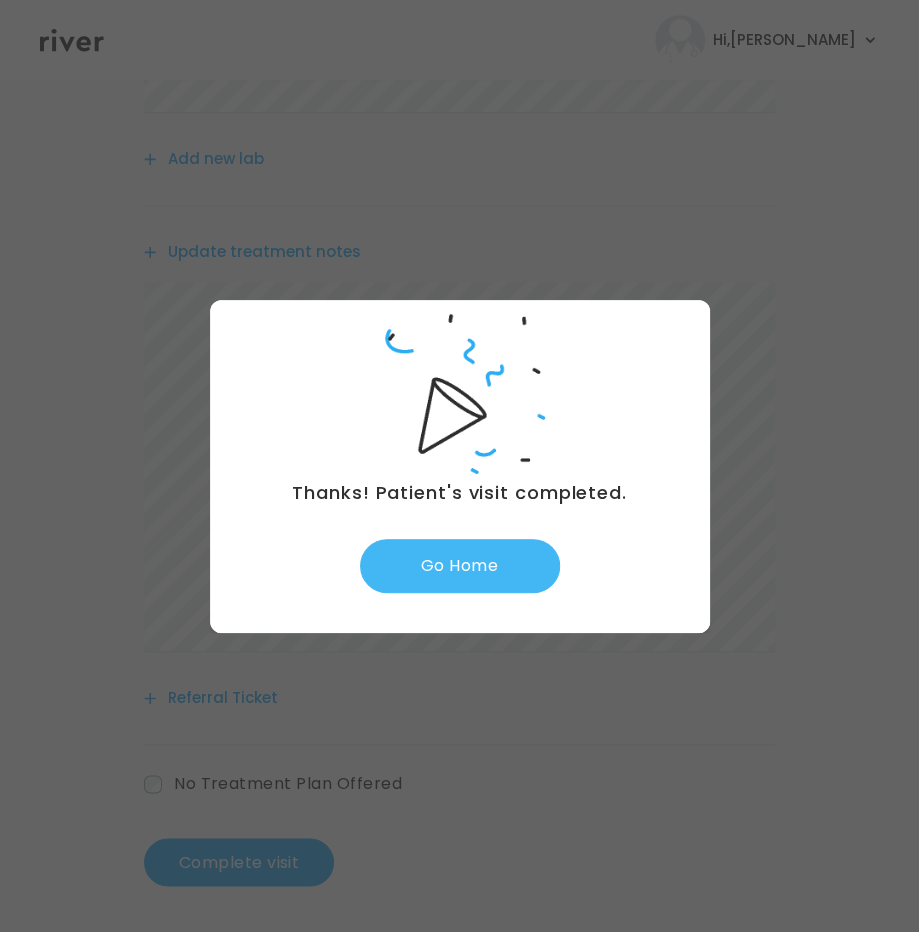 click on "Go Home" at bounding box center [460, 566] 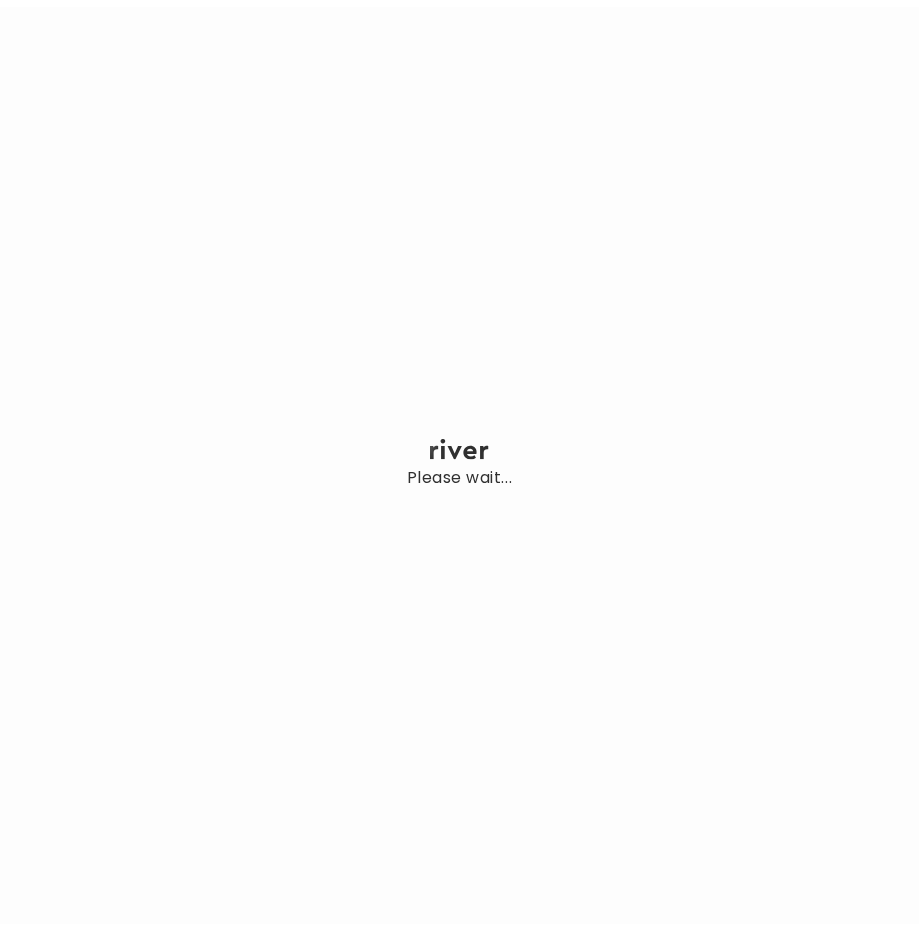 scroll, scrollTop: 0, scrollLeft: 0, axis: both 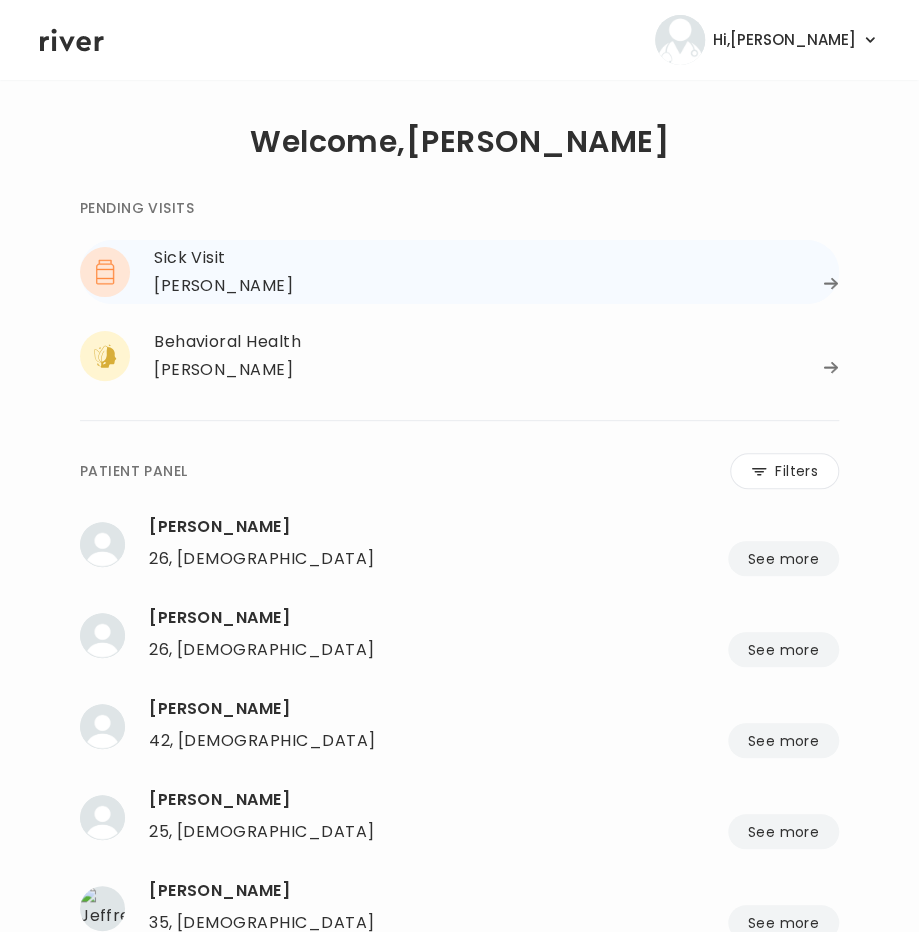 click on "[PERSON_NAME]" at bounding box center [223, 286] 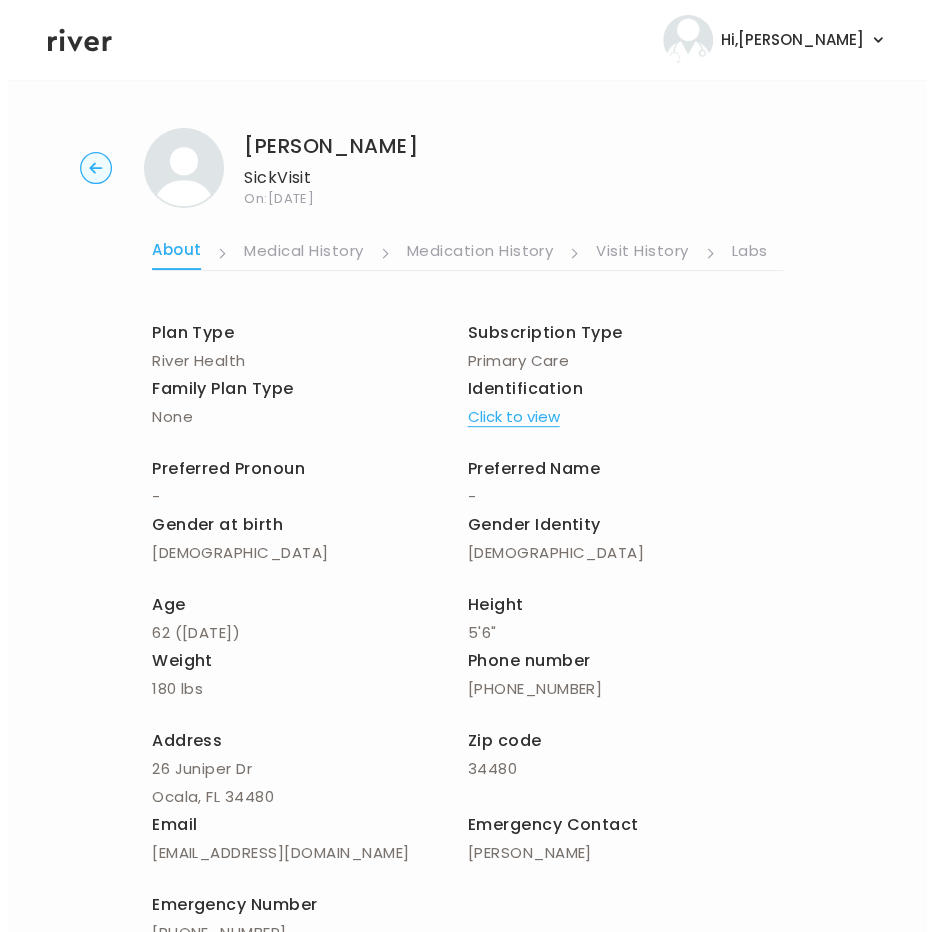 scroll, scrollTop: 0, scrollLeft: 448, axis: horizontal 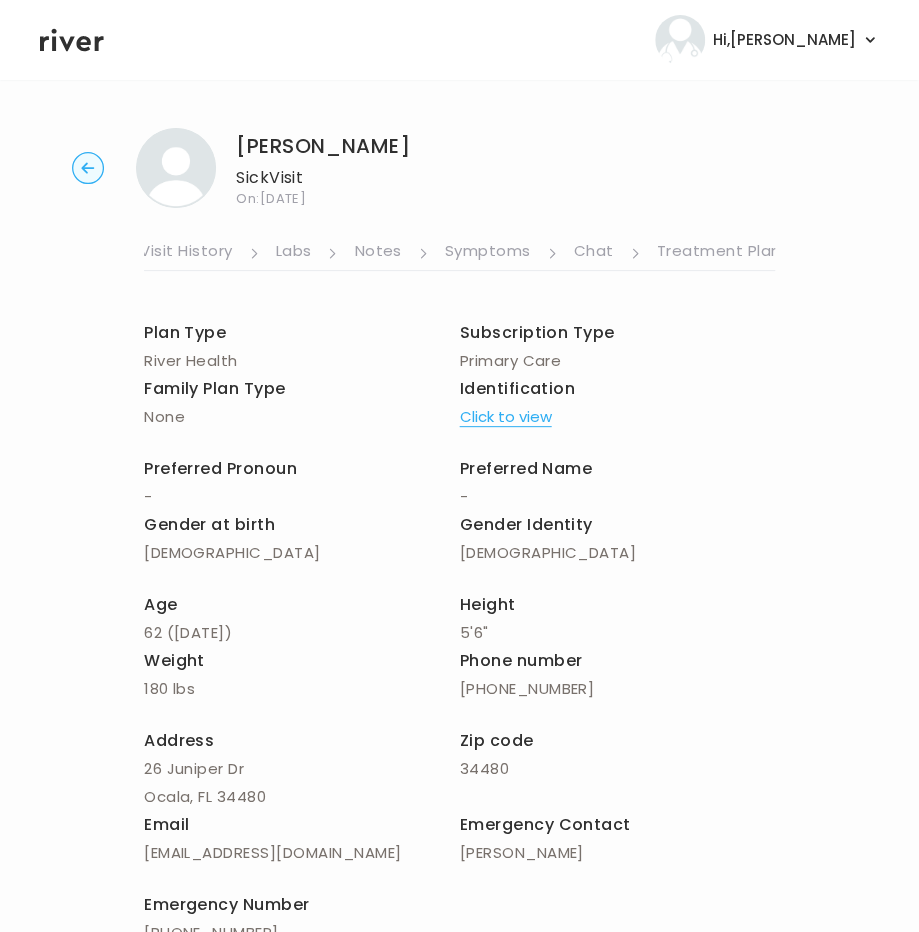 click on "Symptoms" at bounding box center (488, 253) 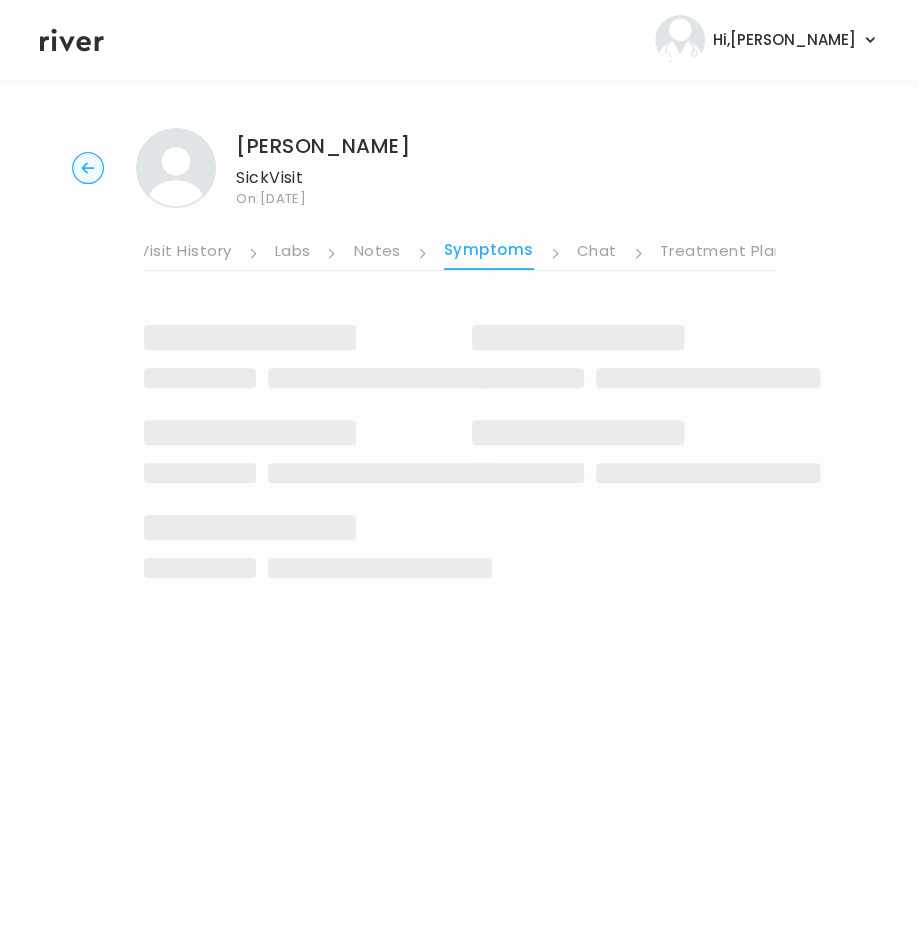 scroll, scrollTop: 0, scrollLeft: 433, axis: horizontal 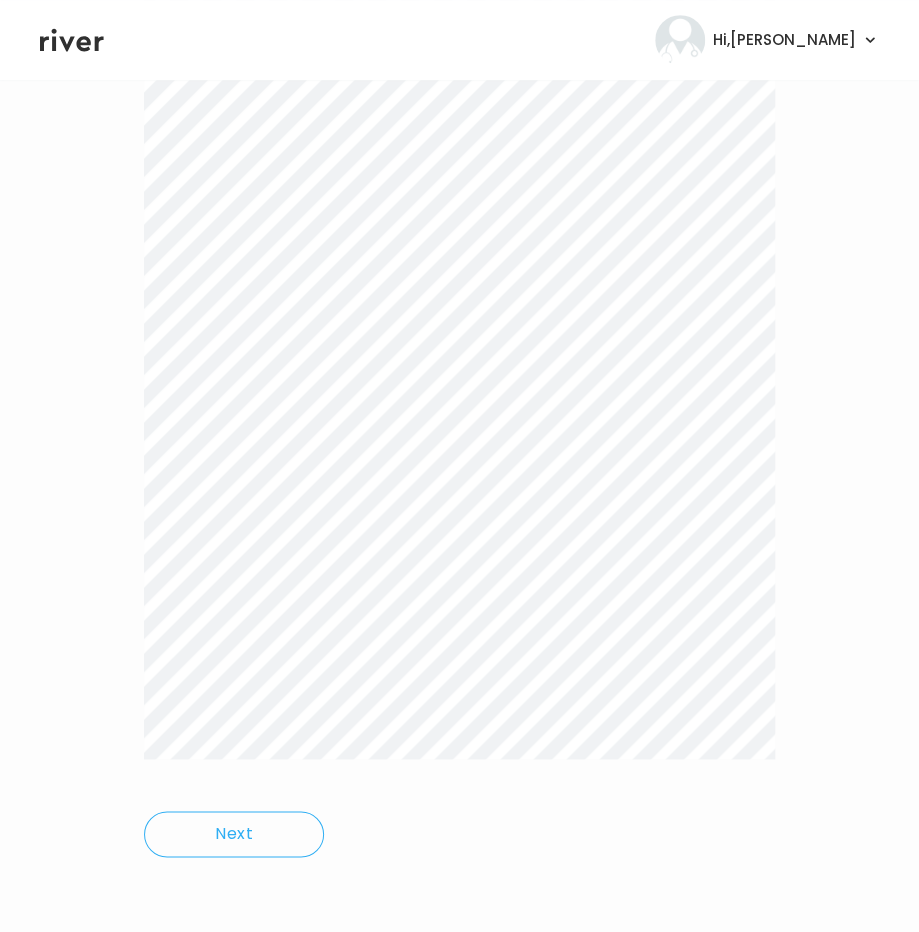 drag, startPoint x: 124, startPoint y: 315, endPoint x: 642, endPoint y: 778, distance: 694.7611 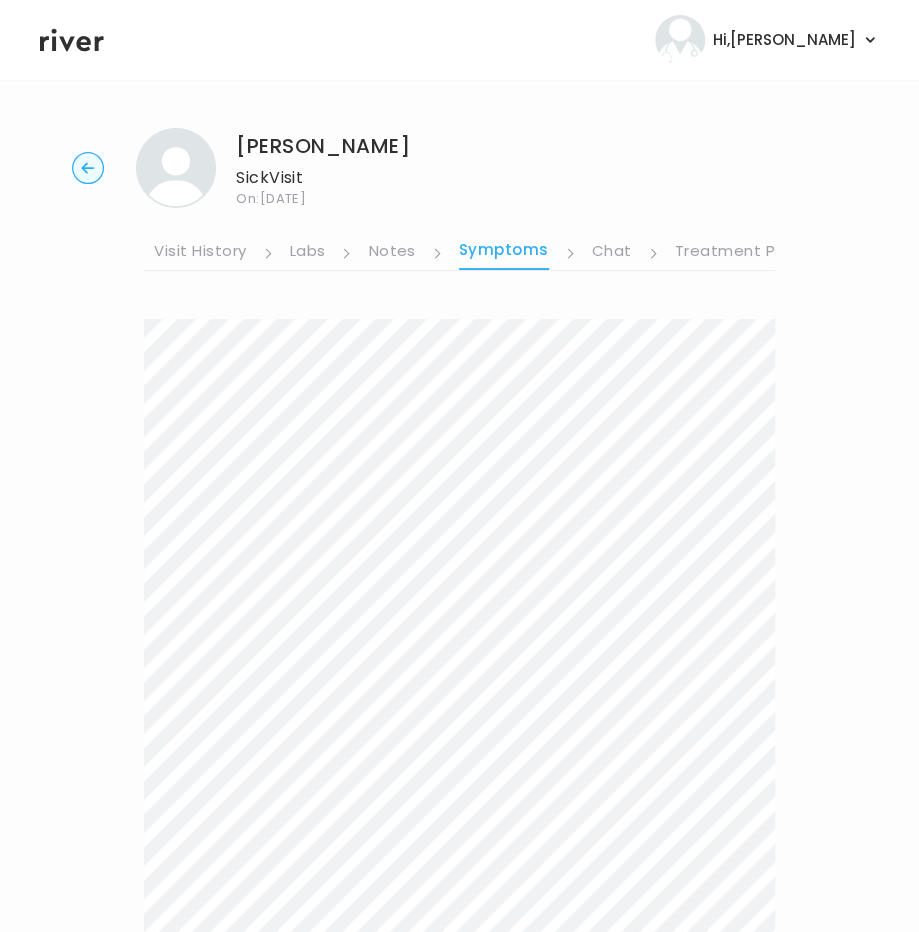 scroll, scrollTop: 0, scrollLeft: 448, axis: horizontal 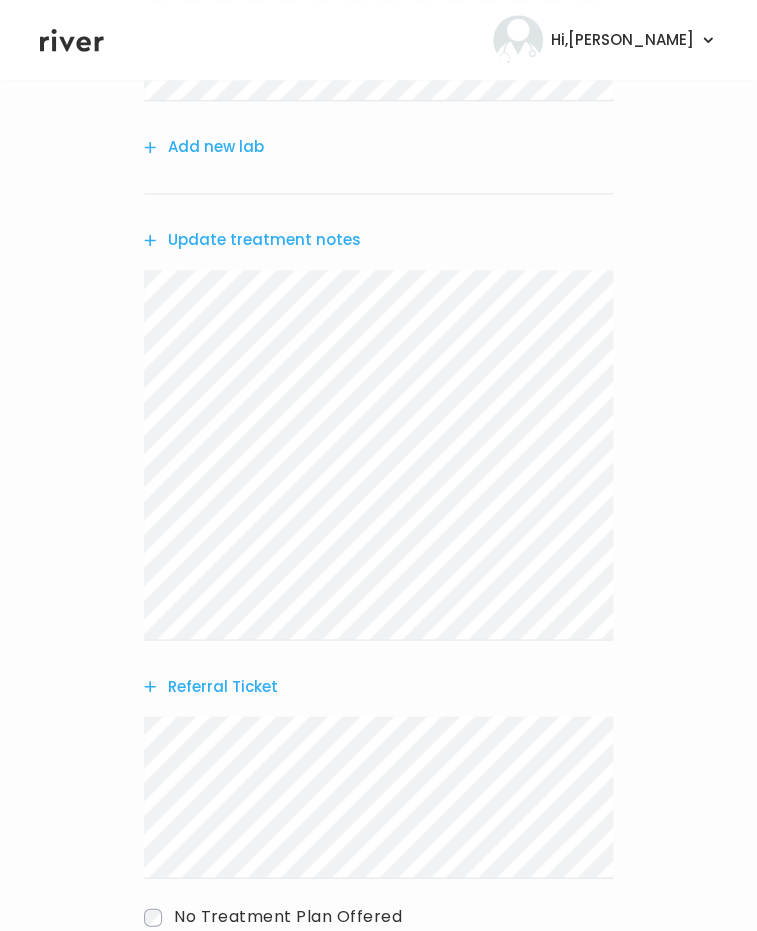 click on "Update treatment notes" at bounding box center [252, 240] 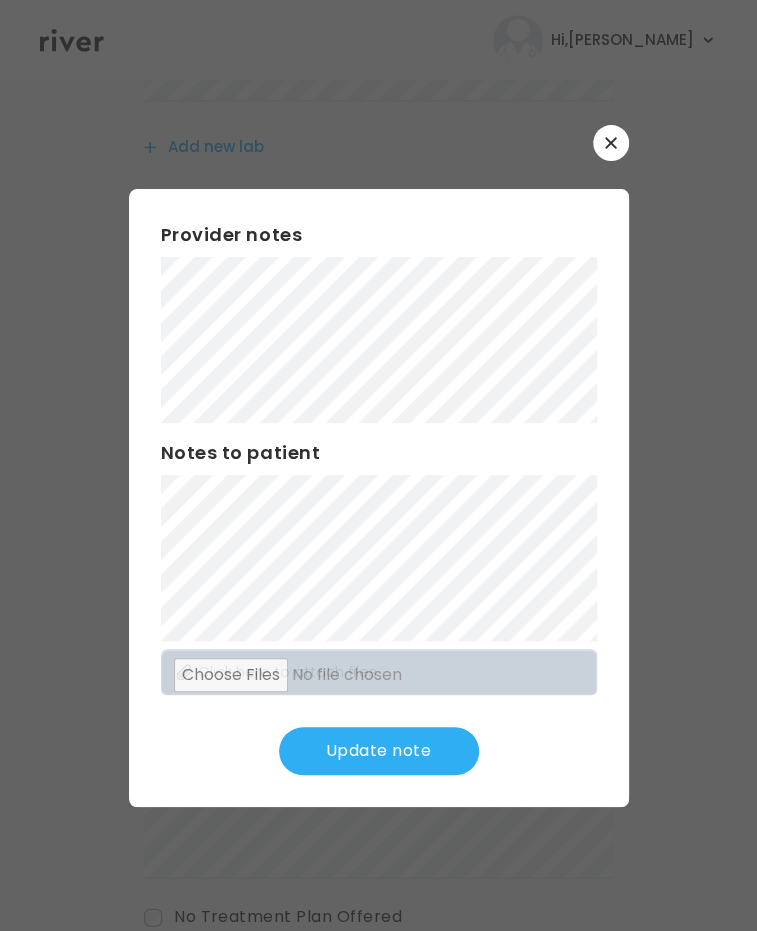 scroll, scrollTop: 307, scrollLeft: 0, axis: vertical 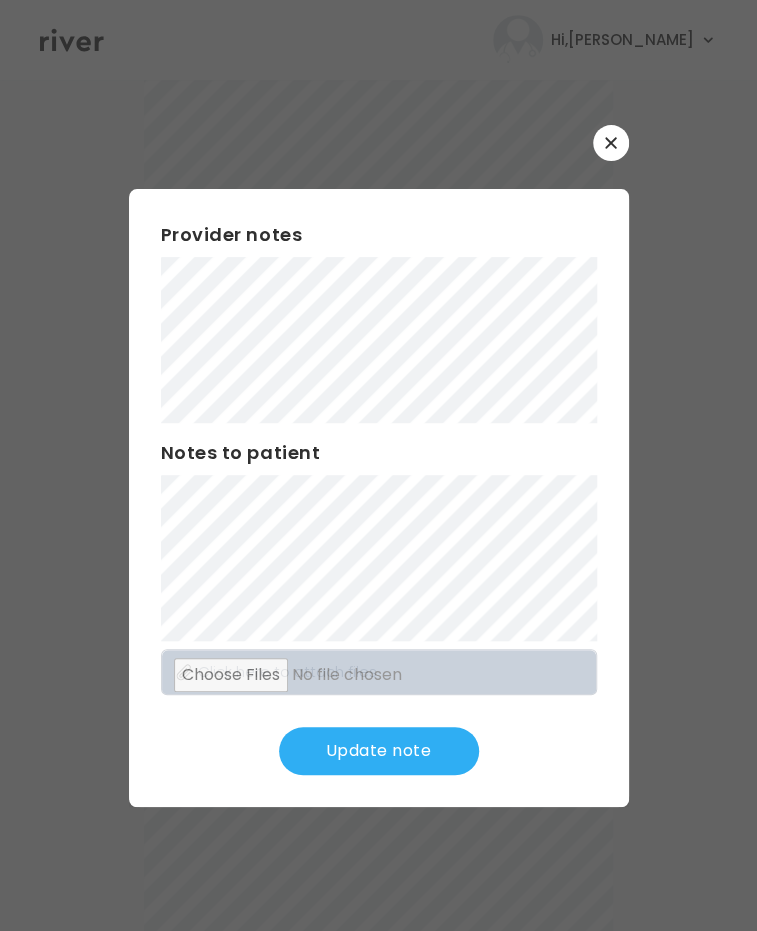 click on "Update note" at bounding box center (379, 751) 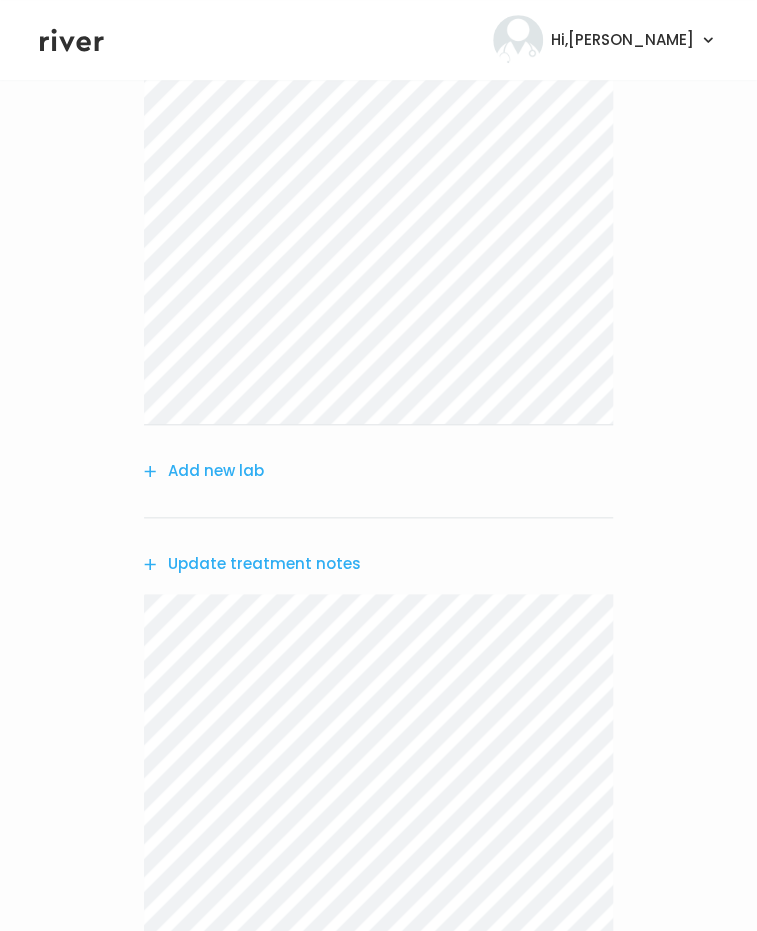 scroll, scrollTop: 765, scrollLeft: 0, axis: vertical 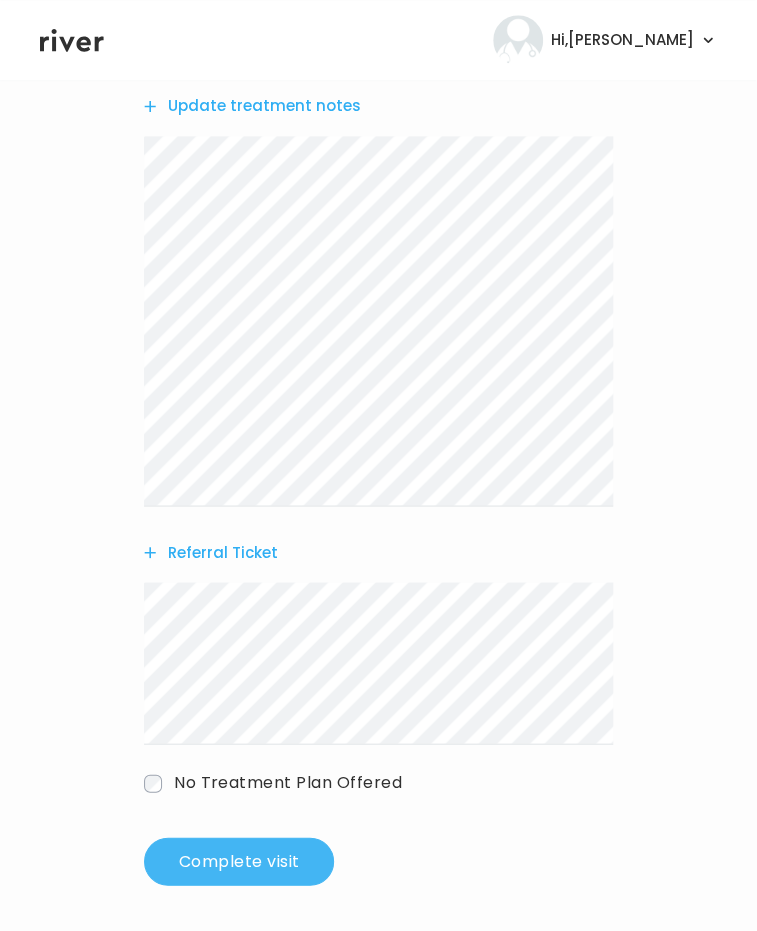 click on "Complete visit" at bounding box center (239, 861) 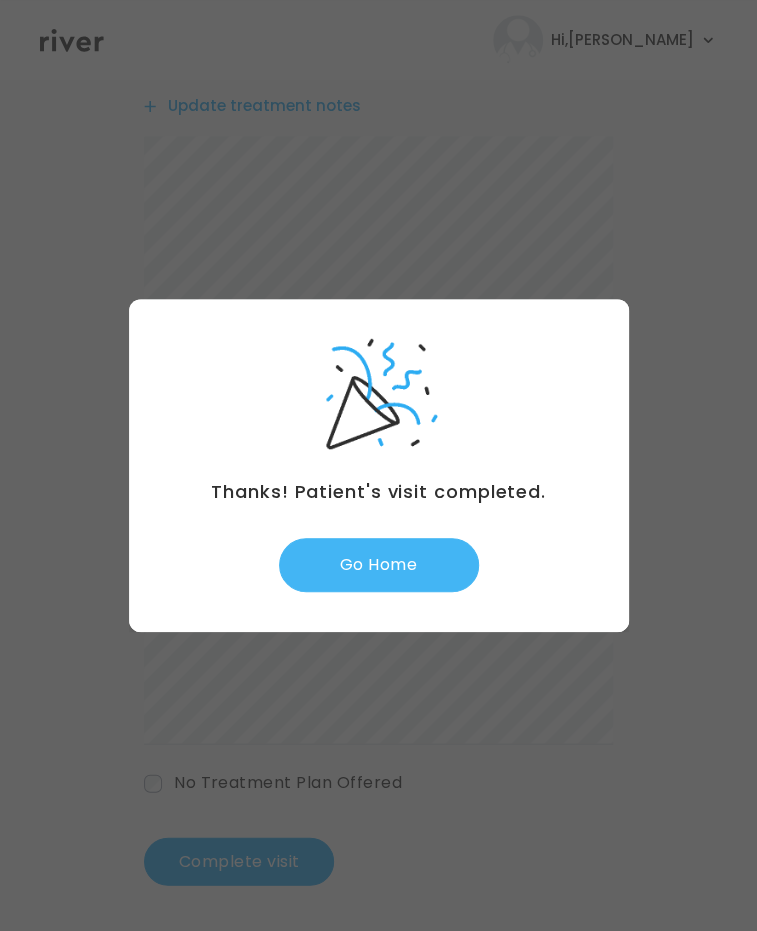 click on "Go Home" at bounding box center [379, 565] 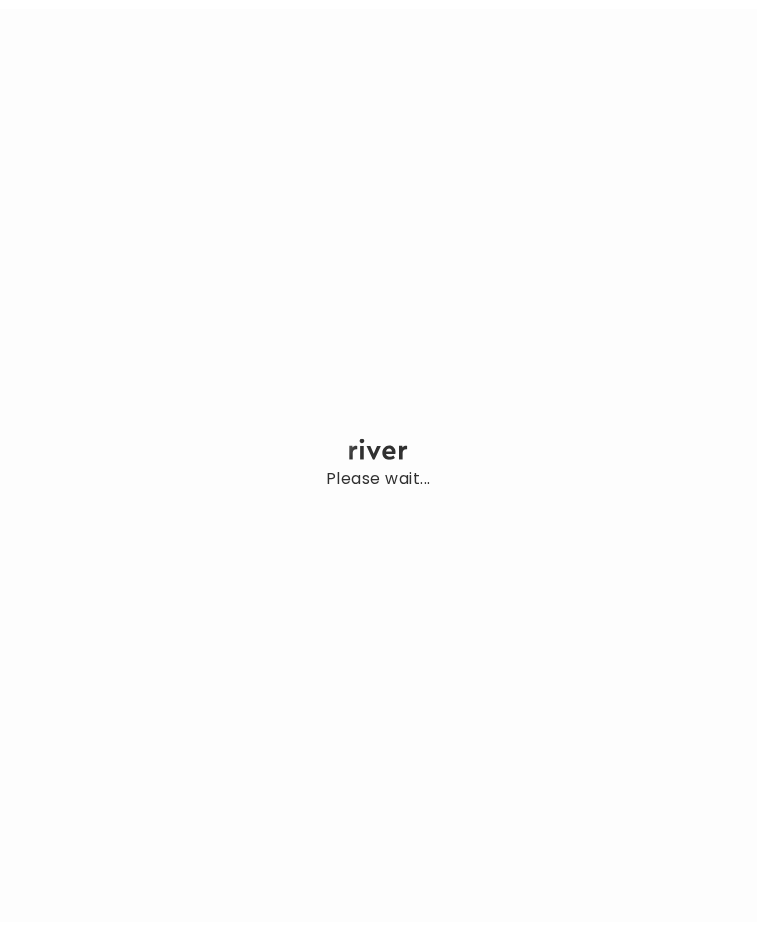 scroll, scrollTop: 0, scrollLeft: 0, axis: both 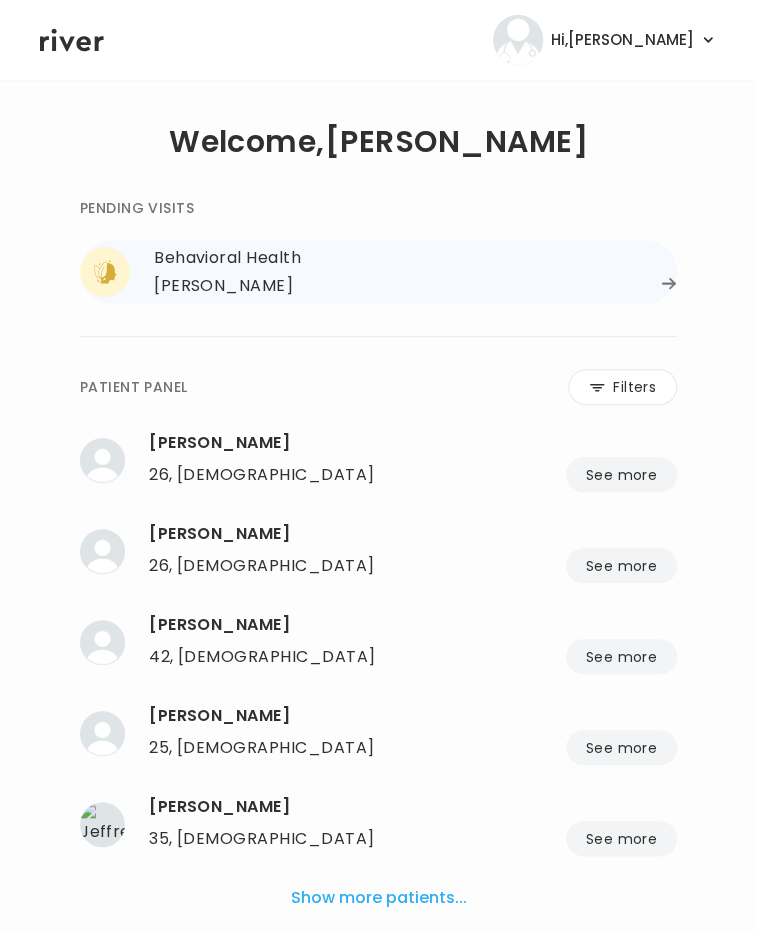 click on "[PERSON_NAME]" at bounding box center [415, 286] 